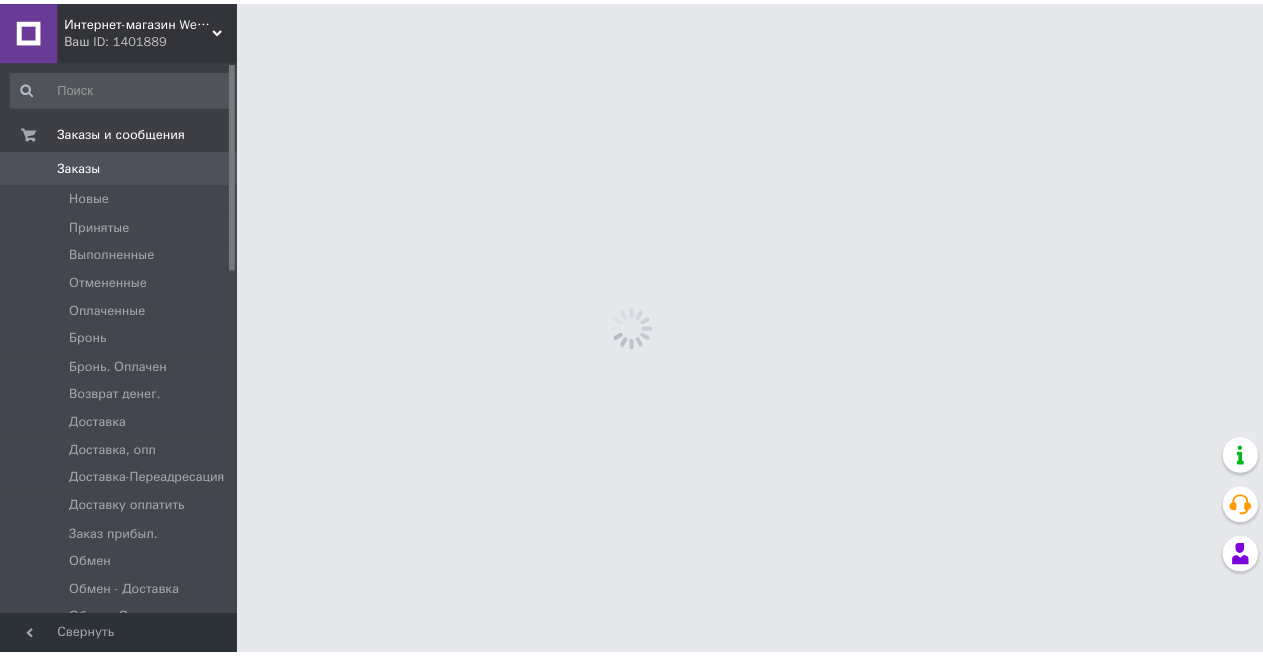 scroll, scrollTop: 0, scrollLeft: 0, axis: both 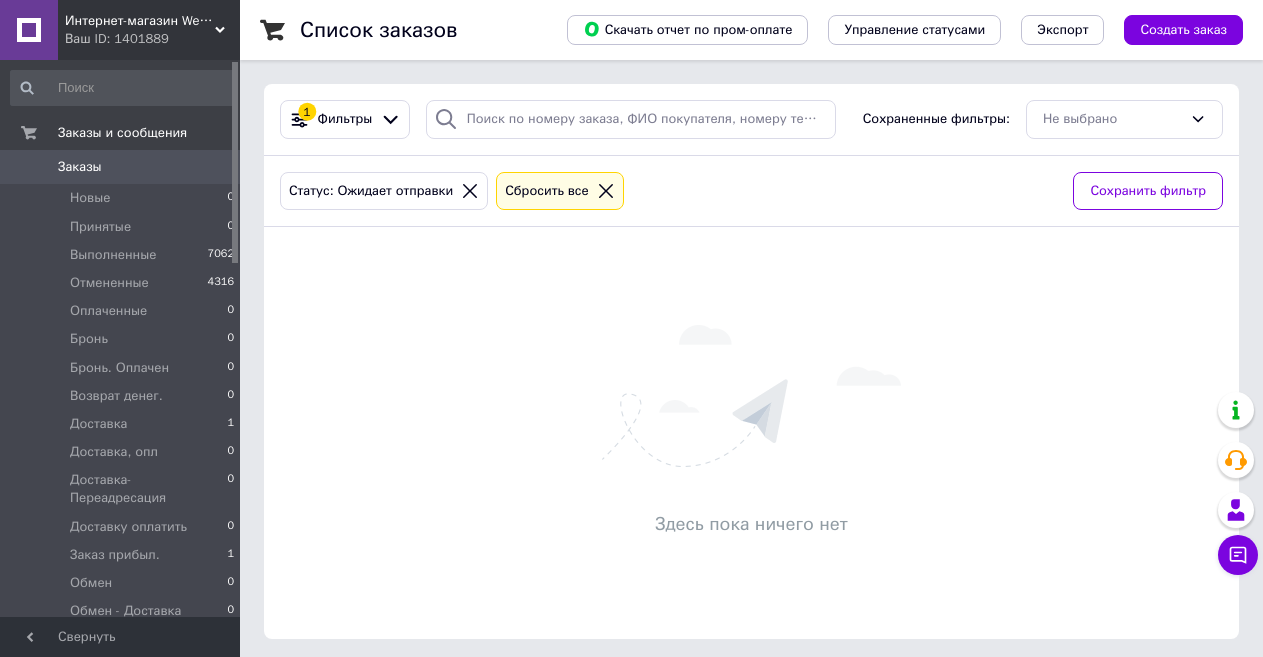 click on "Список заказов" at bounding box center (413, 30) 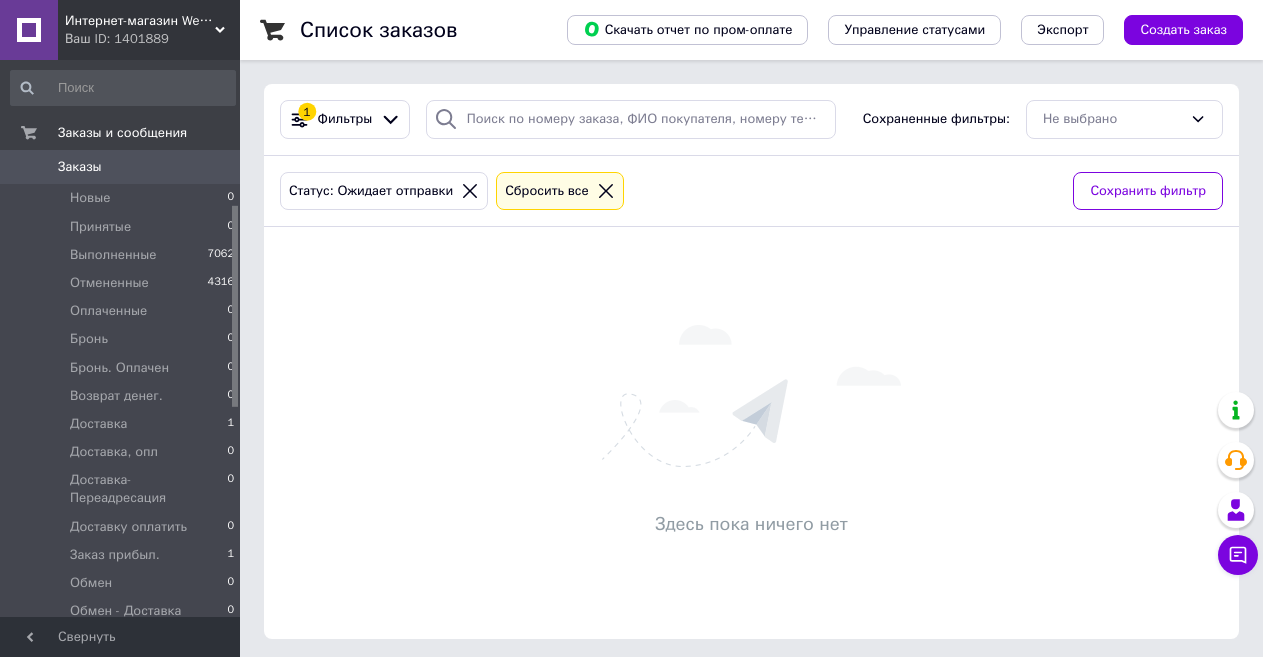 scroll, scrollTop: 6, scrollLeft: 0, axis: vertical 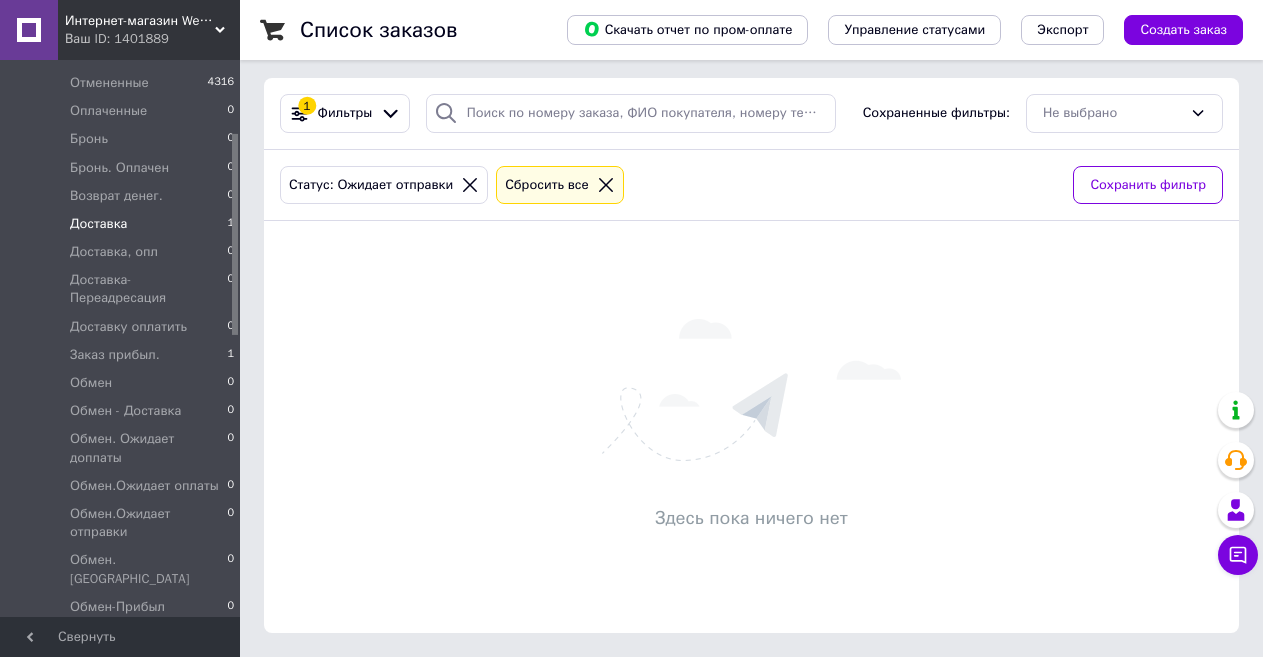 click on "Доставка" at bounding box center [98, 224] 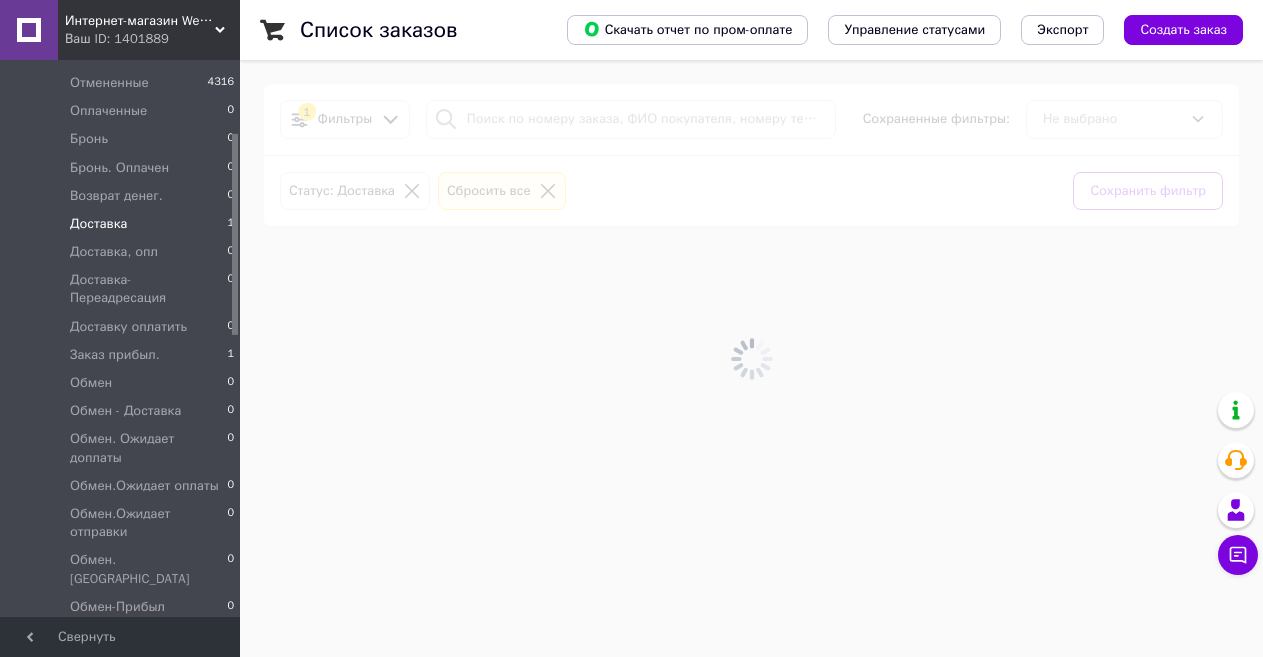 scroll, scrollTop: 0, scrollLeft: 0, axis: both 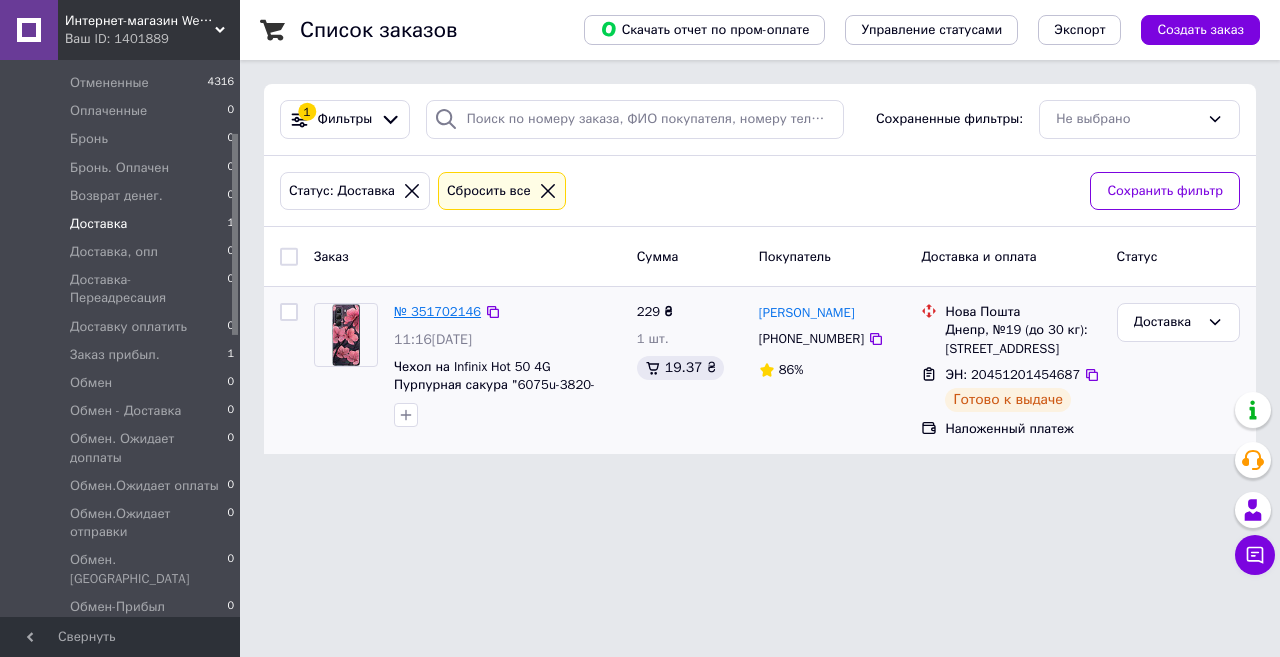 click on "№ 351702146" at bounding box center [437, 311] 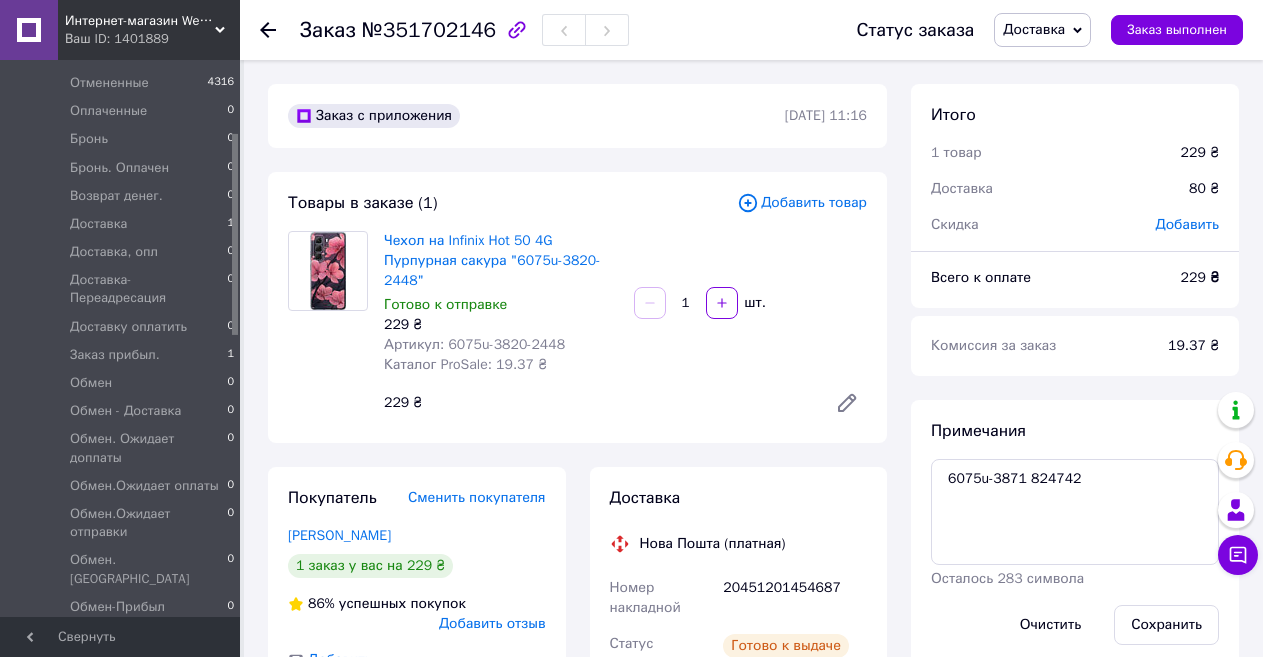 click on "Доставка" at bounding box center [1034, 29] 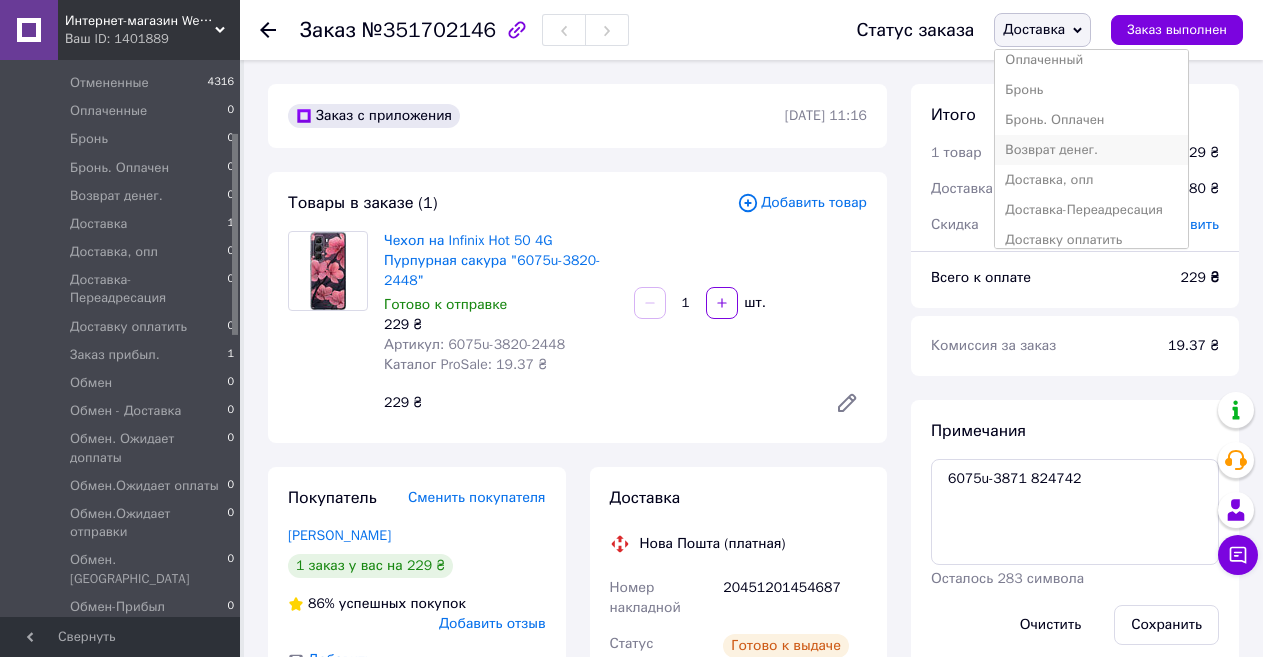 scroll, scrollTop: 200, scrollLeft: 0, axis: vertical 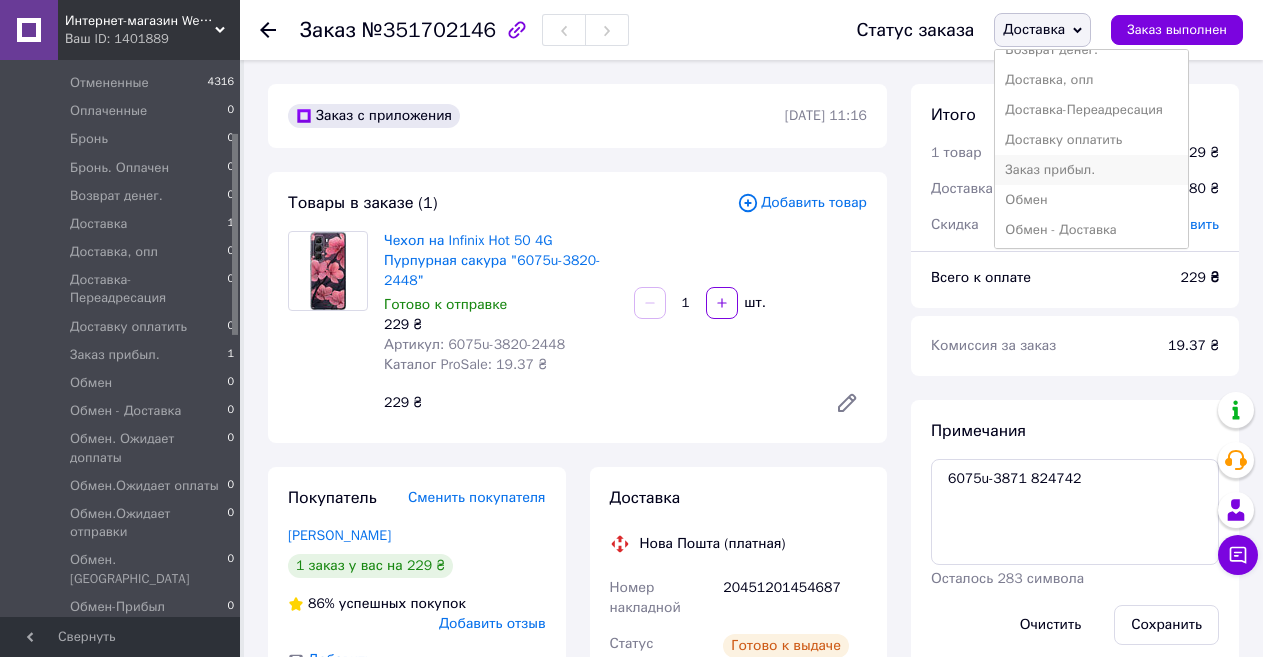 click on "Заказ прибыл." at bounding box center (1091, 170) 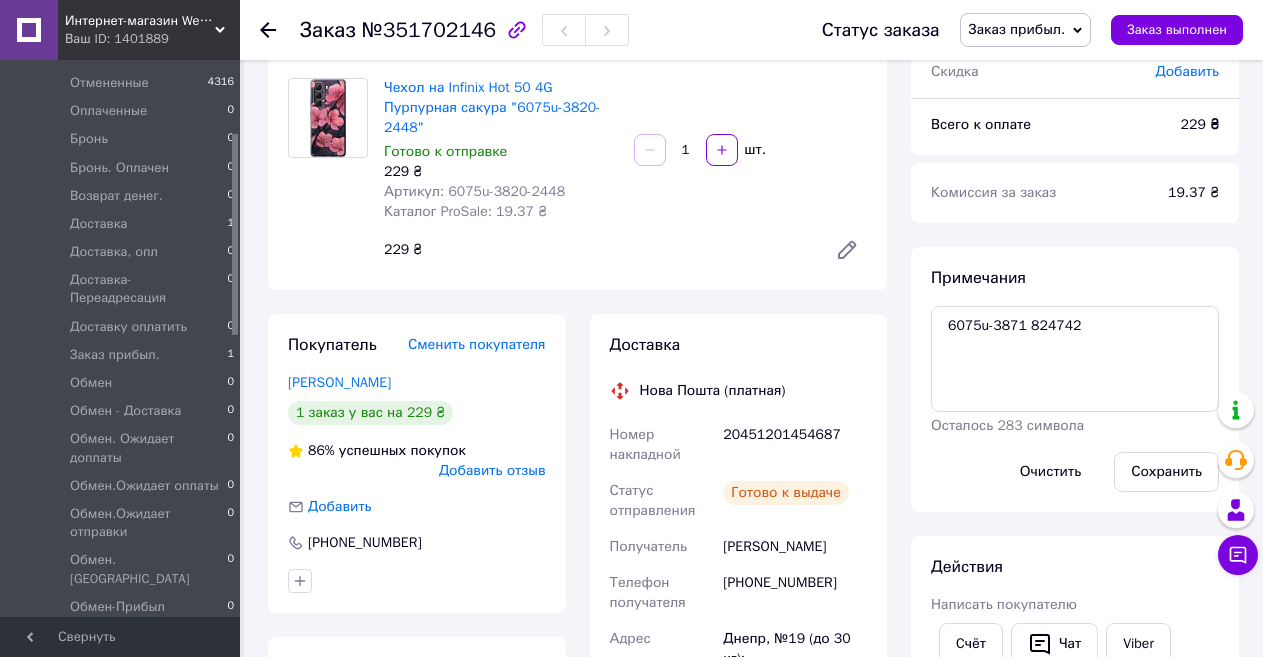 scroll, scrollTop: 300, scrollLeft: 0, axis: vertical 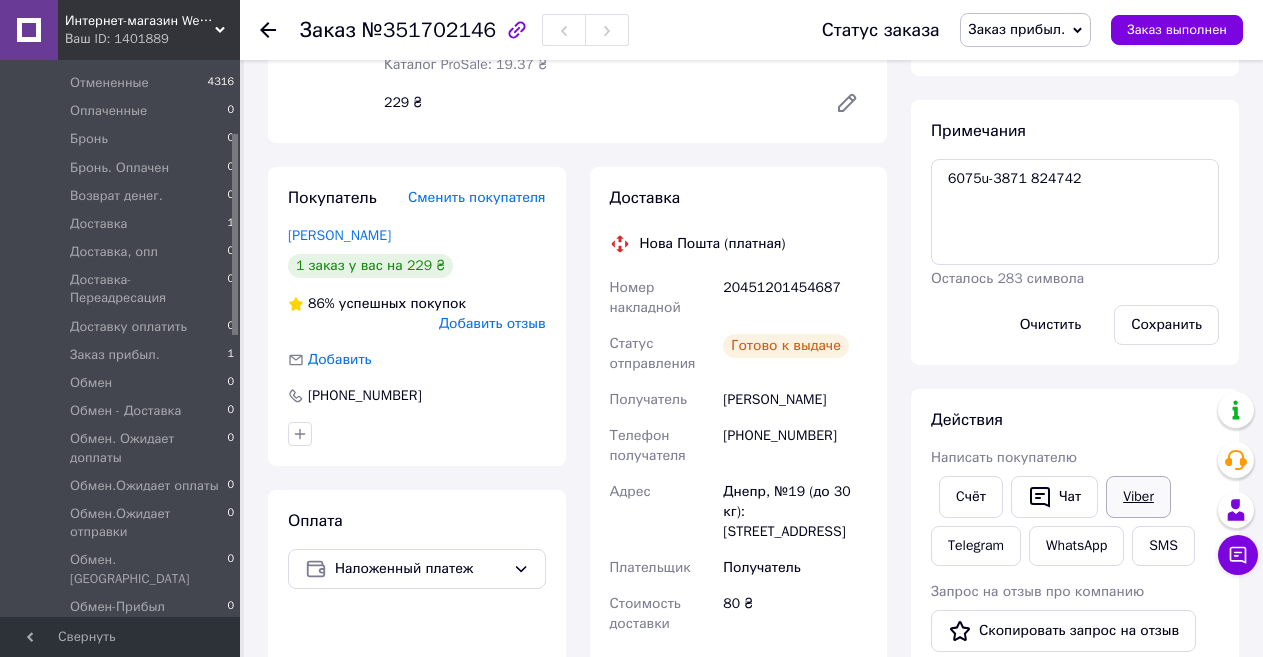 click on "Viber" at bounding box center (1138, 497) 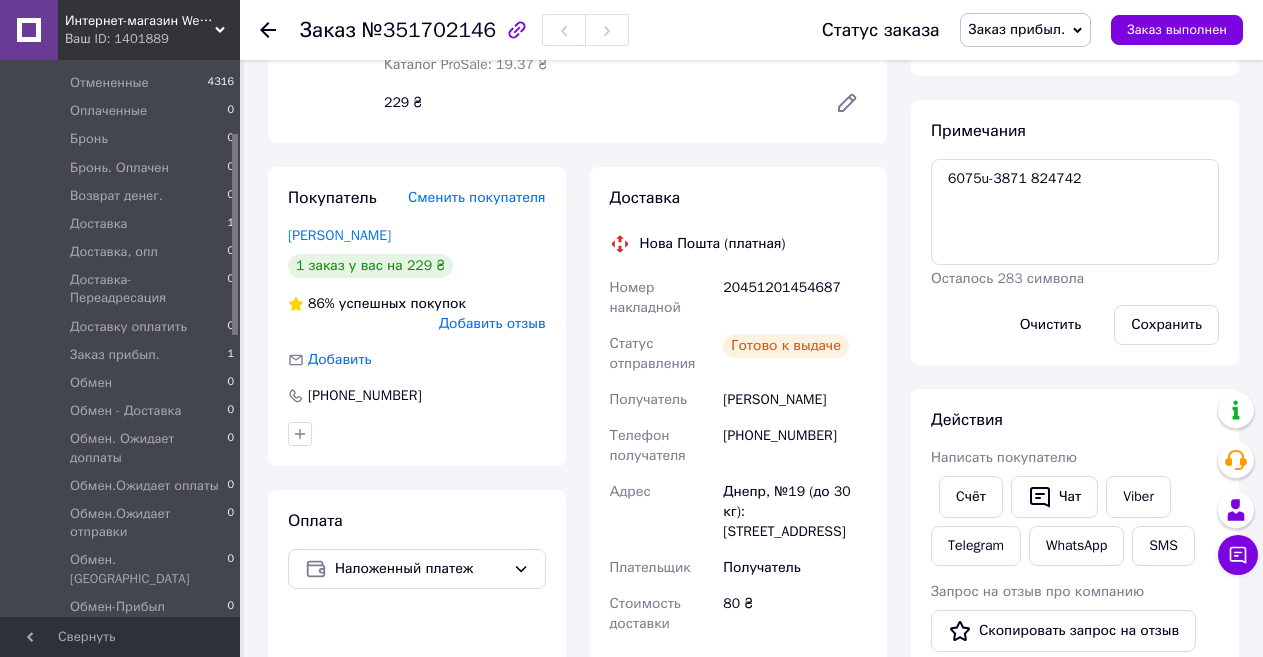 click 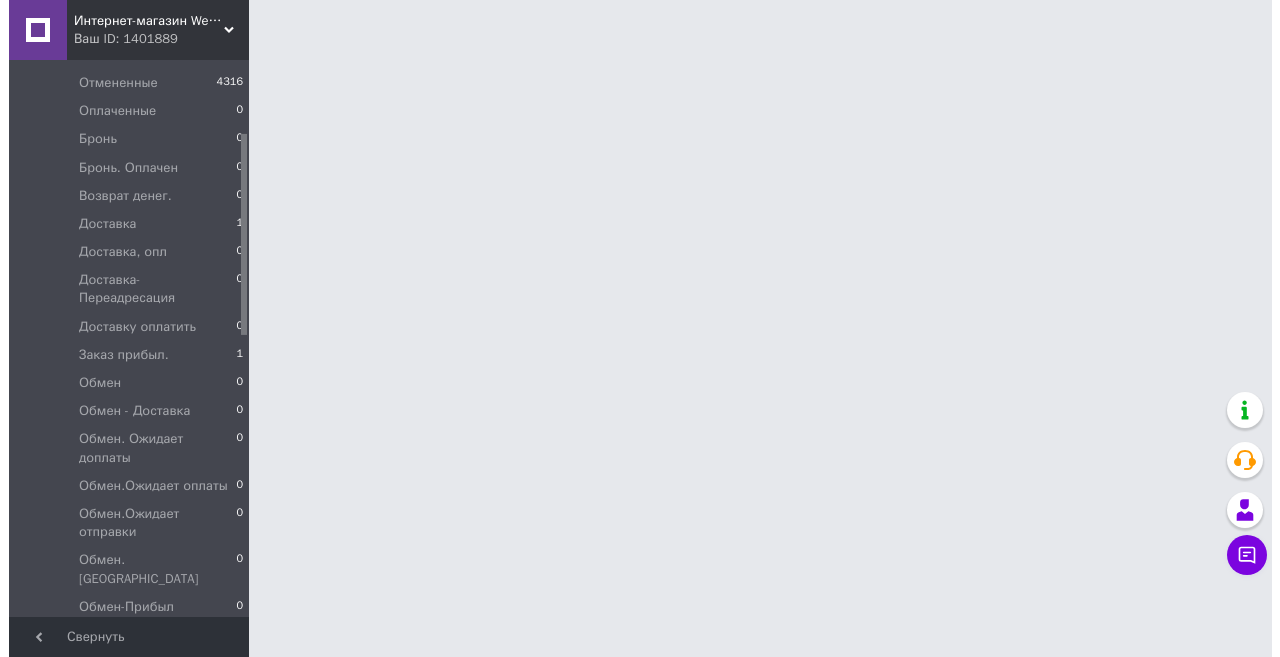scroll, scrollTop: 0, scrollLeft: 0, axis: both 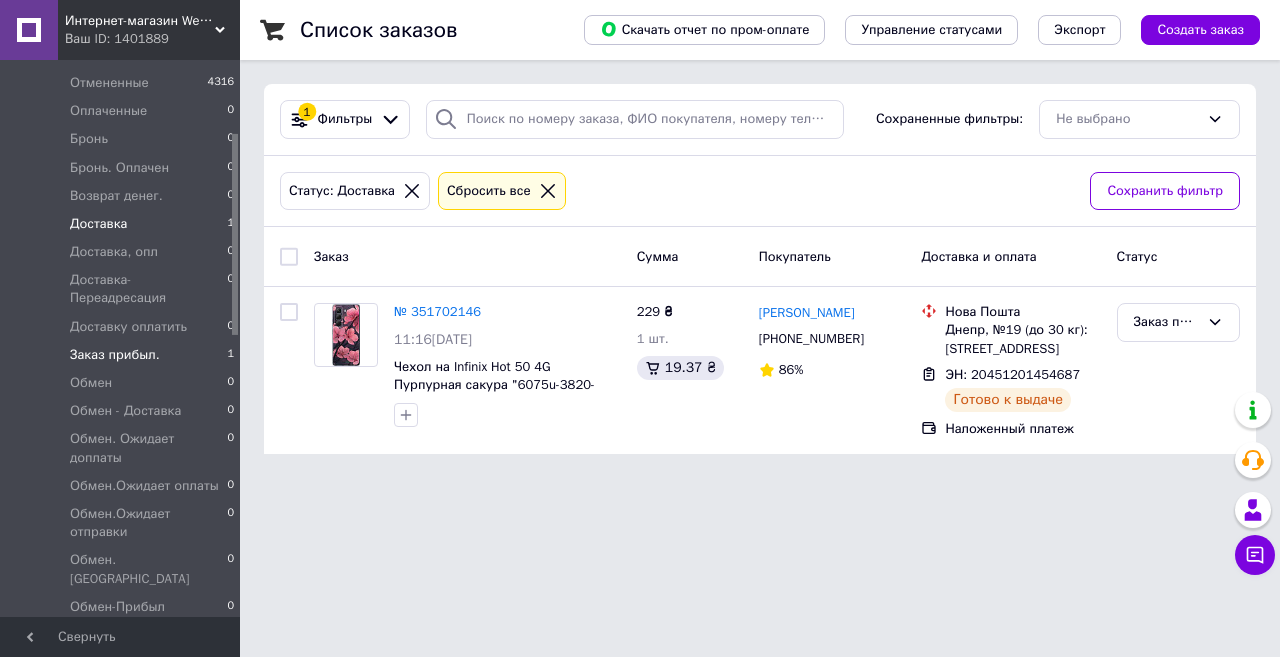click on "Заказ прибыл." at bounding box center (115, 355) 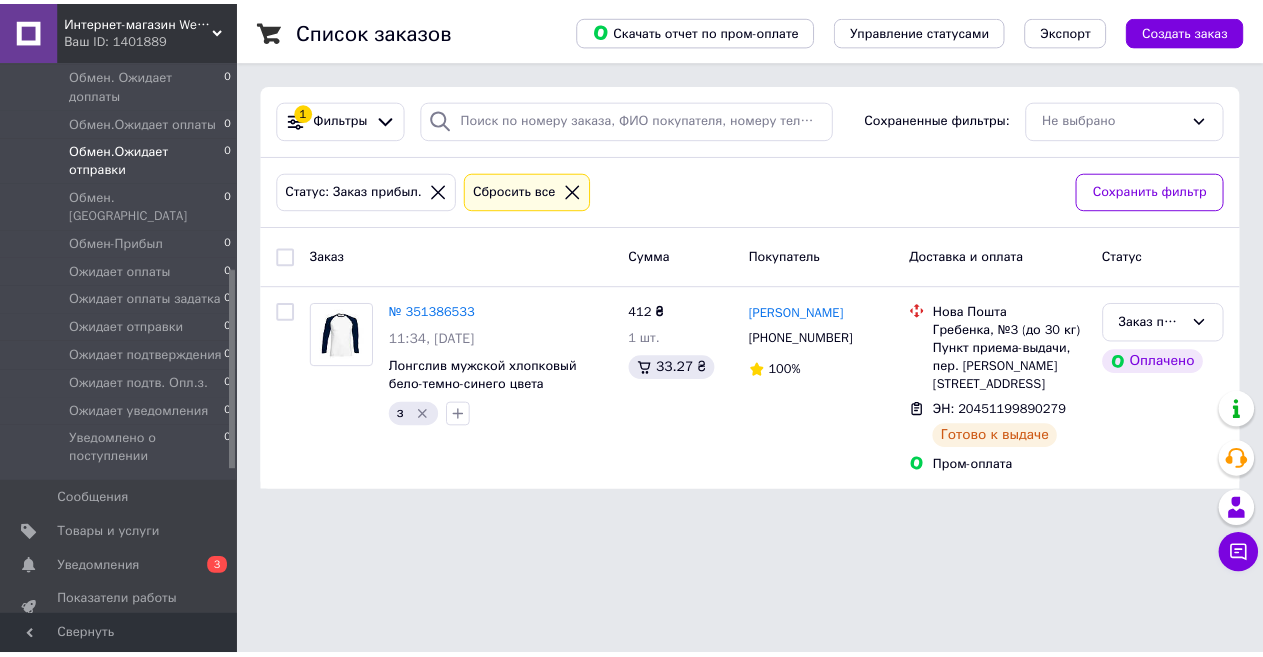 scroll, scrollTop: 600, scrollLeft: 0, axis: vertical 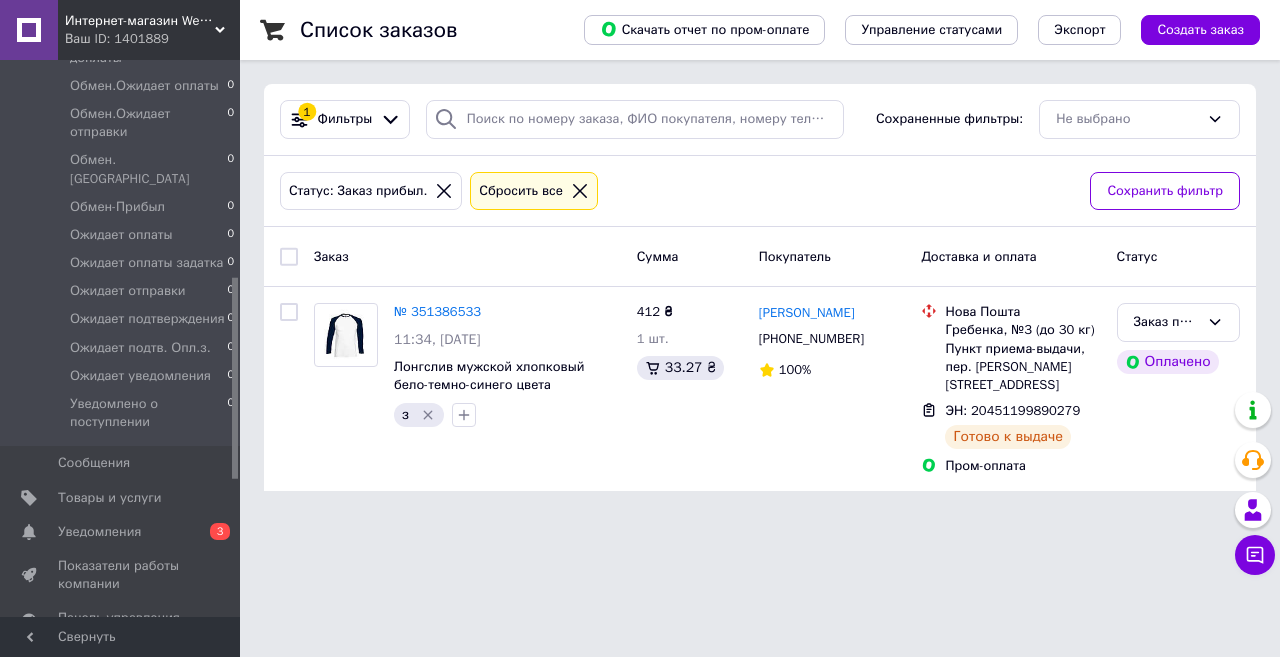 click on "Сбросить все" at bounding box center (521, 191) 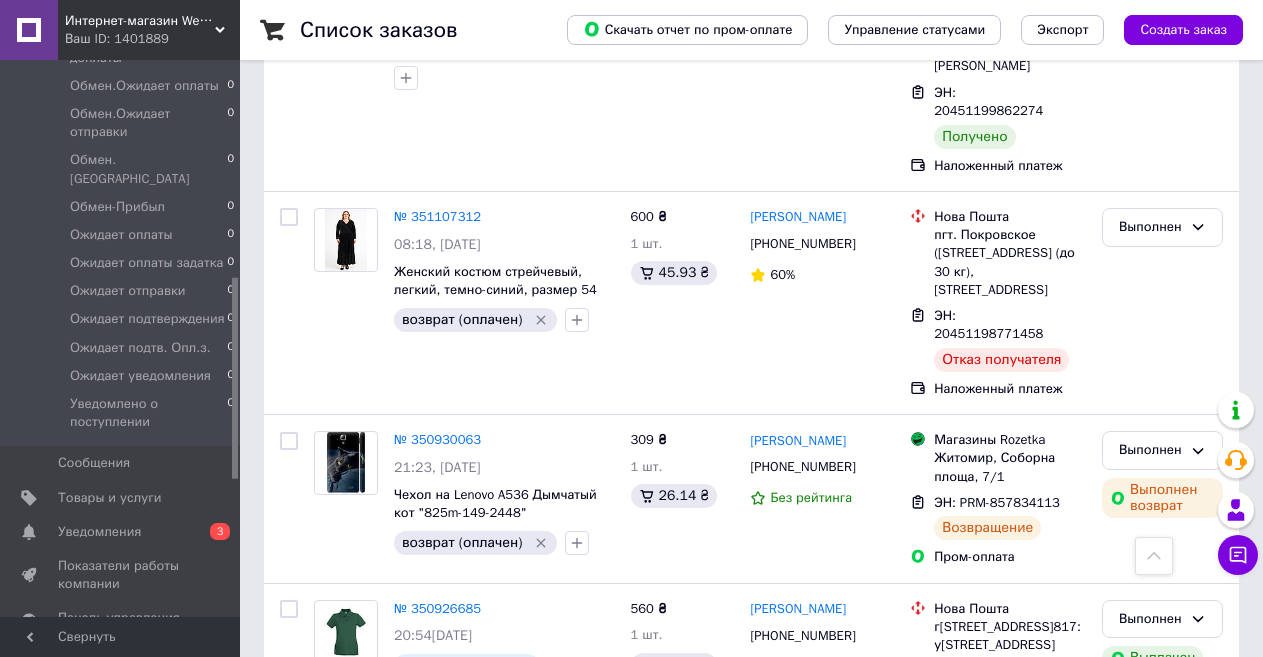 scroll, scrollTop: 900, scrollLeft: 0, axis: vertical 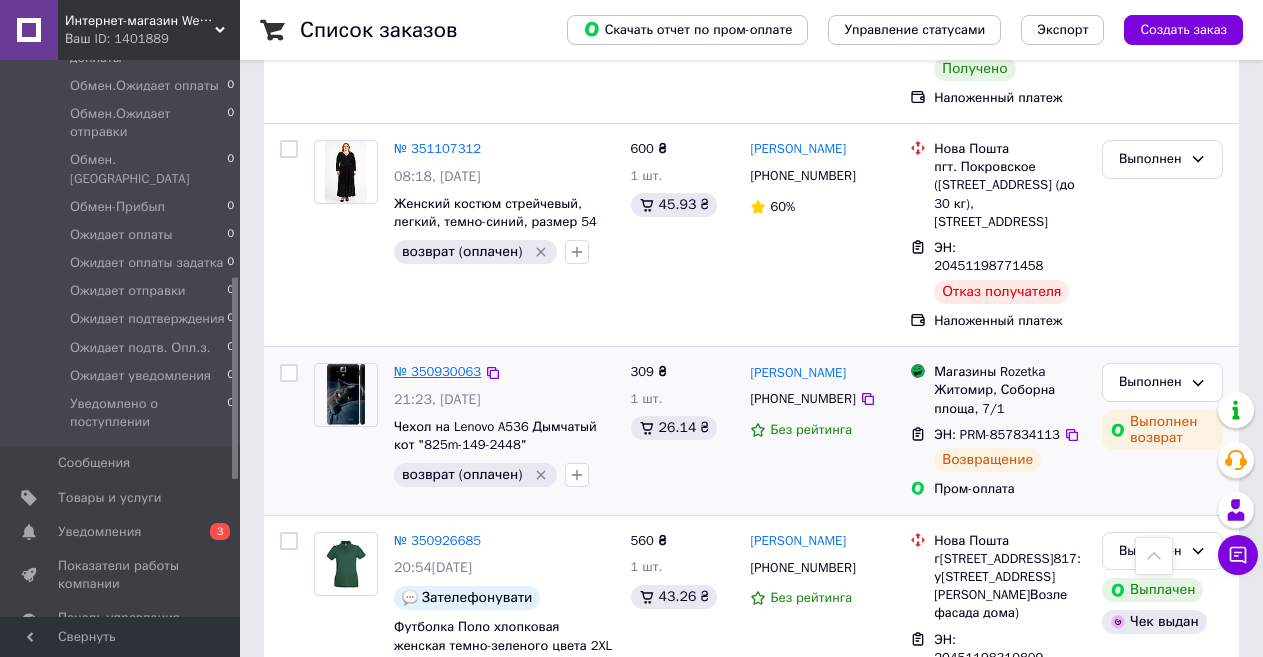 click on "№ 350930063" at bounding box center [437, 371] 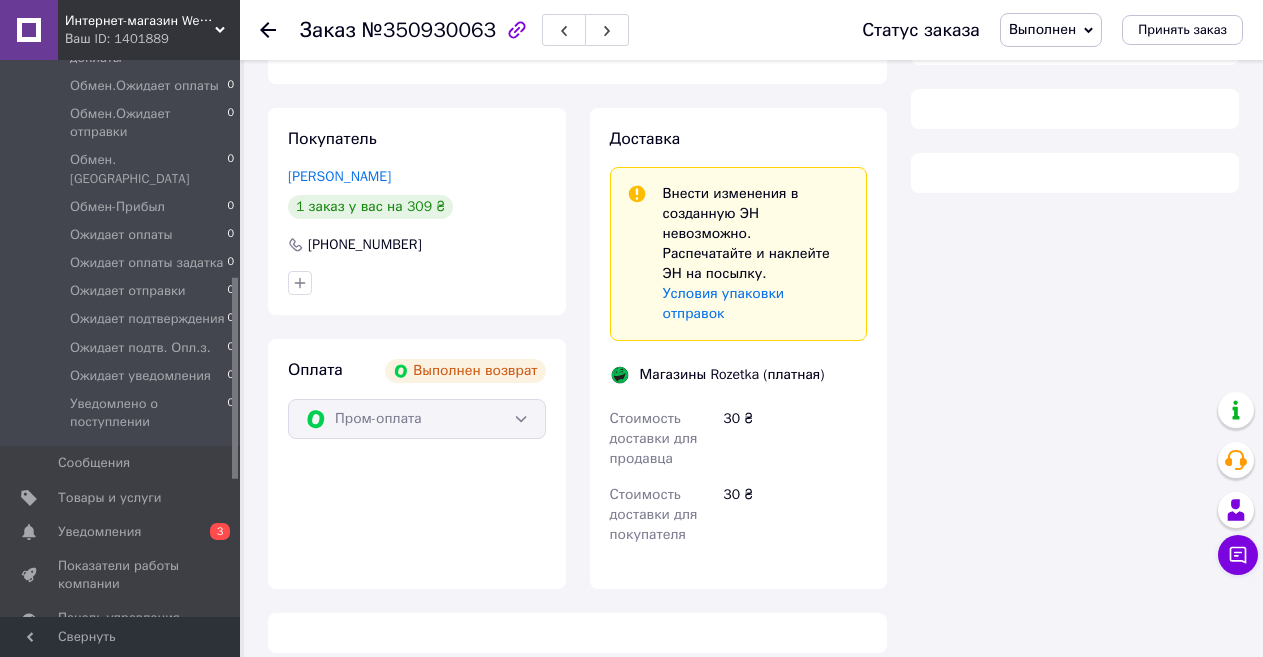 scroll, scrollTop: 900, scrollLeft: 0, axis: vertical 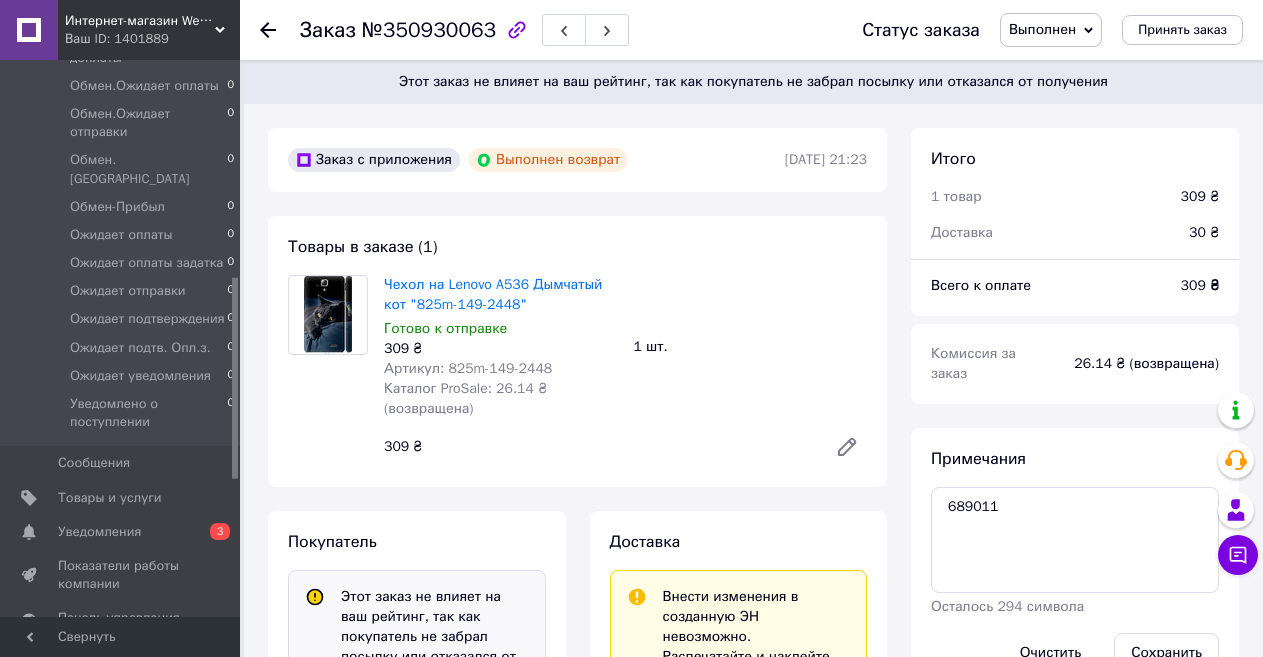 click on "№350930063" at bounding box center [429, 30] 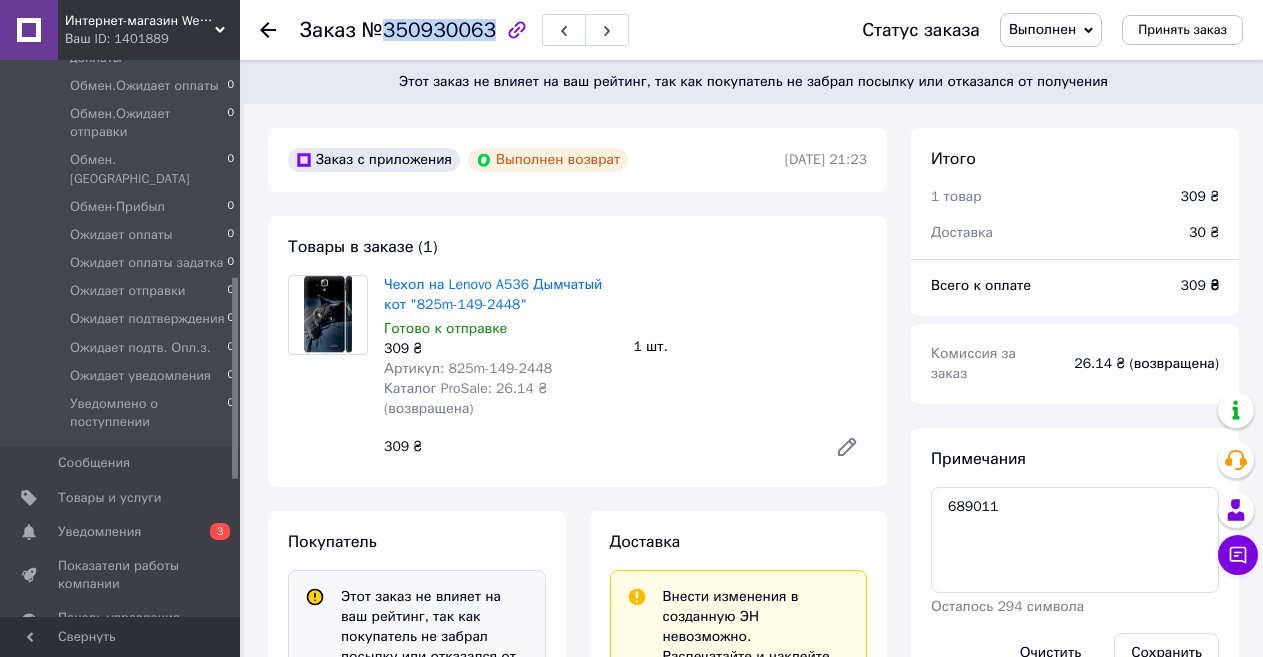 copy on "350930063" 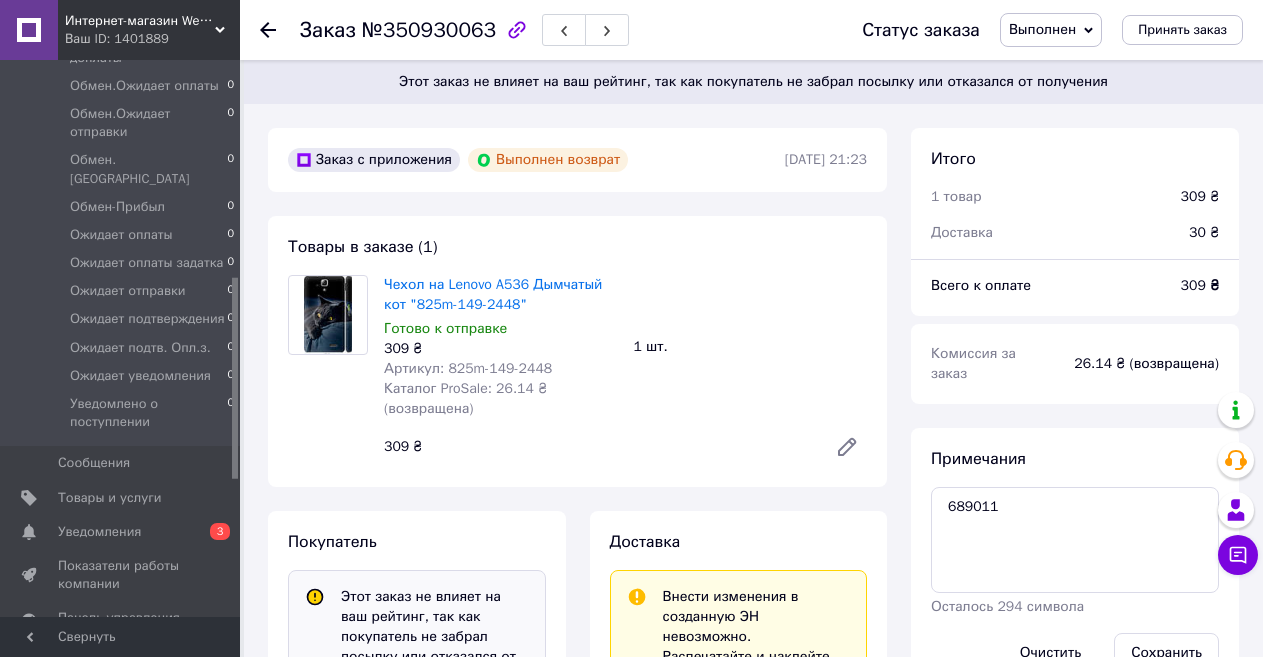click on "Заказ №350930063 Статус заказа Выполнен Принят Отменен Оплаченный Бронь Бронь. Оплачен Возврат денег. Доставка Доставка, опл Доставка-Переадресация Доставку оплатить Заказ прибыл. Обмен Обмен - Доставка Обмен. Ожидает доплаты [PERSON_NAME].Ожидает оплаты [PERSON_NAME].Ожидает отправки [PERSON_NAME]. Получен Обмен-Прибыл Ожидает оплаты Ожидает оплаты задатка Ожидает отправки Ожидает подтверждения Ожидает подтв. Опл.з. Ожидает уведомления Уведомлено о поступлении Принять заказ Этот заказ не влияет на ваш рейтинг, так как покупатель не забрал посылку или отказался от получения   *" at bounding box center (753, 1095) 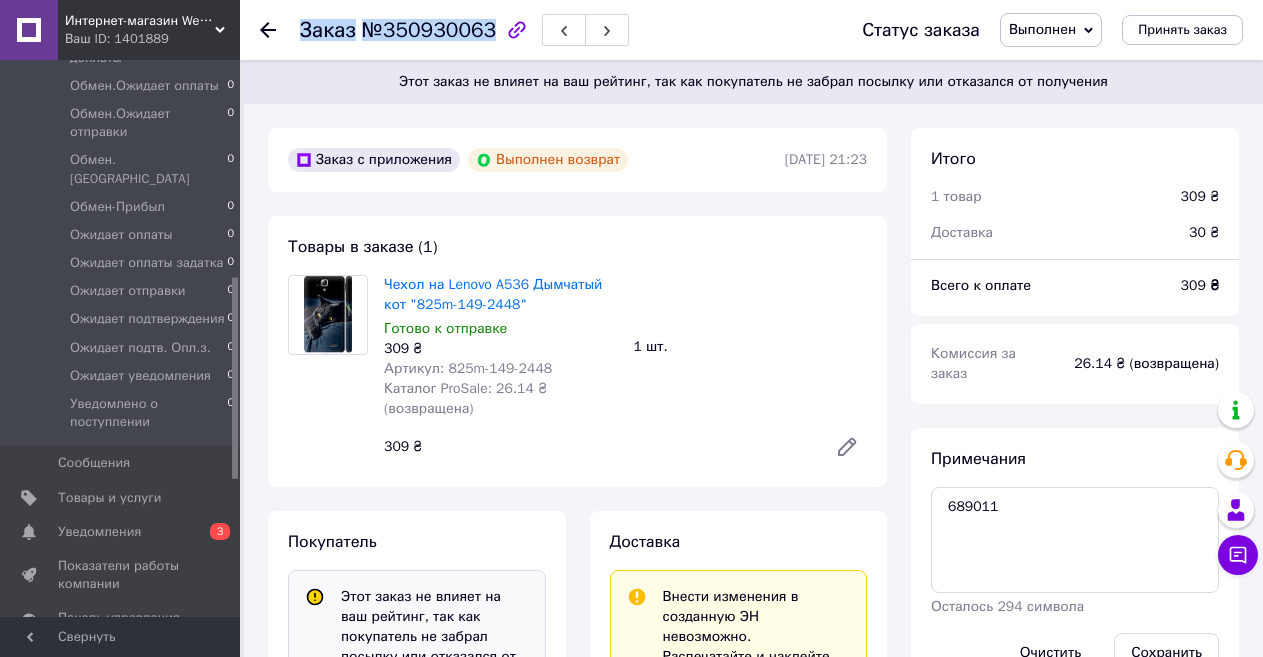 drag, startPoint x: 483, startPoint y: 34, endPoint x: 304, endPoint y: 28, distance: 179.10052 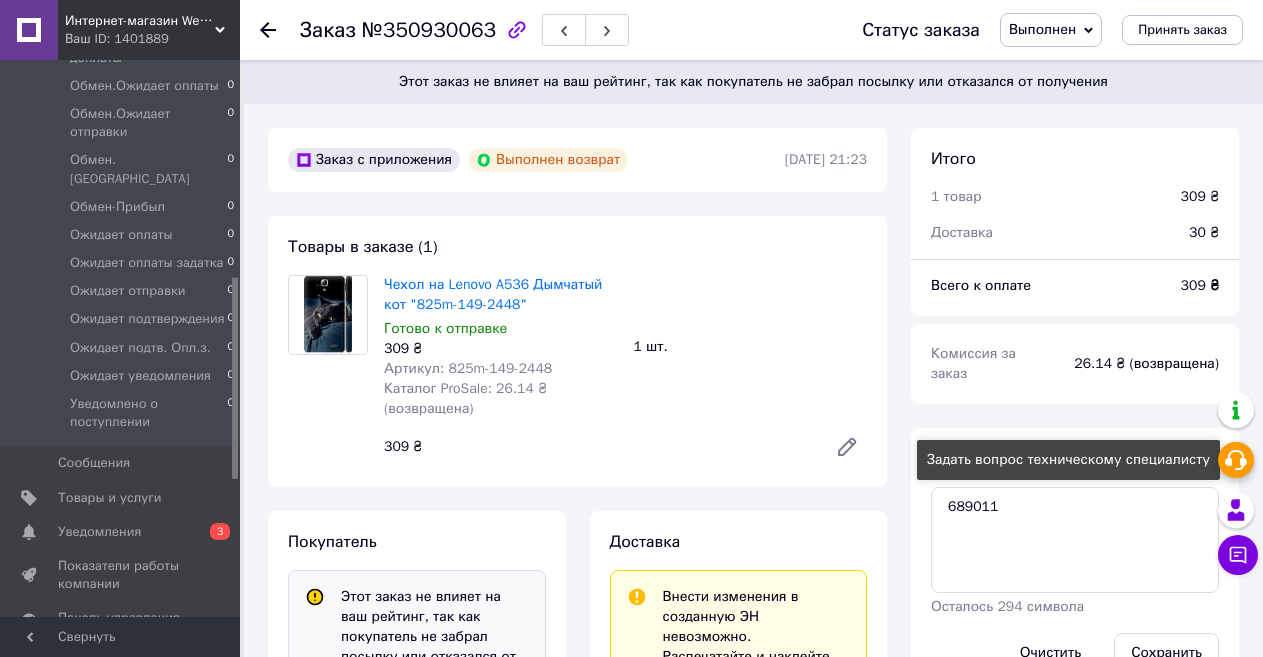 click 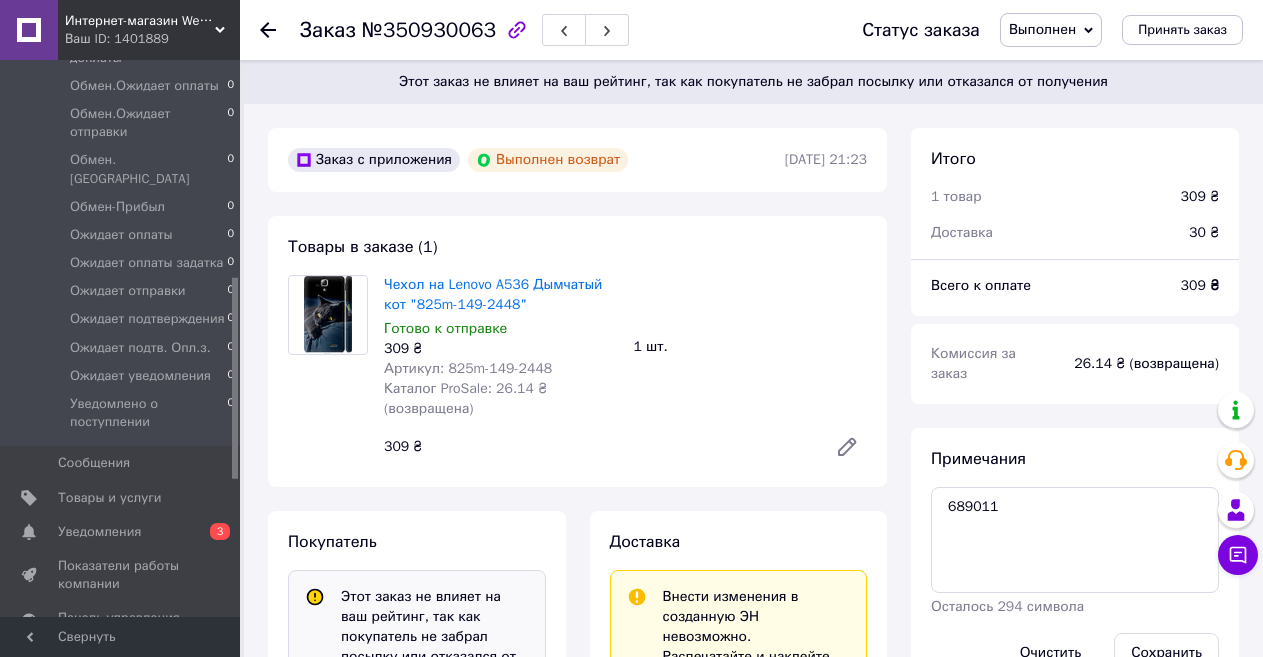 click on "Итого 1 товар 309 ₴ Доставка 30 ₴" at bounding box center (1075, 185) 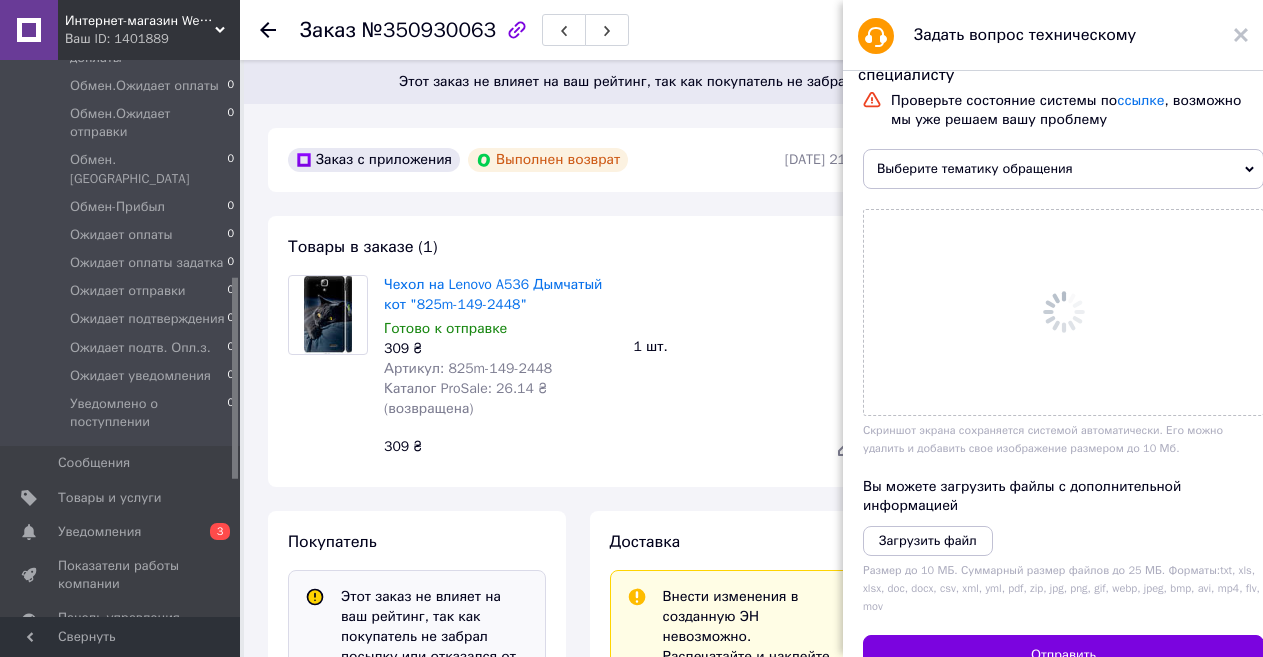 click on "Выберите тематику обращения" at bounding box center (1063, 169) 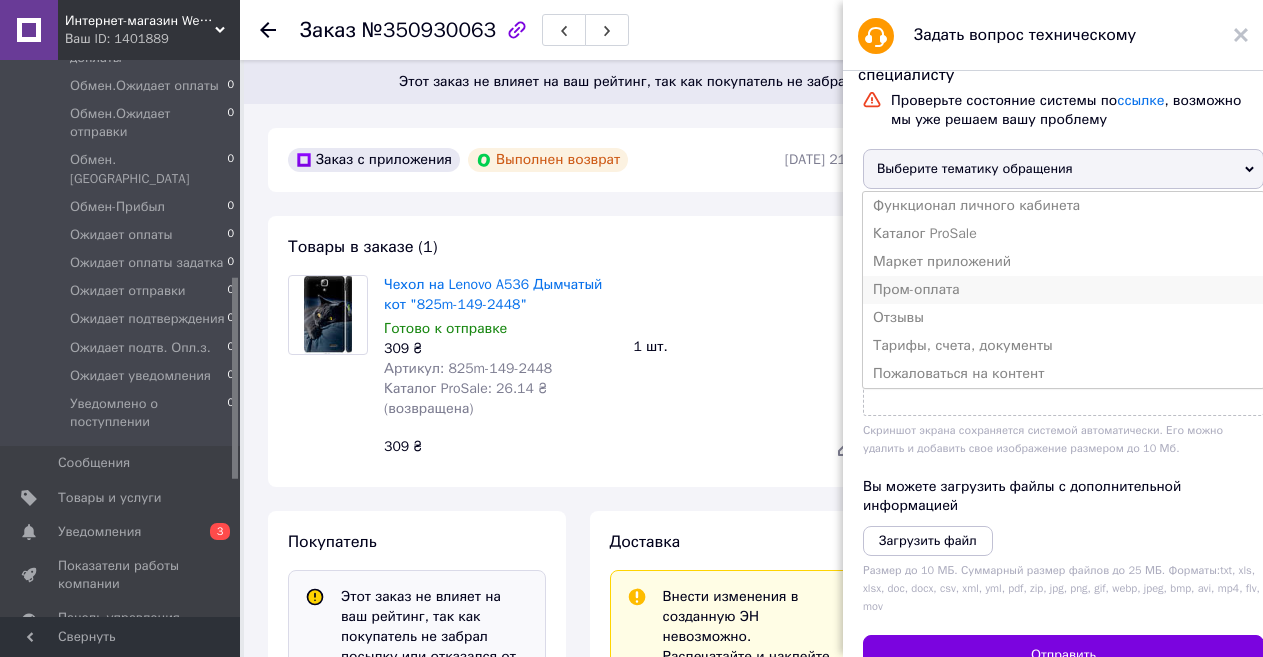 click on "Пром-оплата" at bounding box center (1063, 290) 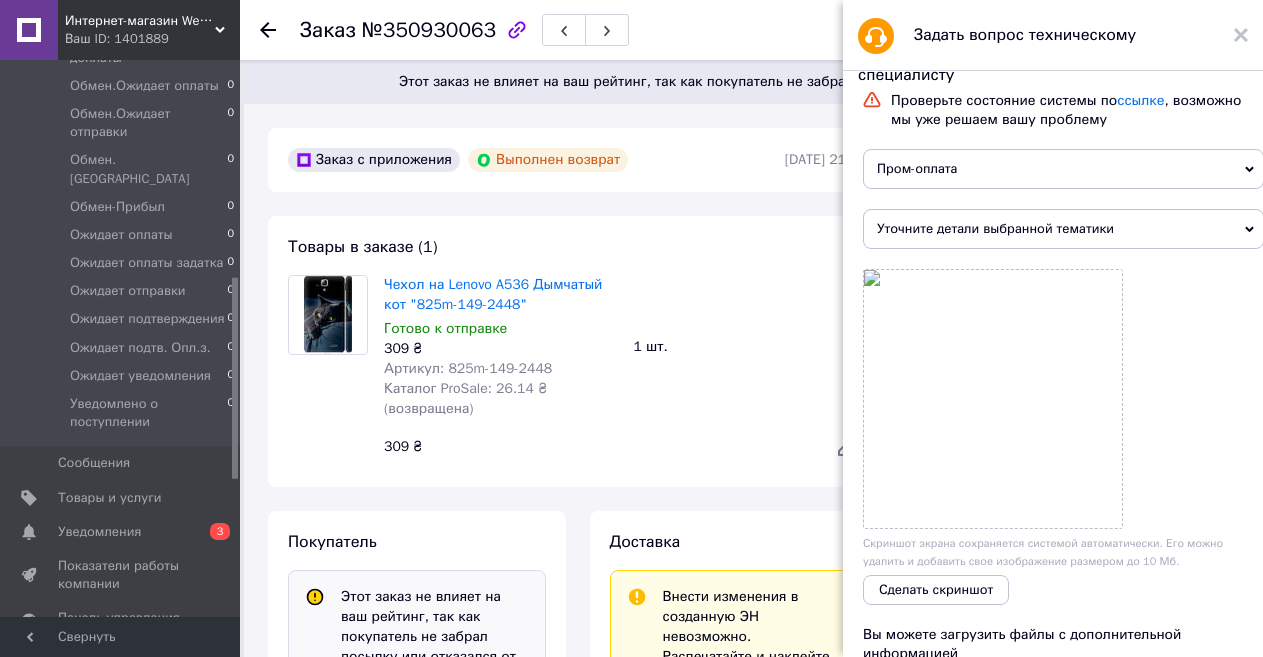 click on "Уточните детали выбранной тематики" at bounding box center [1063, 229] 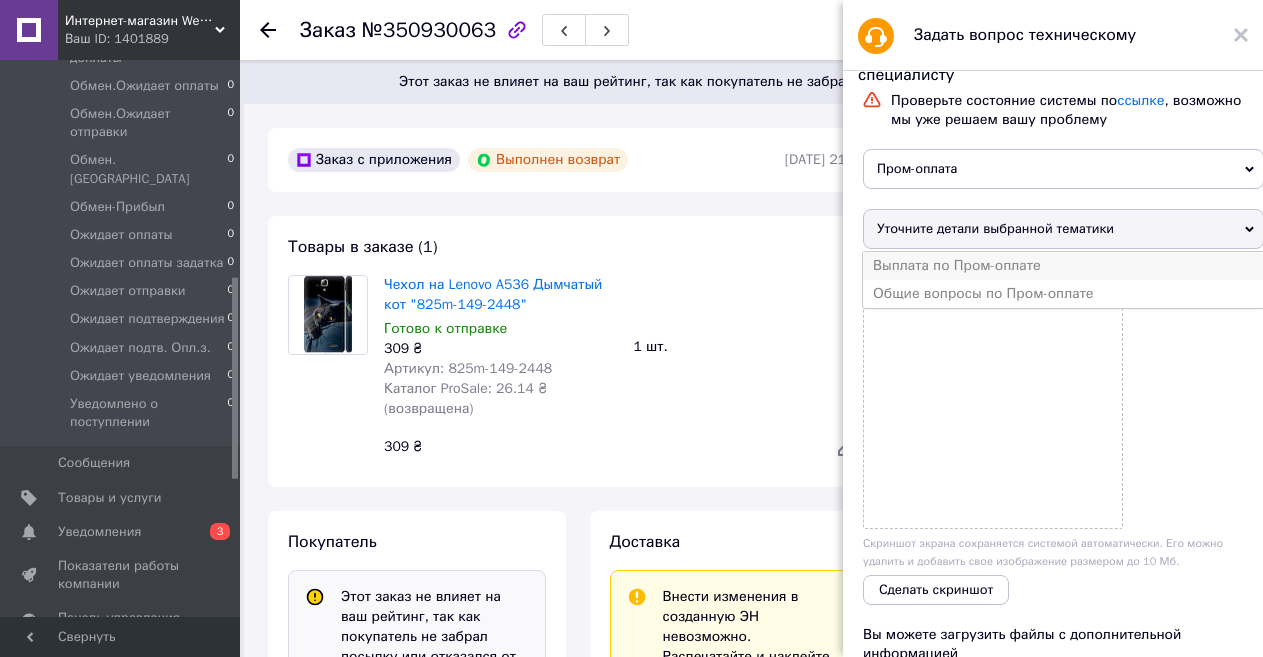 click on "Выплата по Пром-оплате" at bounding box center [1063, 266] 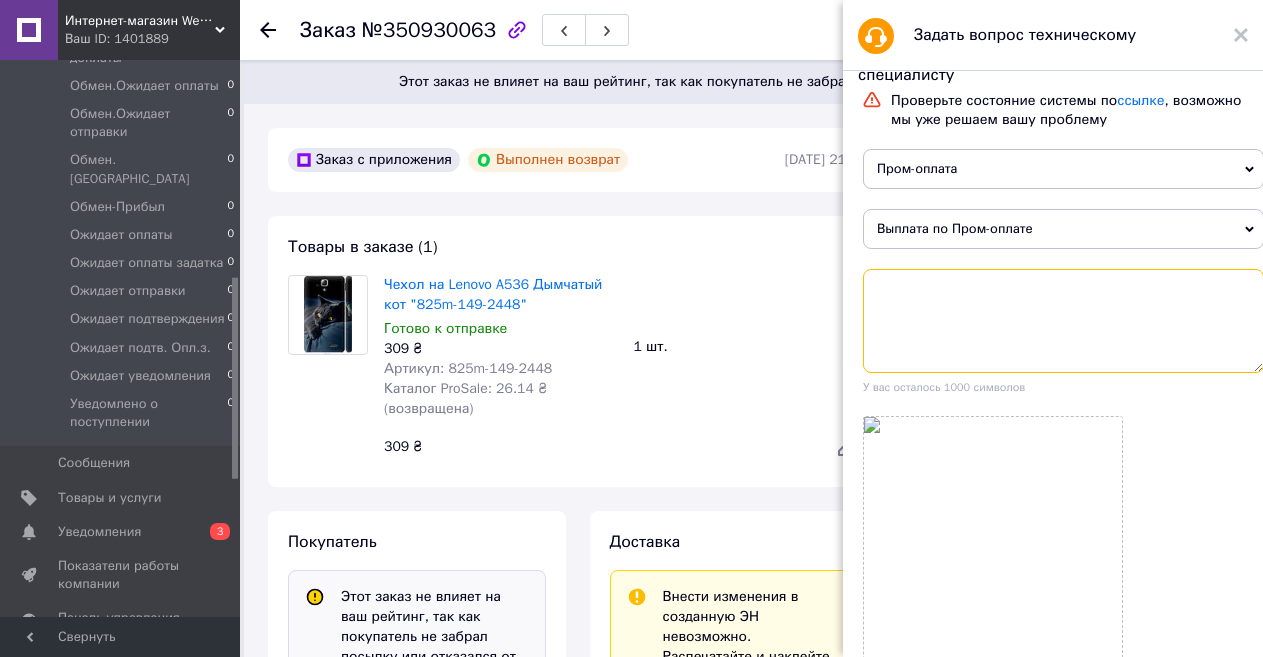 click at bounding box center [1063, 321] 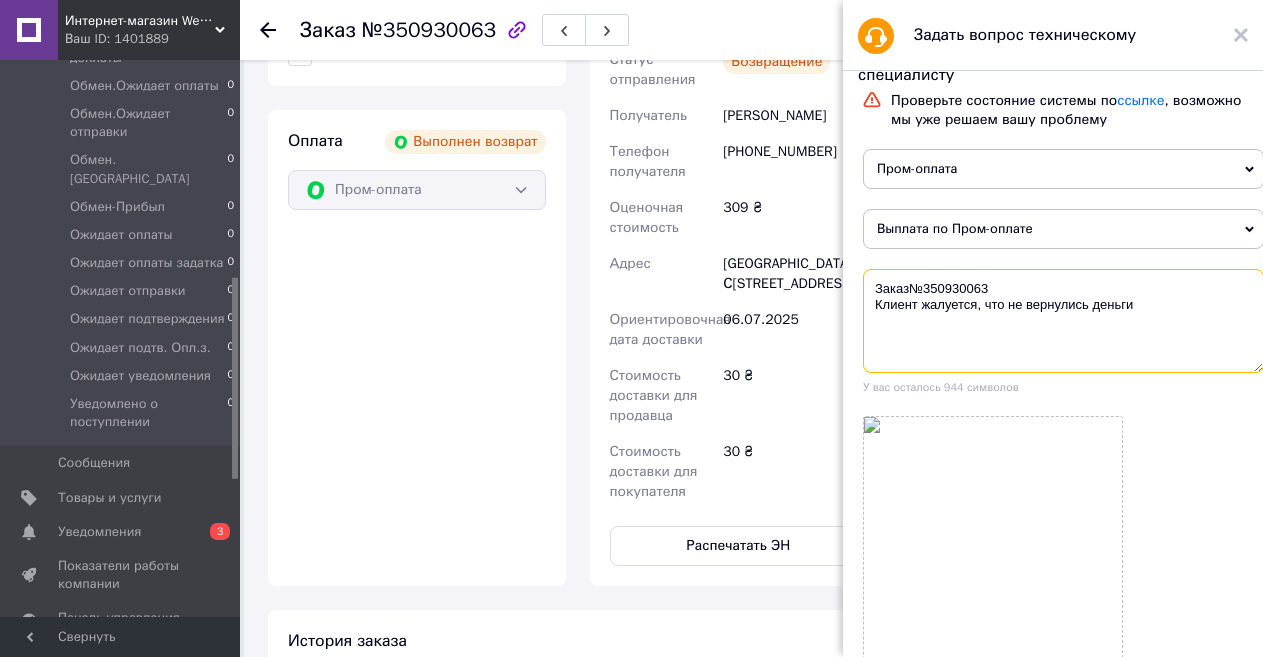 scroll, scrollTop: 1300, scrollLeft: 0, axis: vertical 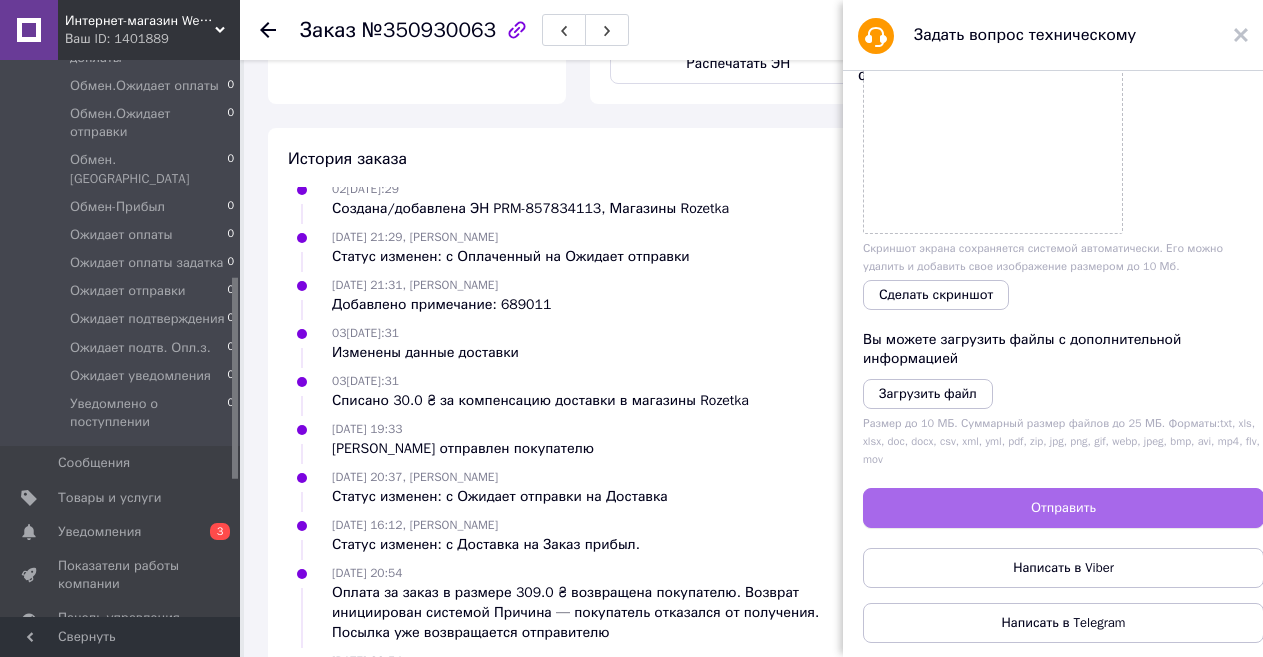 type on "Заказ№350930063
Клиент жалуется, что не вернулись деньги" 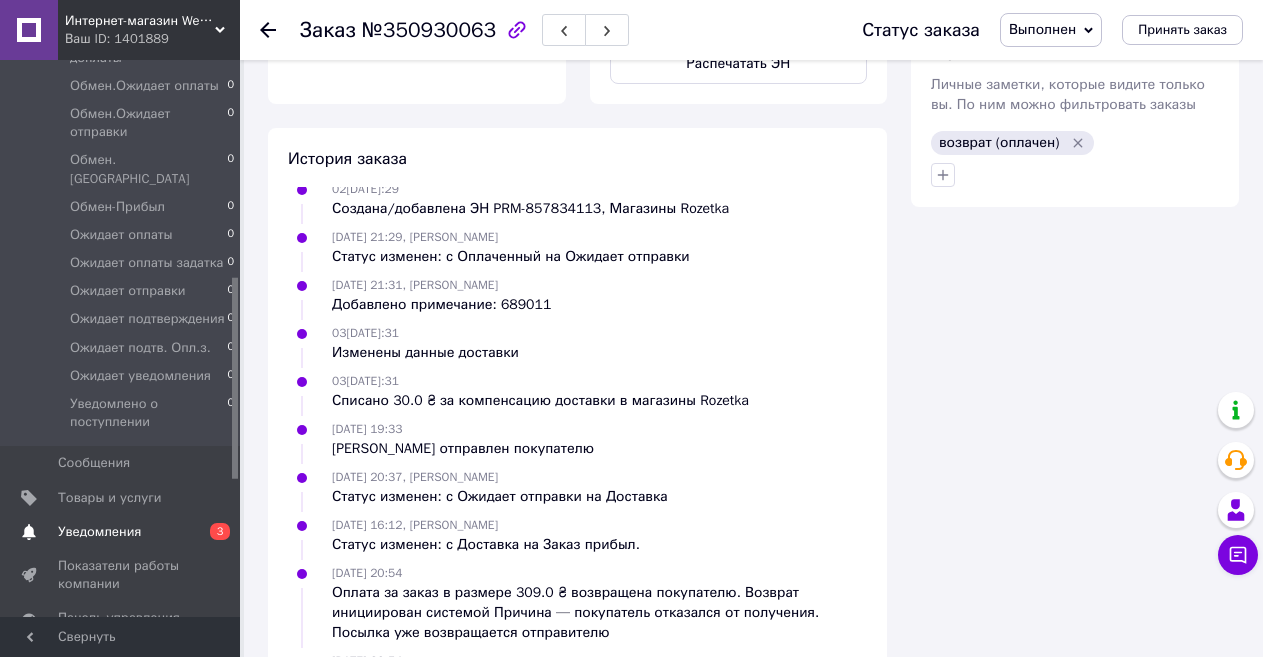 click on "Уведомления" at bounding box center (99, 532) 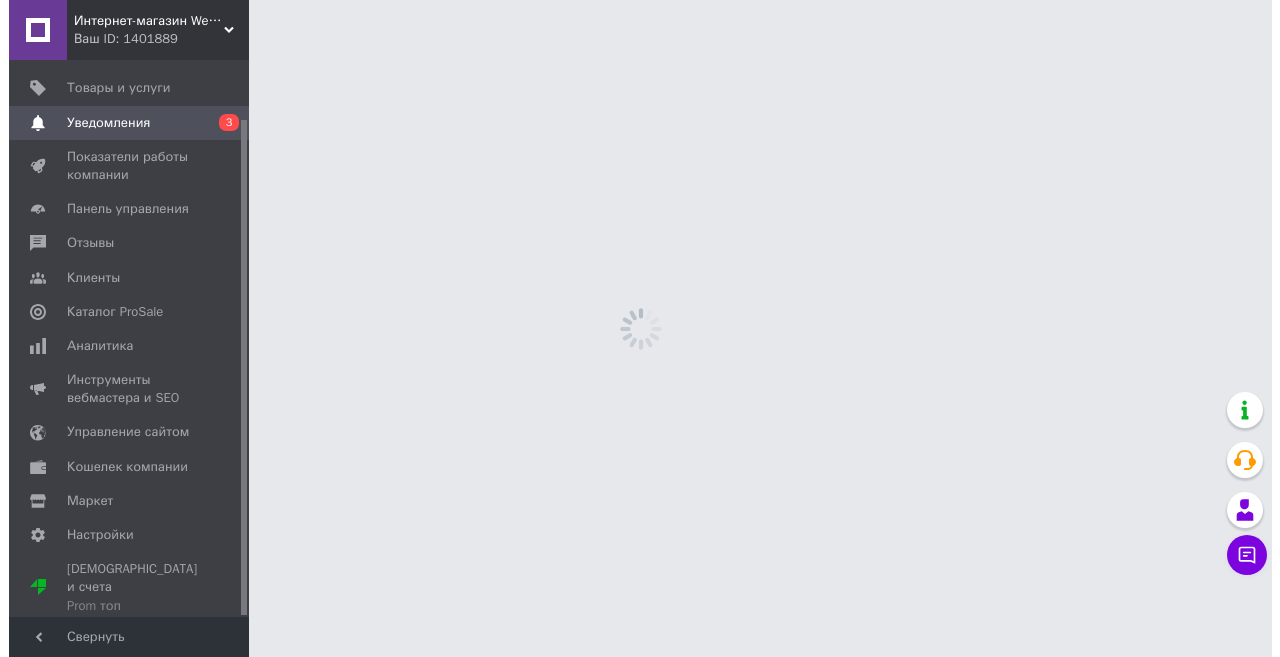 scroll, scrollTop: 0, scrollLeft: 0, axis: both 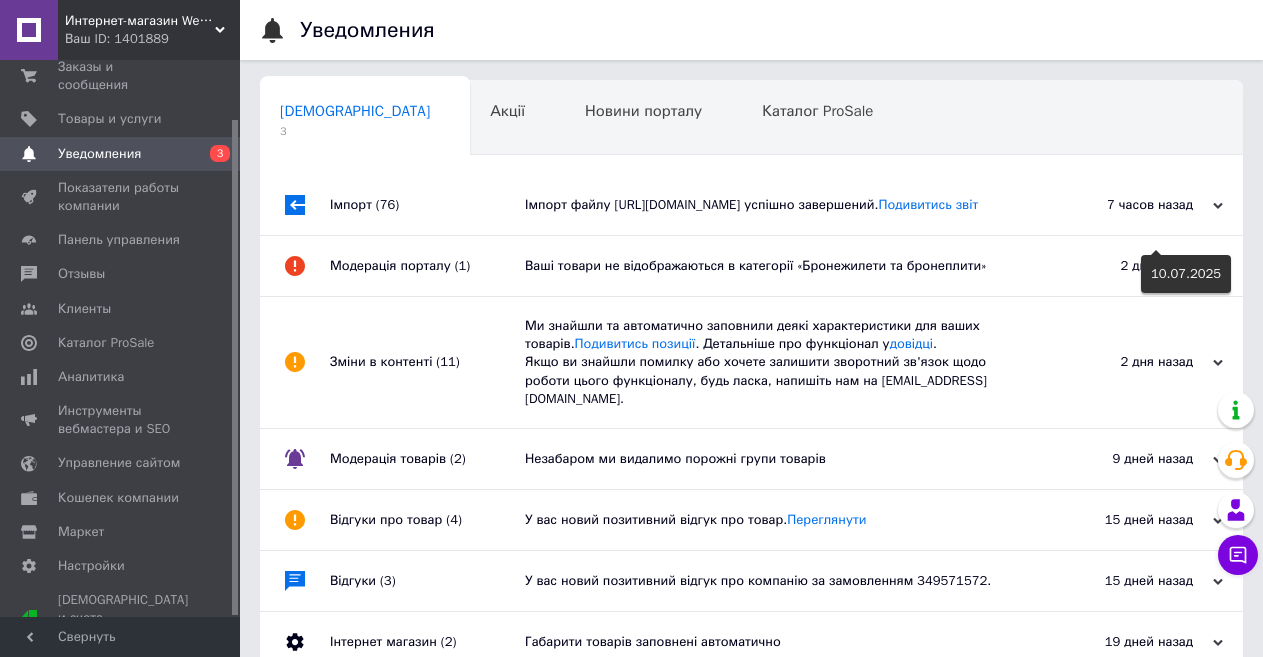 click 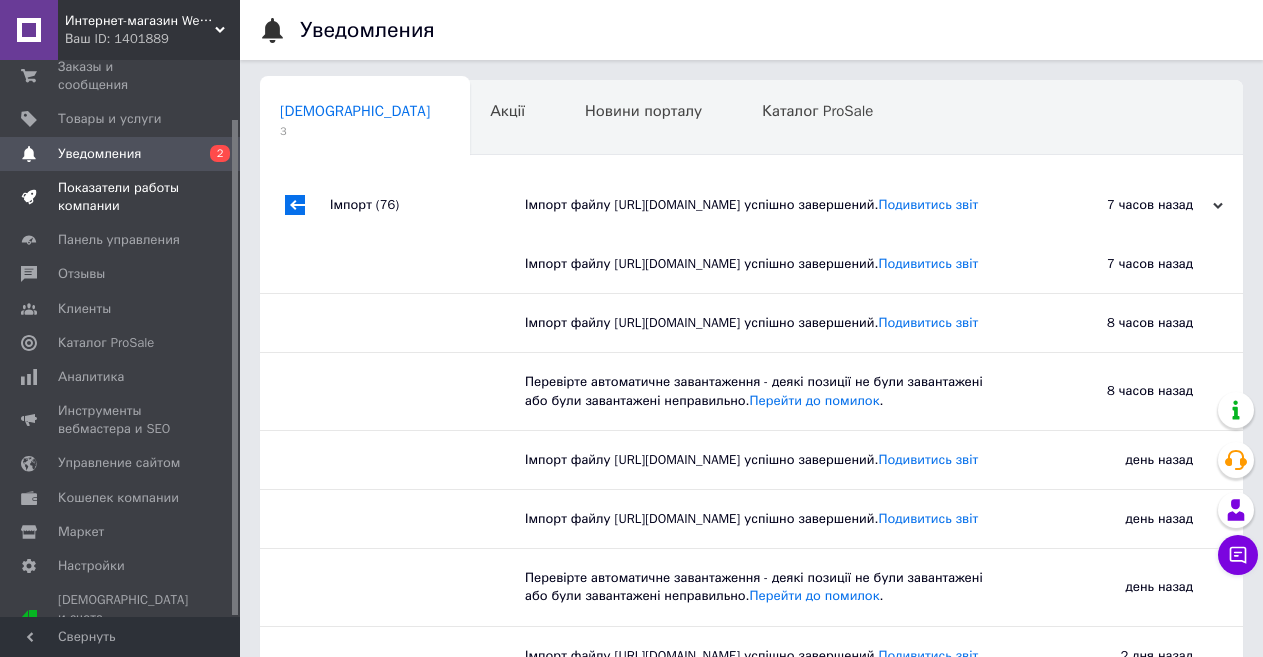 click on "Показатели работы компании" at bounding box center [121, 197] 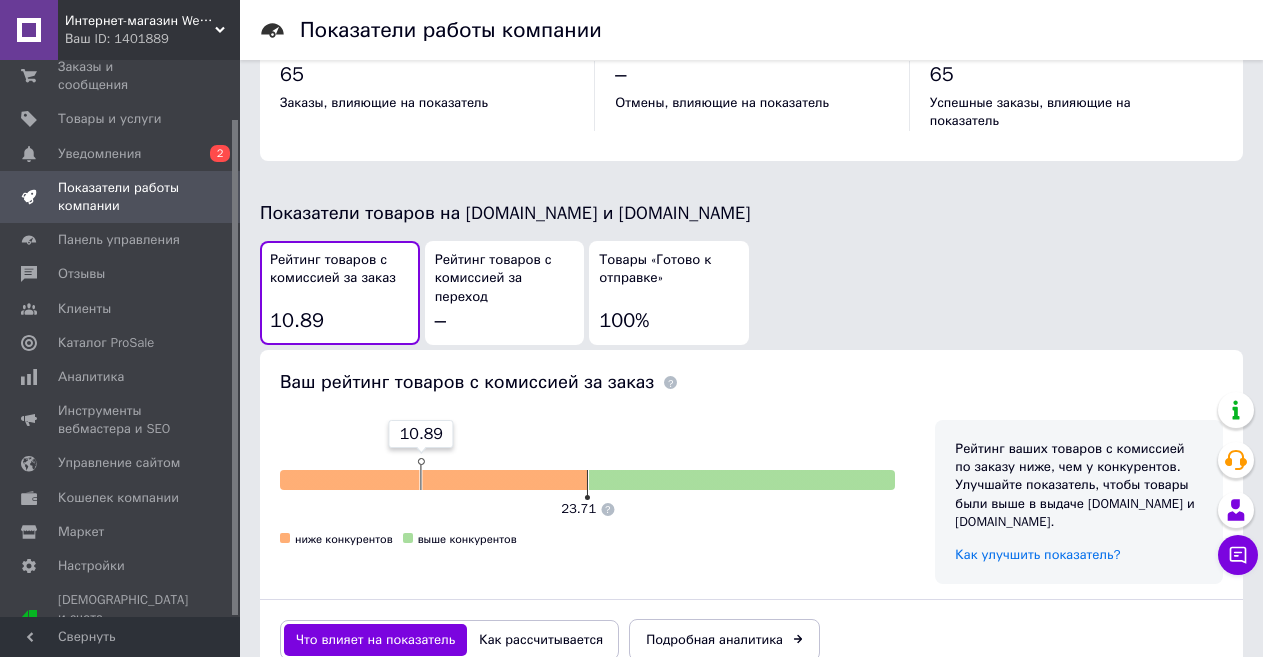 scroll, scrollTop: 1000, scrollLeft: 0, axis: vertical 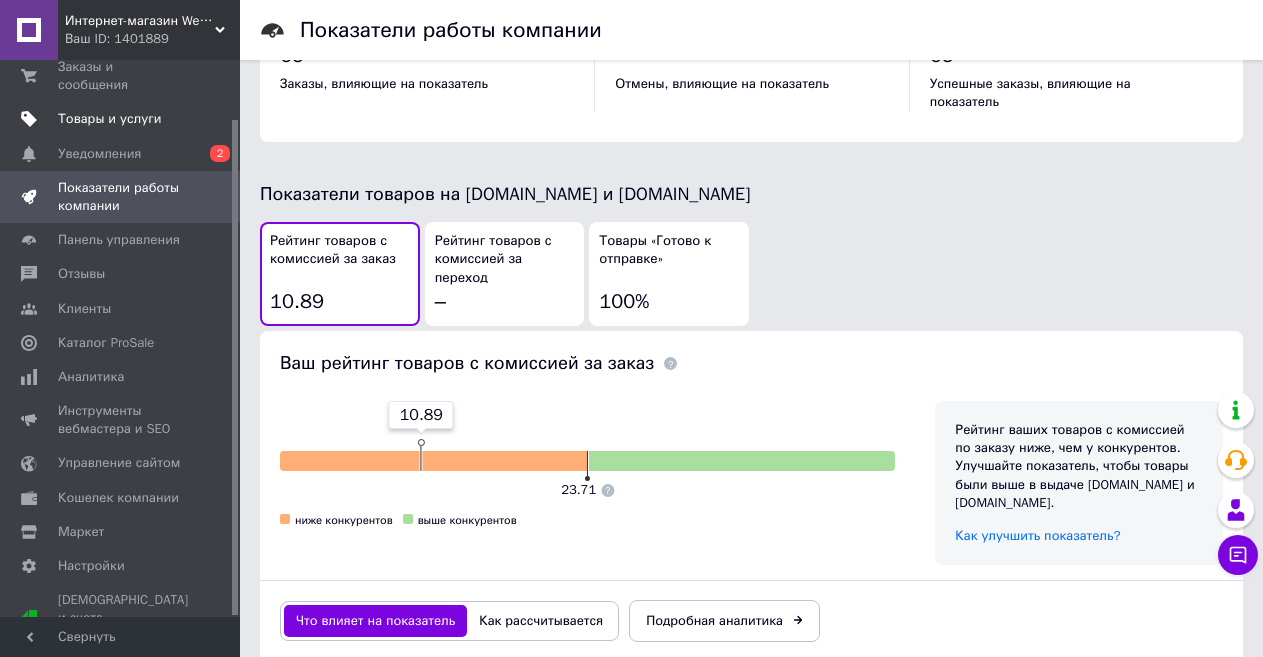 click on "Товары и услуги" at bounding box center [110, 119] 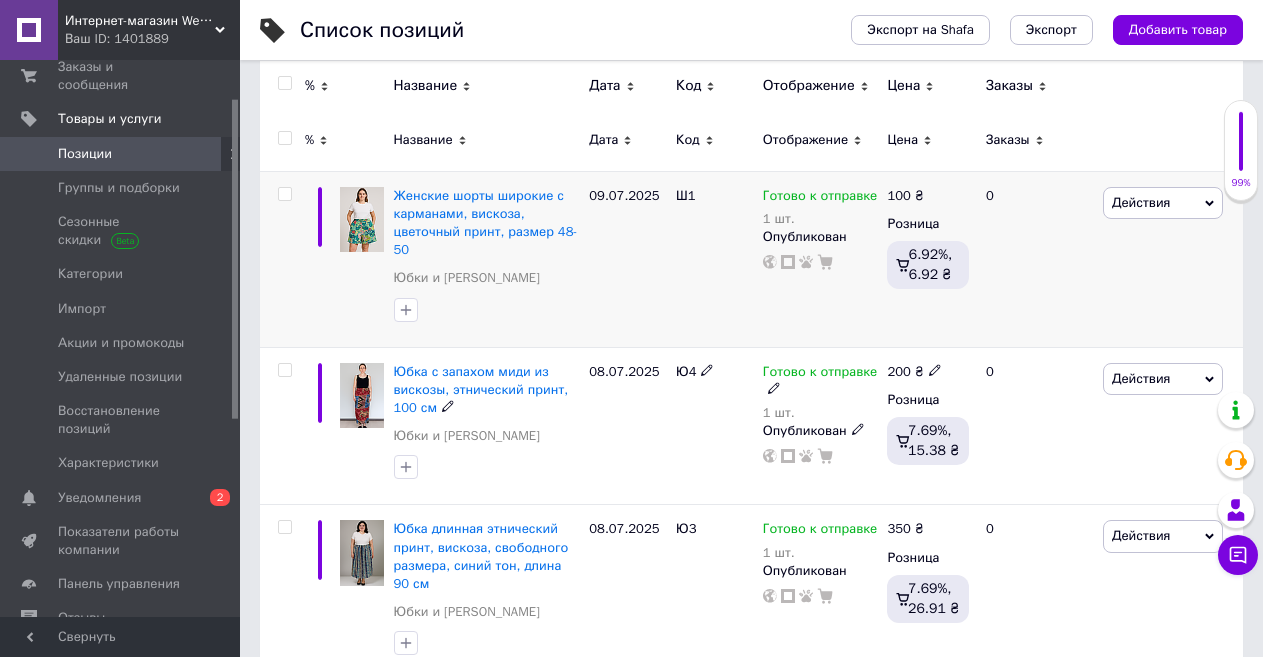 scroll, scrollTop: 400, scrollLeft: 0, axis: vertical 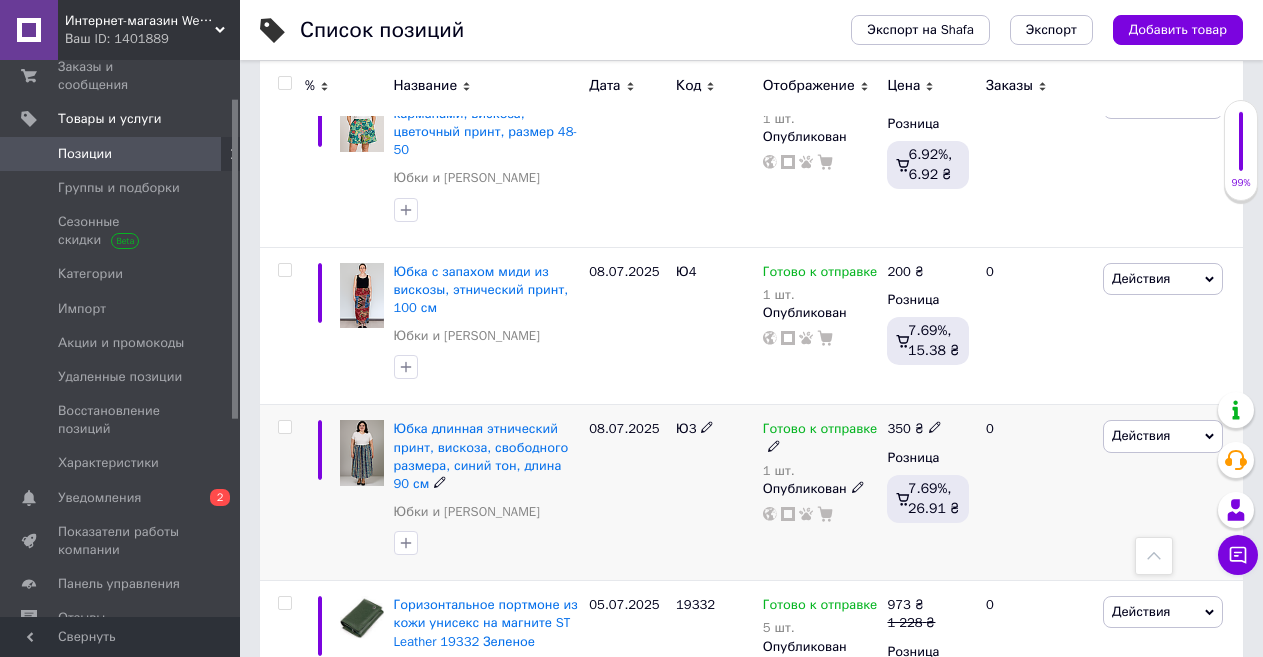 click 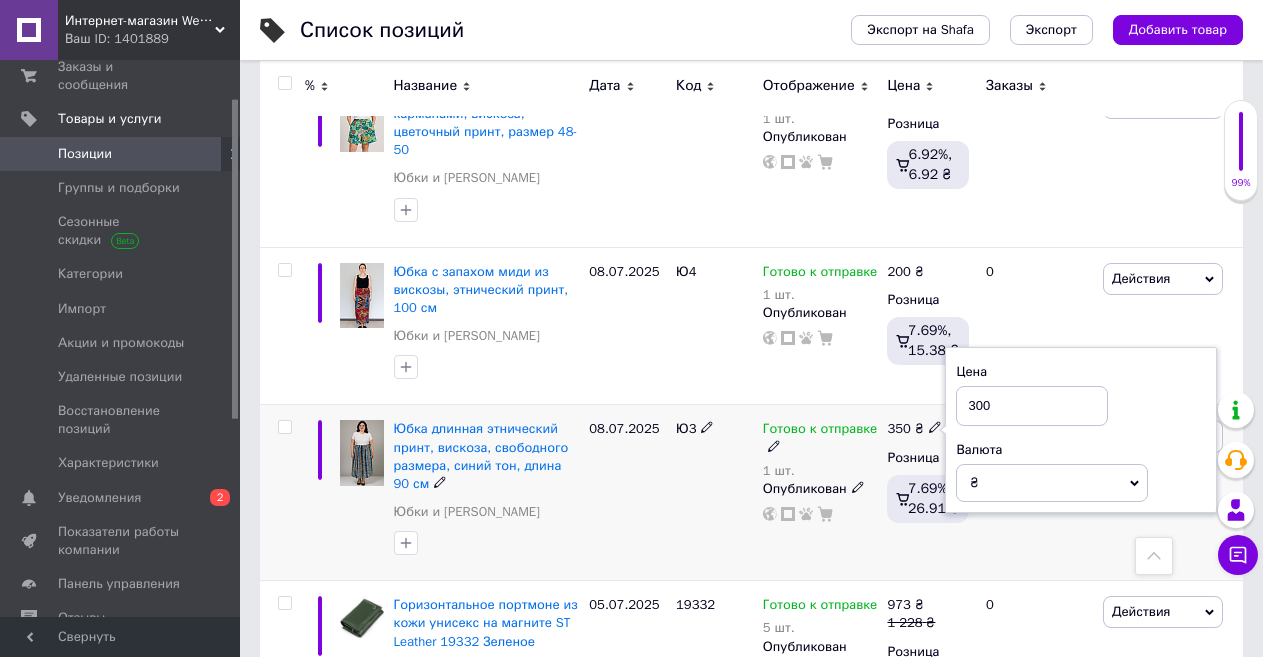 type on "300" 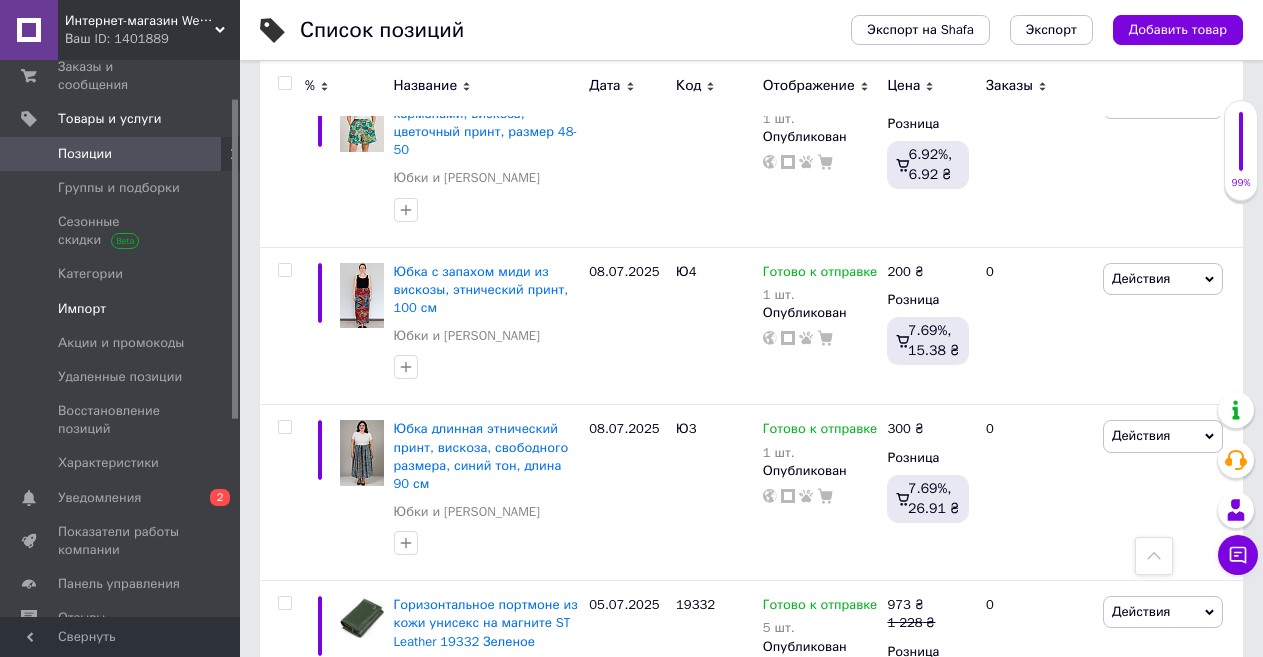 click on "Импорт" at bounding box center [82, 309] 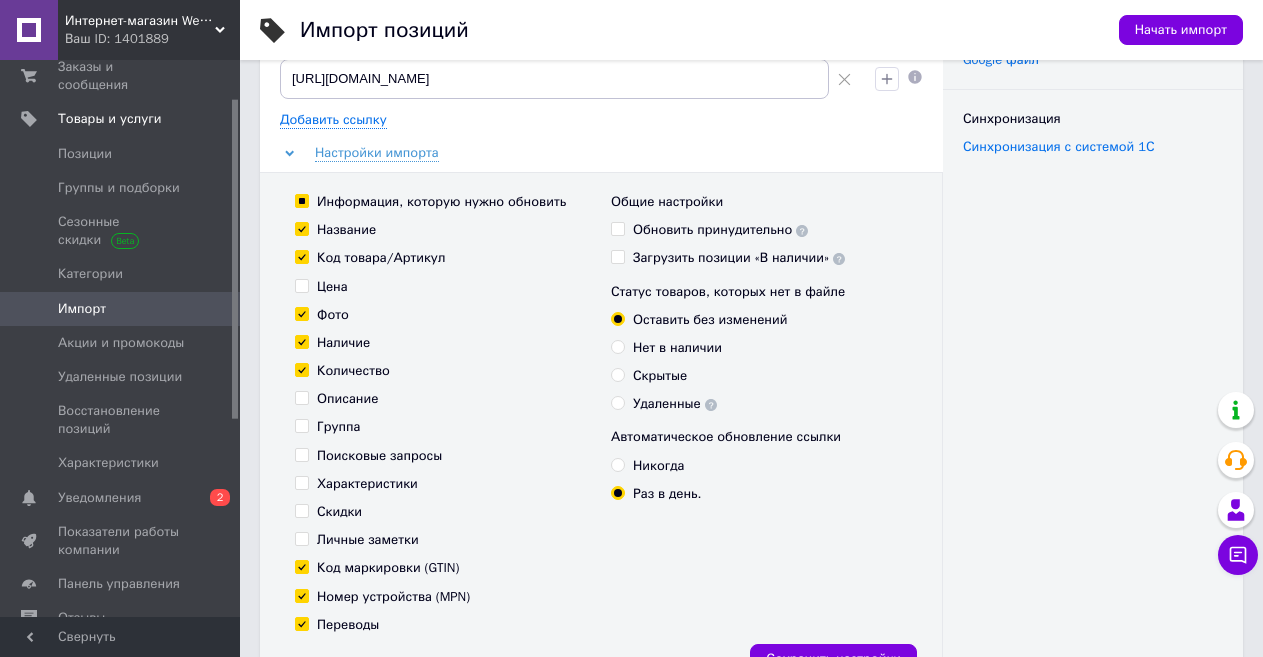 scroll, scrollTop: 0, scrollLeft: 0, axis: both 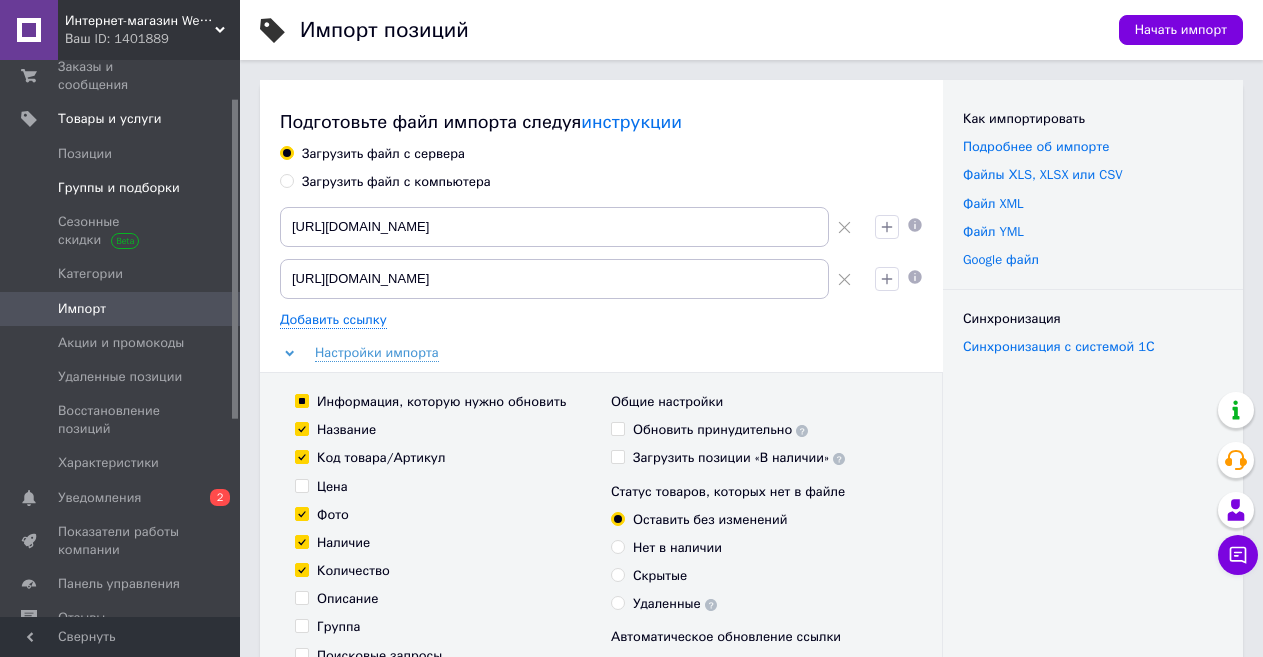 click on "Группы и подборки" at bounding box center [119, 188] 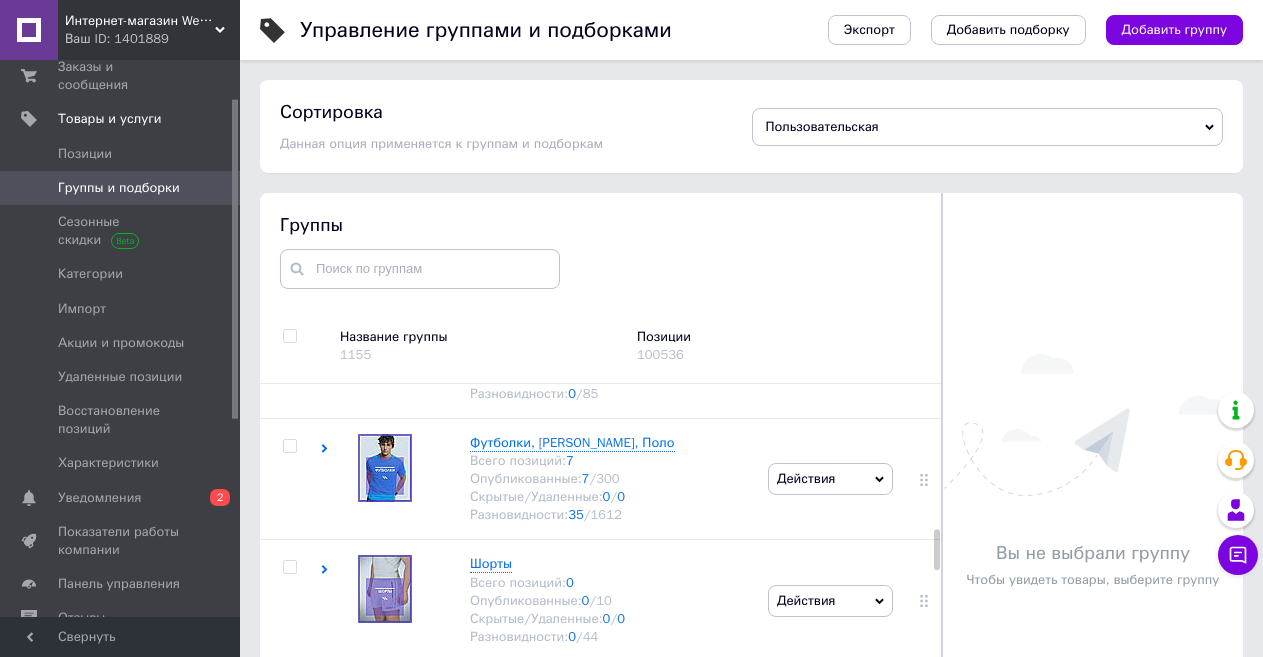scroll, scrollTop: 1500, scrollLeft: 0, axis: vertical 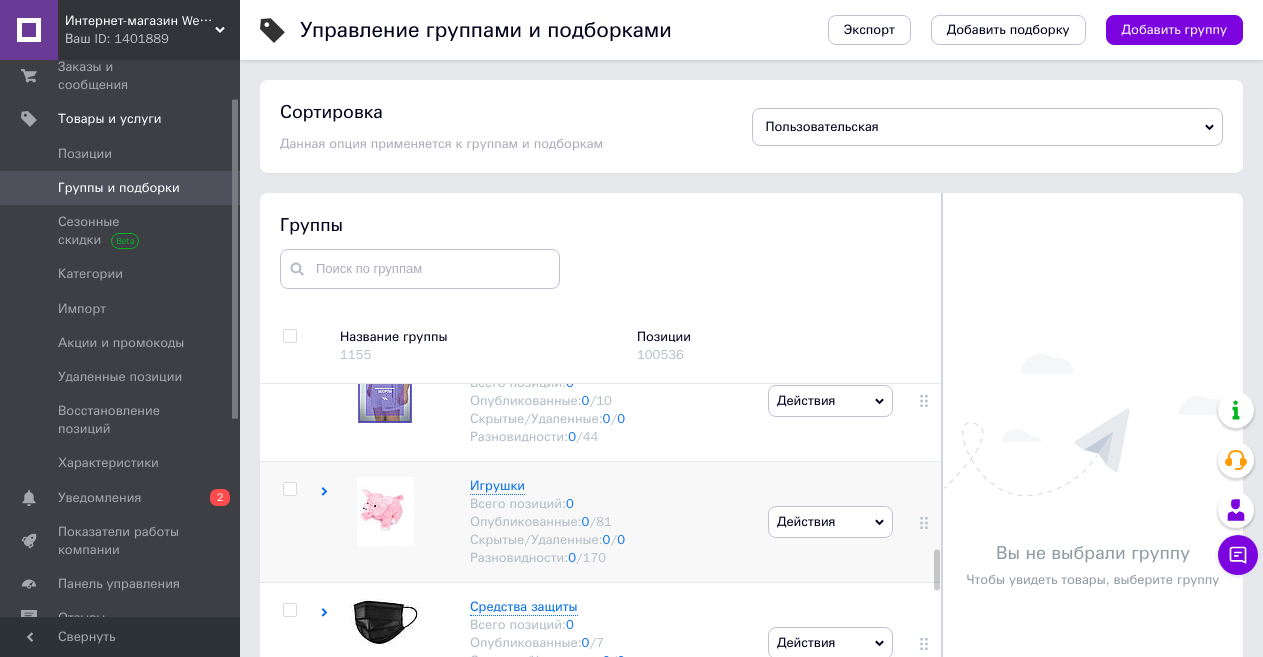 click 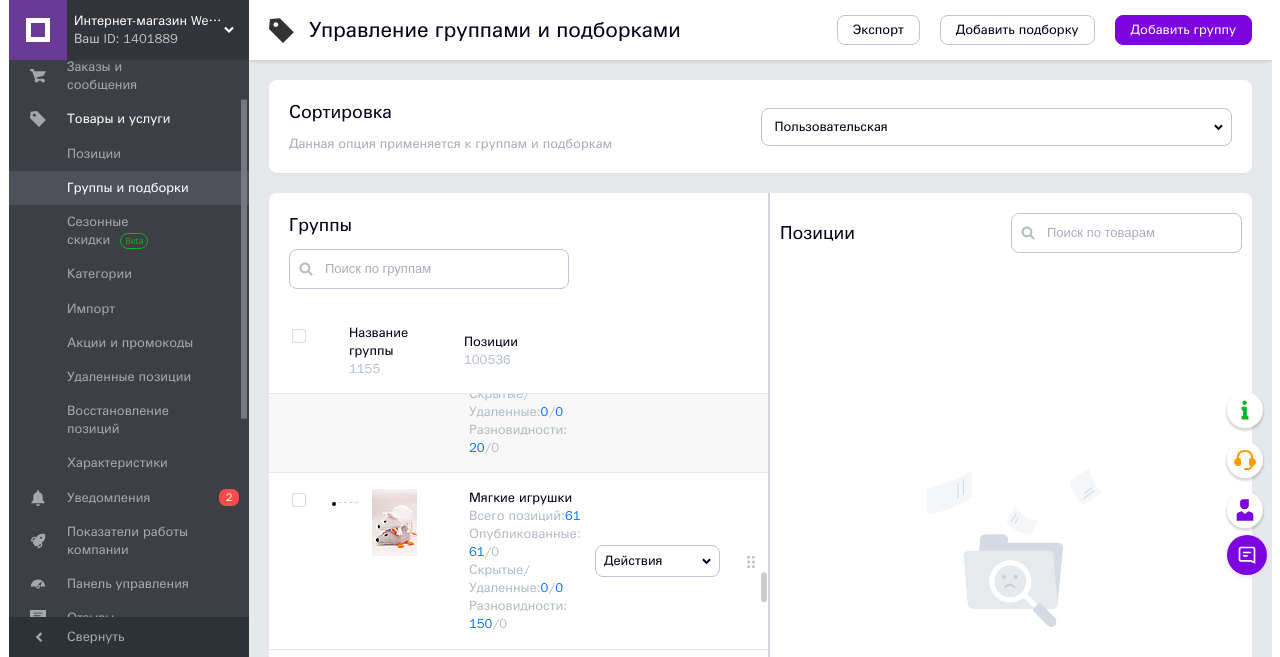 scroll, scrollTop: 2756, scrollLeft: 0, axis: vertical 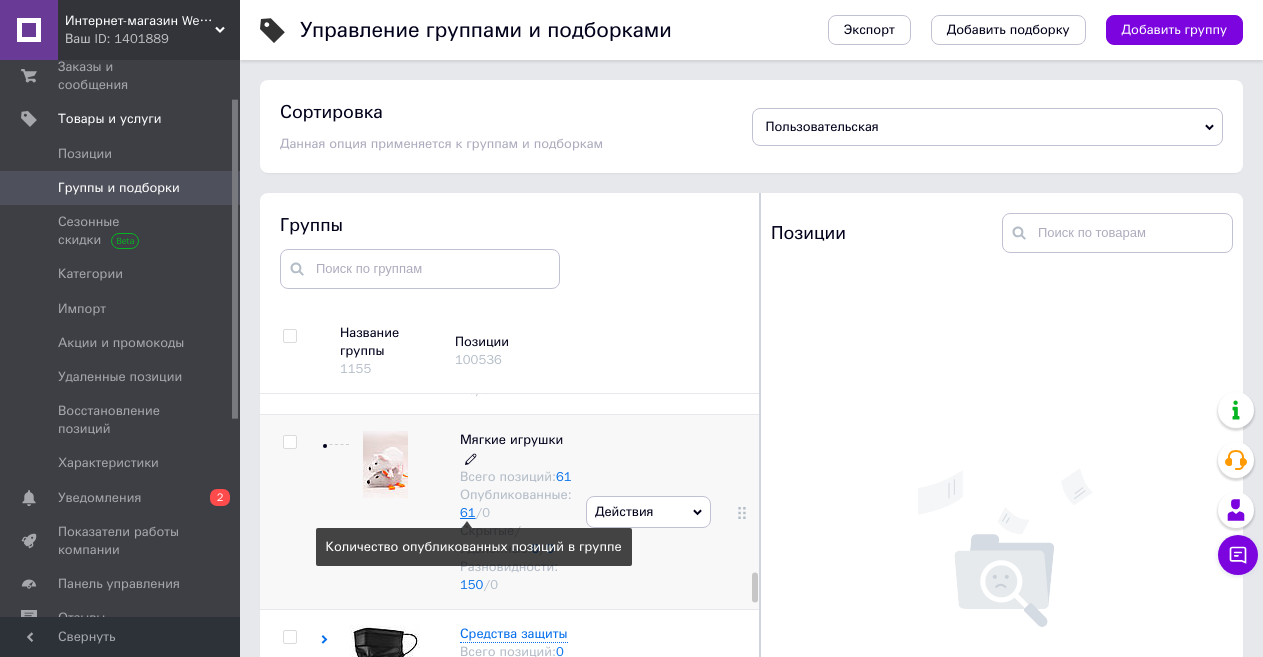 click on "61" at bounding box center (468, 512) 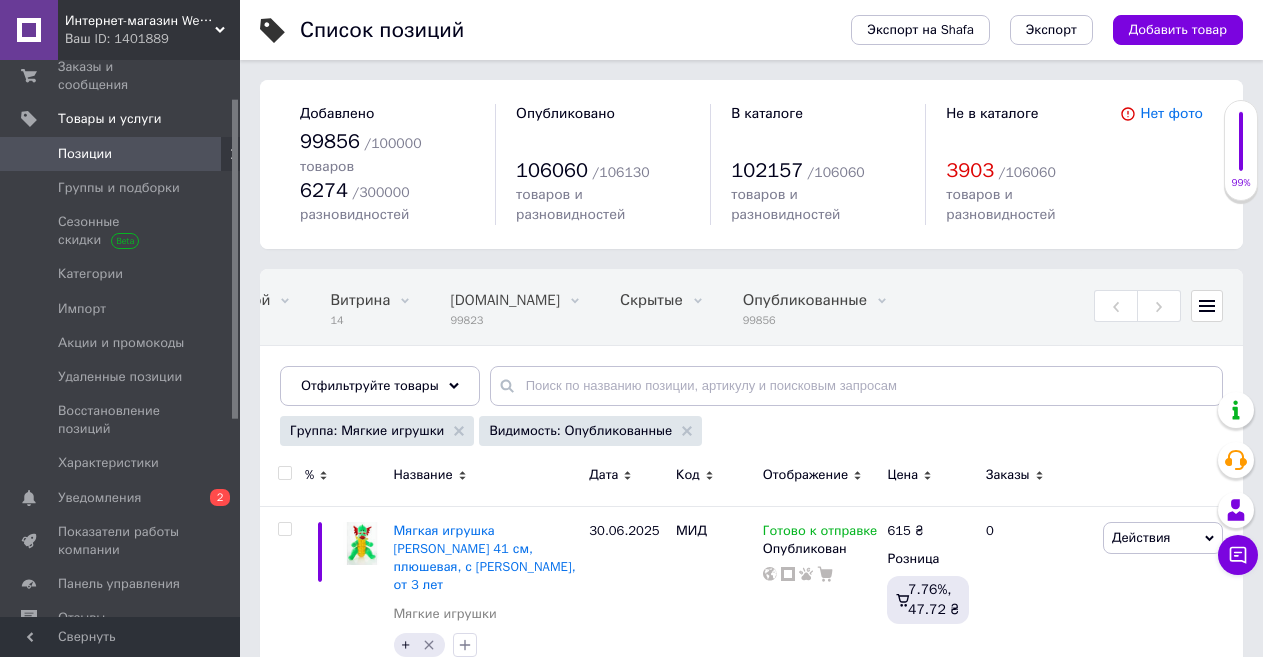 scroll, scrollTop: 0, scrollLeft: 469, axis: horizontal 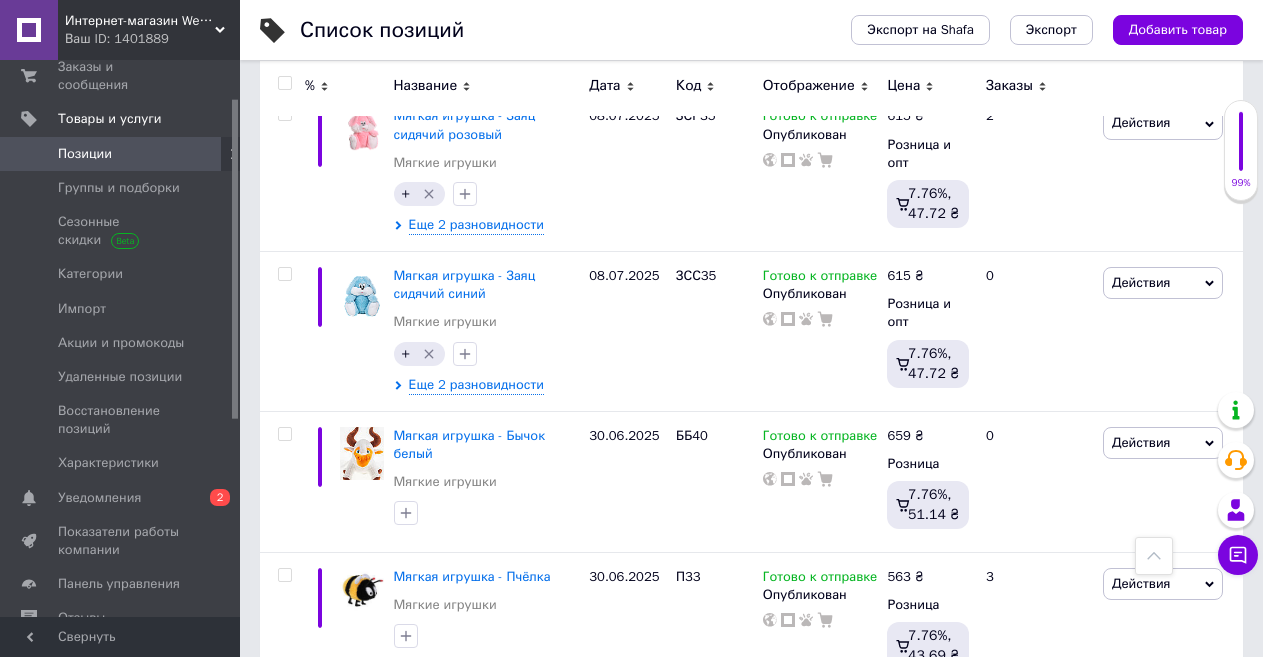 click 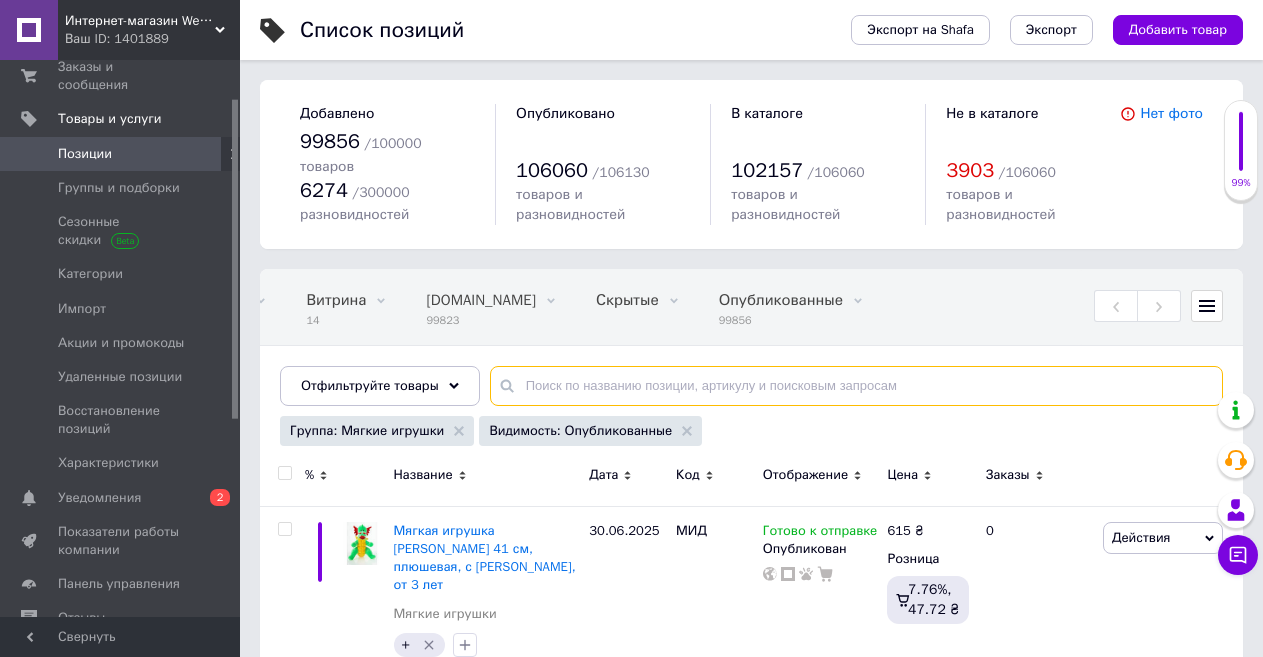 click at bounding box center [856, 386] 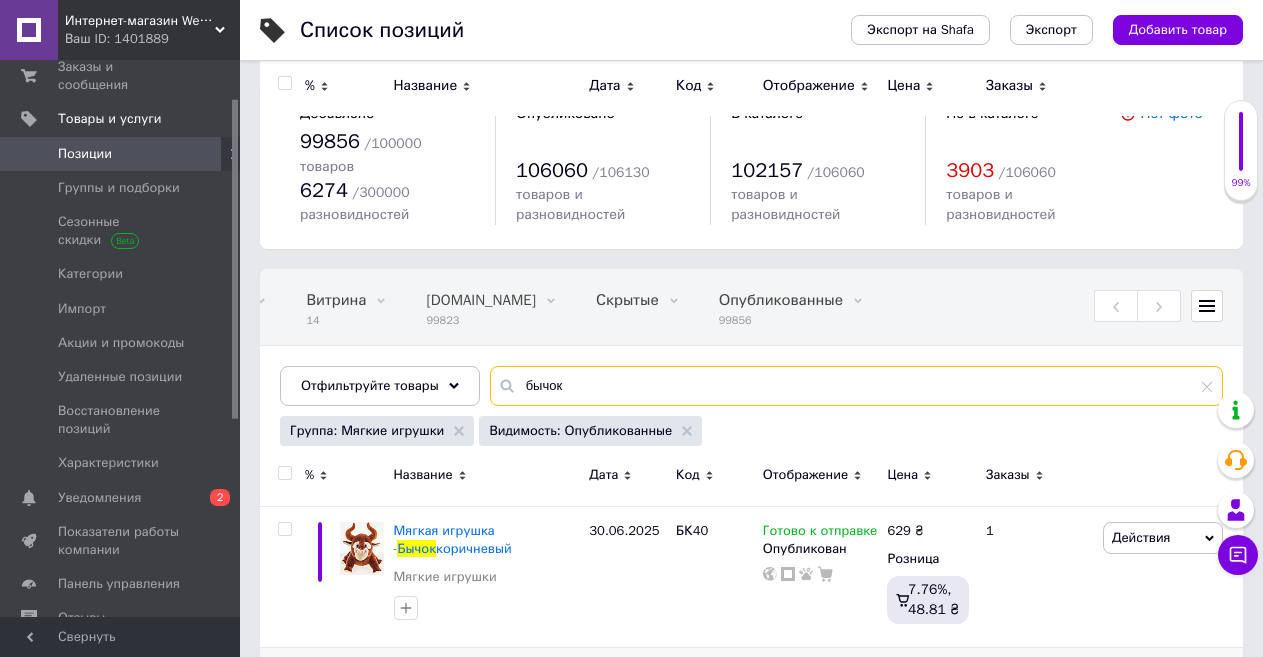 scroll, scrollTop: 273, scrollLeft: 0, axis: vertical 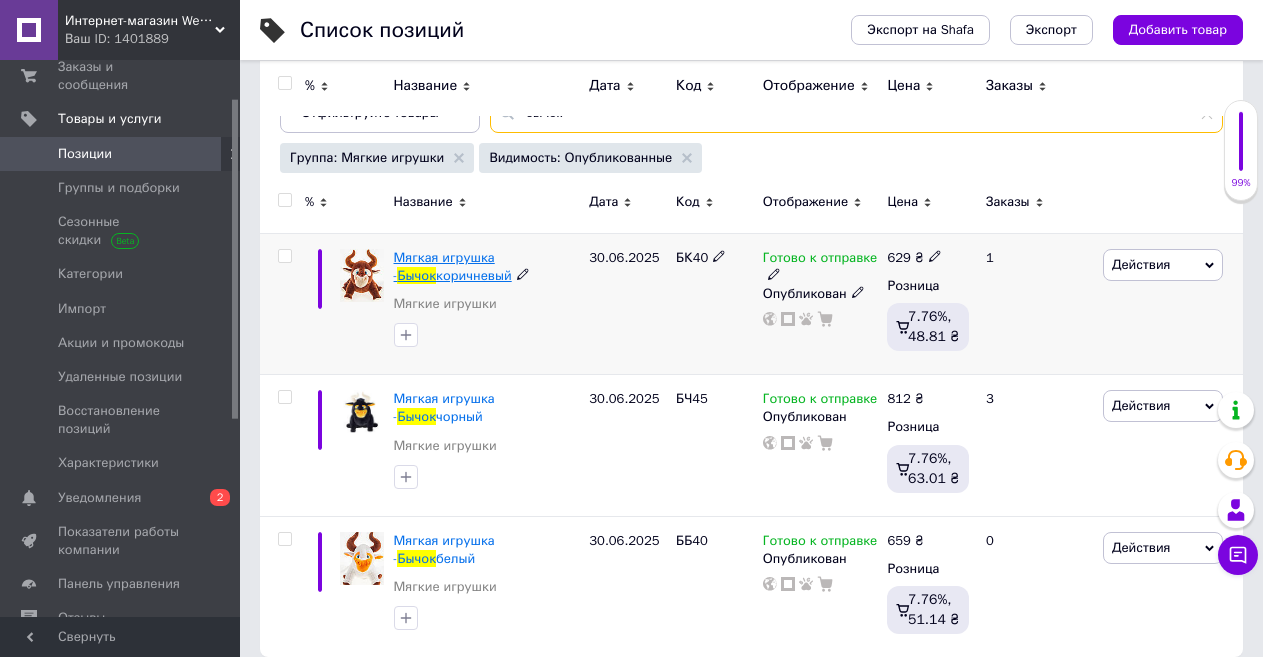 type on "бычок" 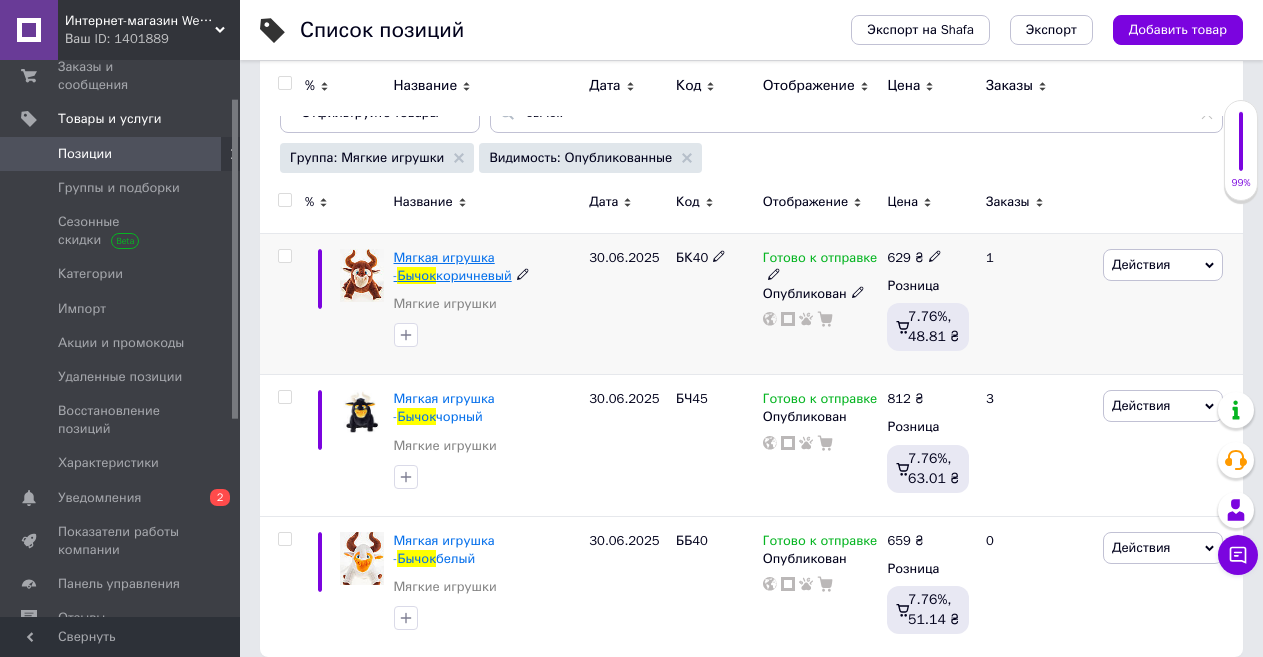 click on "Мягкая игрушка -" at bounding box center (444, 266) 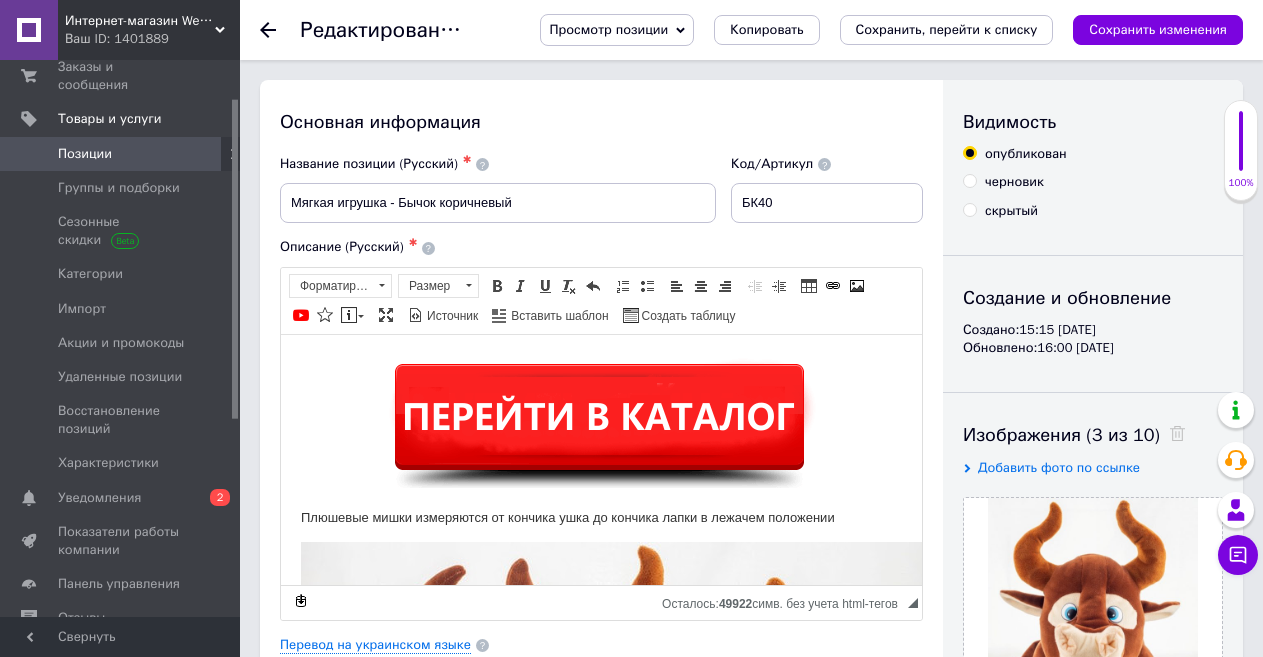 scroll, scrollTop: 0, scrollLeft: 0, axis: both 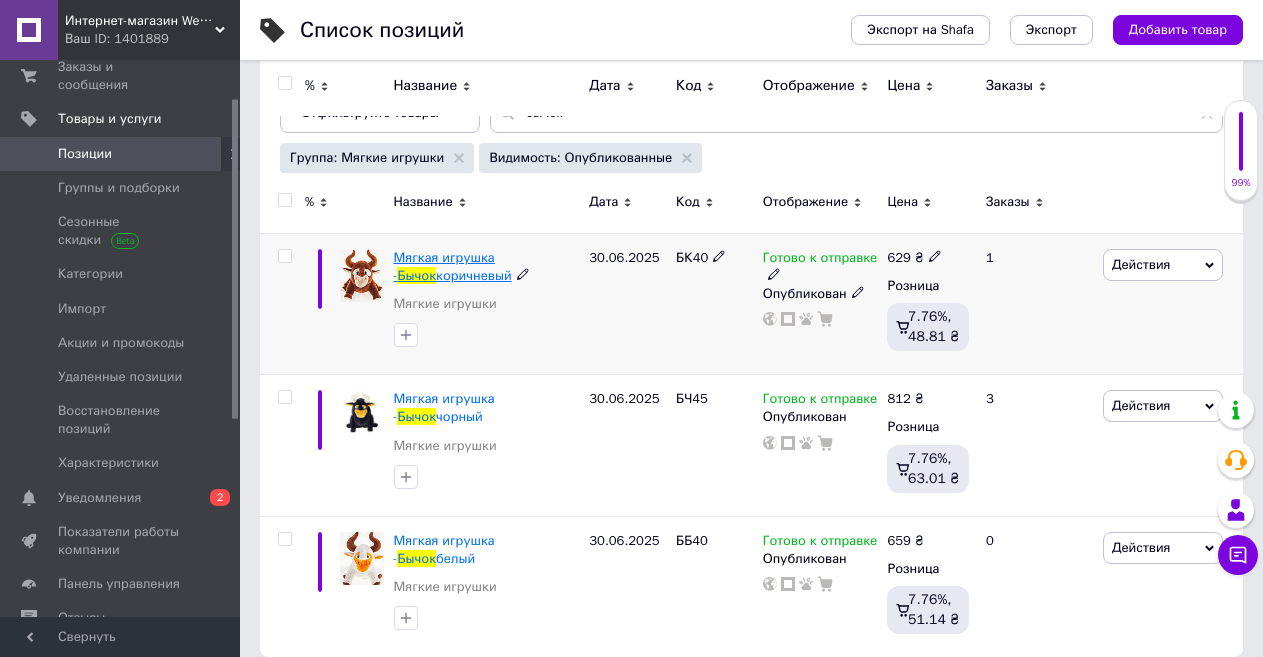 click on "Мягкая игрушка -" at bounding box center (444, 266) 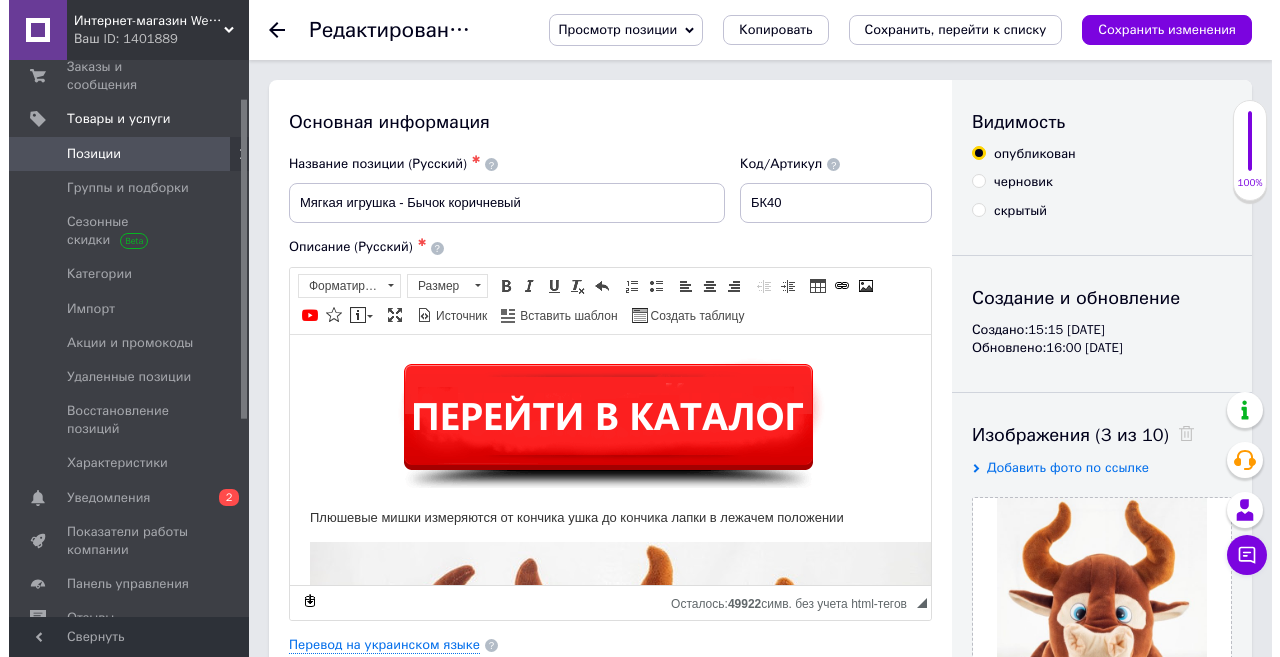 scroll, scrollTop: 200, scrollLeft: 0, axis: vertical 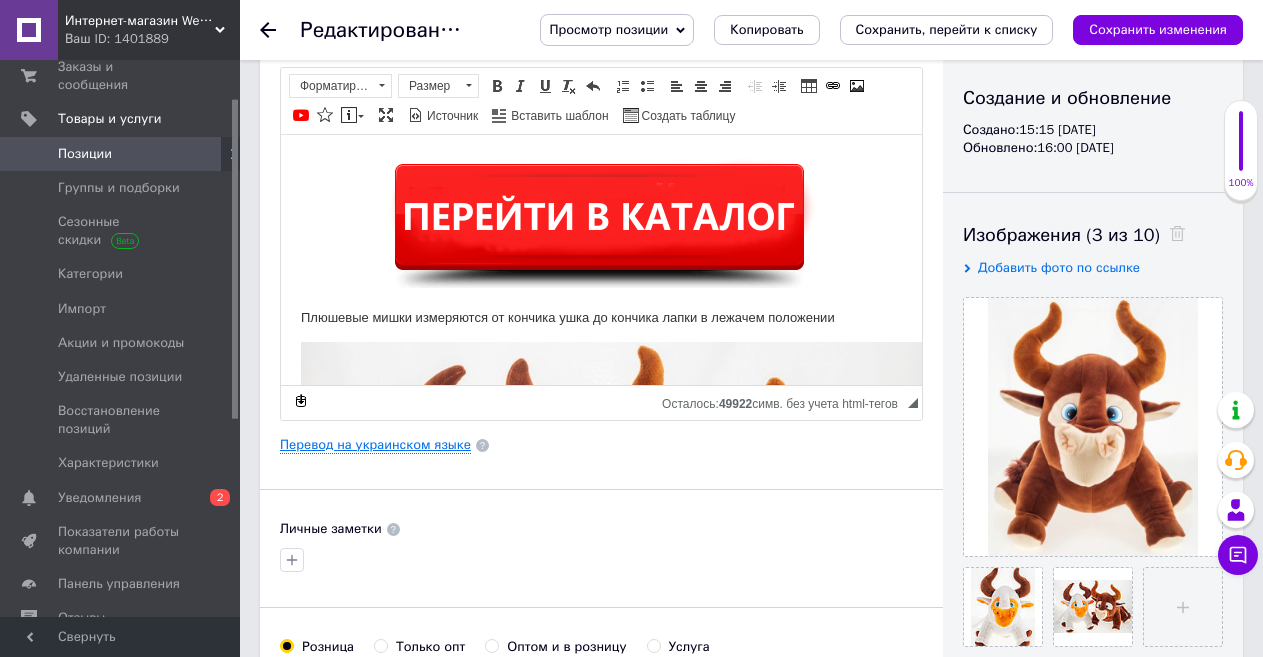click on "Перевод на украинском языке" at bounding box center [375, 445] 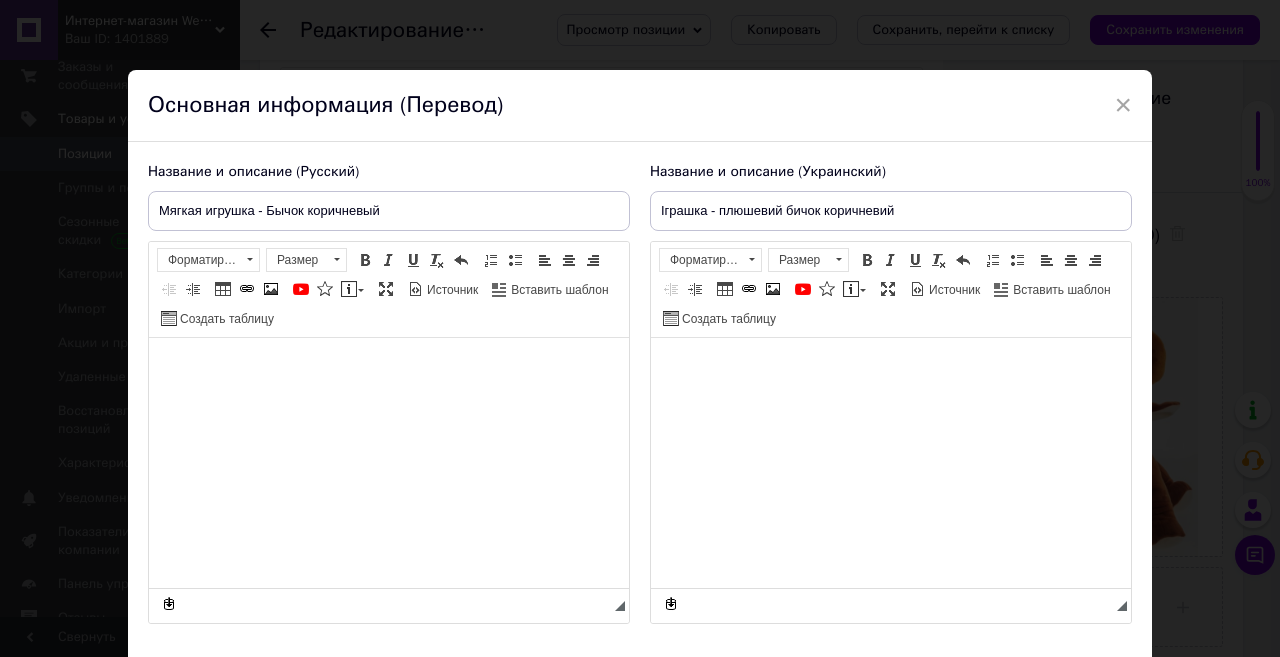 type on "Іграшка - плюшевий бичок коричневий" 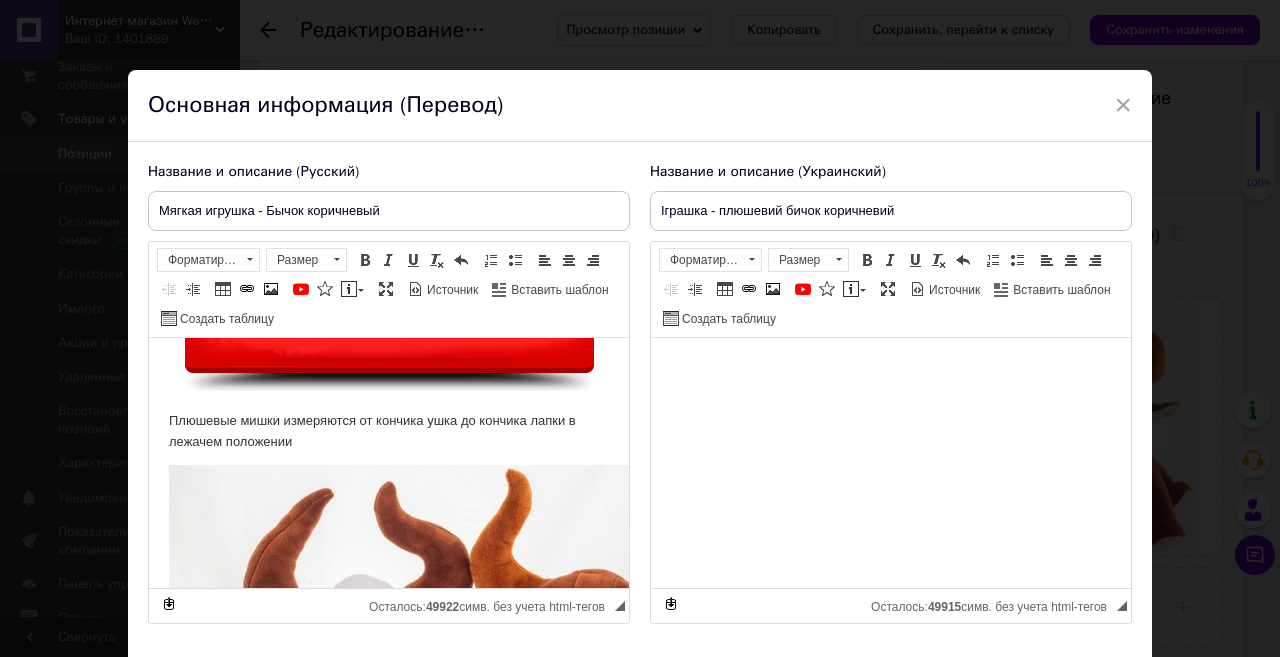 scroll, scrollTop: 0, scrollLeft: 0, axis: both 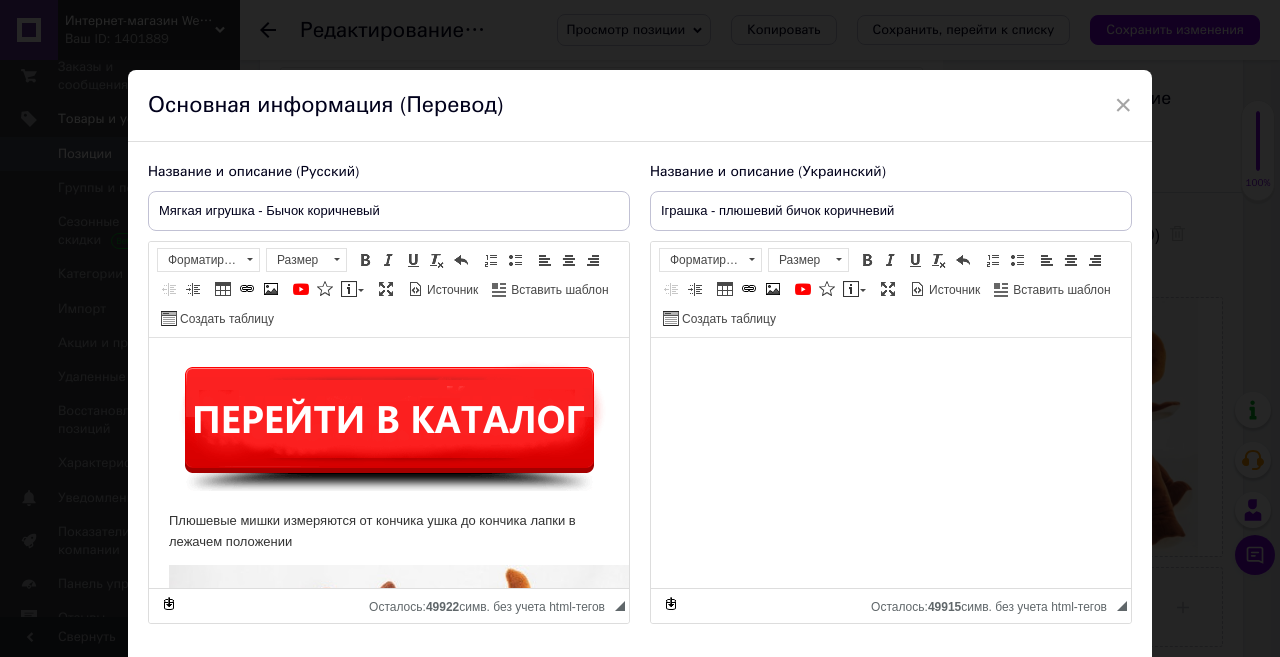 click on "Плюшевые мишки измеряются от кончика ушка до кончика лапки в лежачем положении" at bounding box center (389, 684) 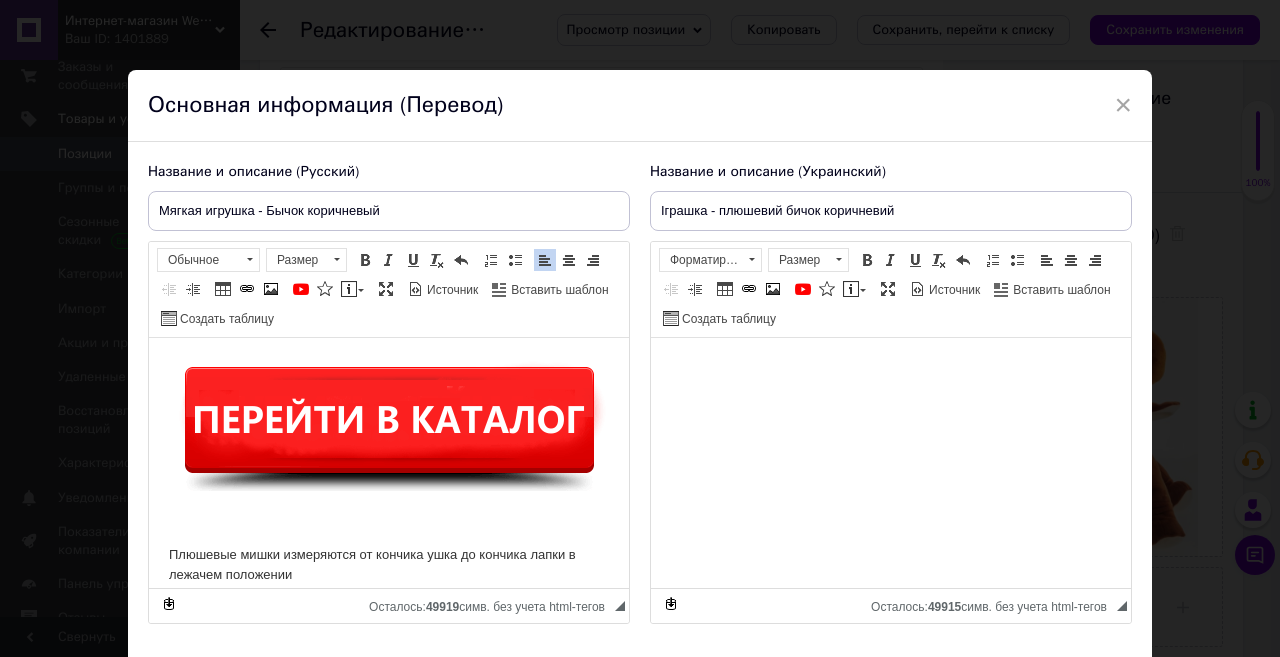 click on "Плюшевые мишки измеряются от кончика ушка до кончика лапки в лежачем положении" at bounding box center [389, 701] 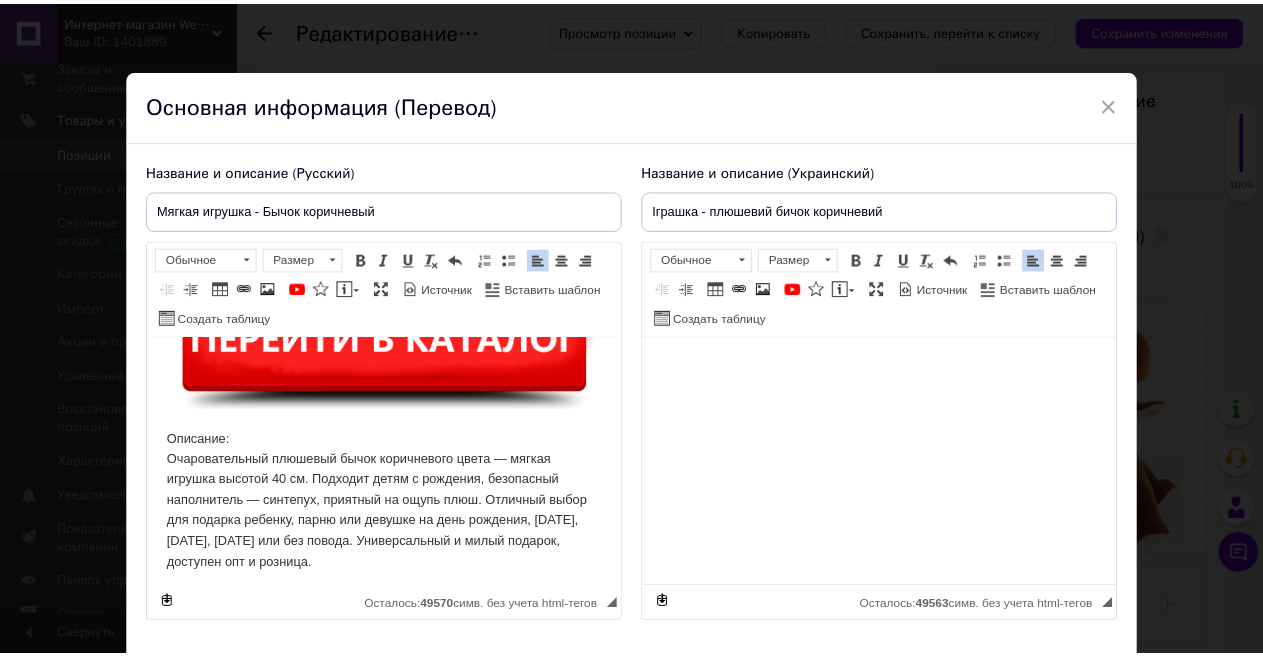 scroll, scrollTop: 132, scrollLeft: 0, axis: vertical 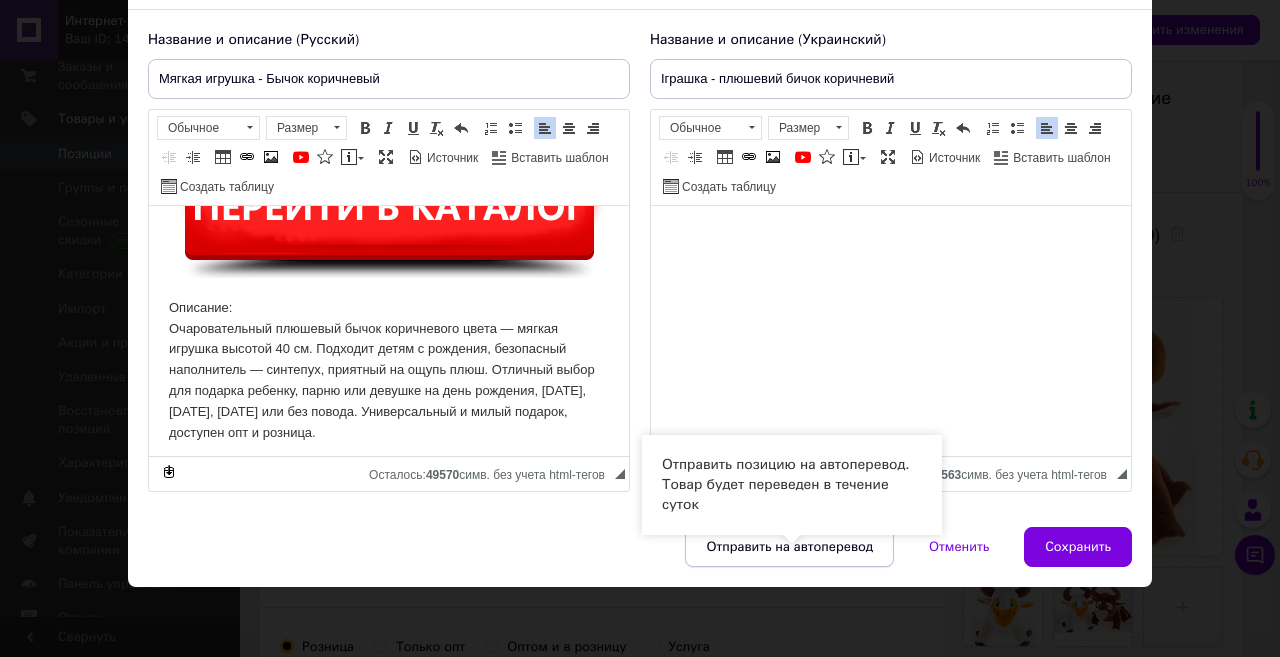 click on "Отправить на автоперевод" at bounding box center [789, 547] 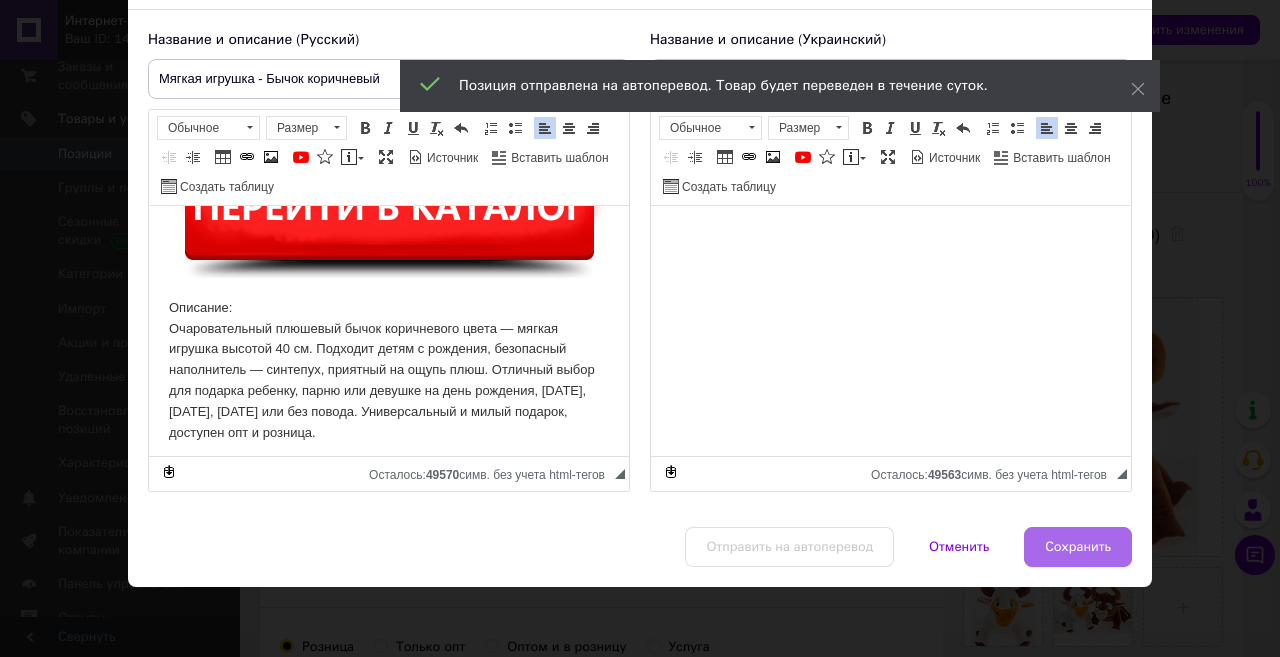 click on "Сохранить" at bounding box center (1078, 547) 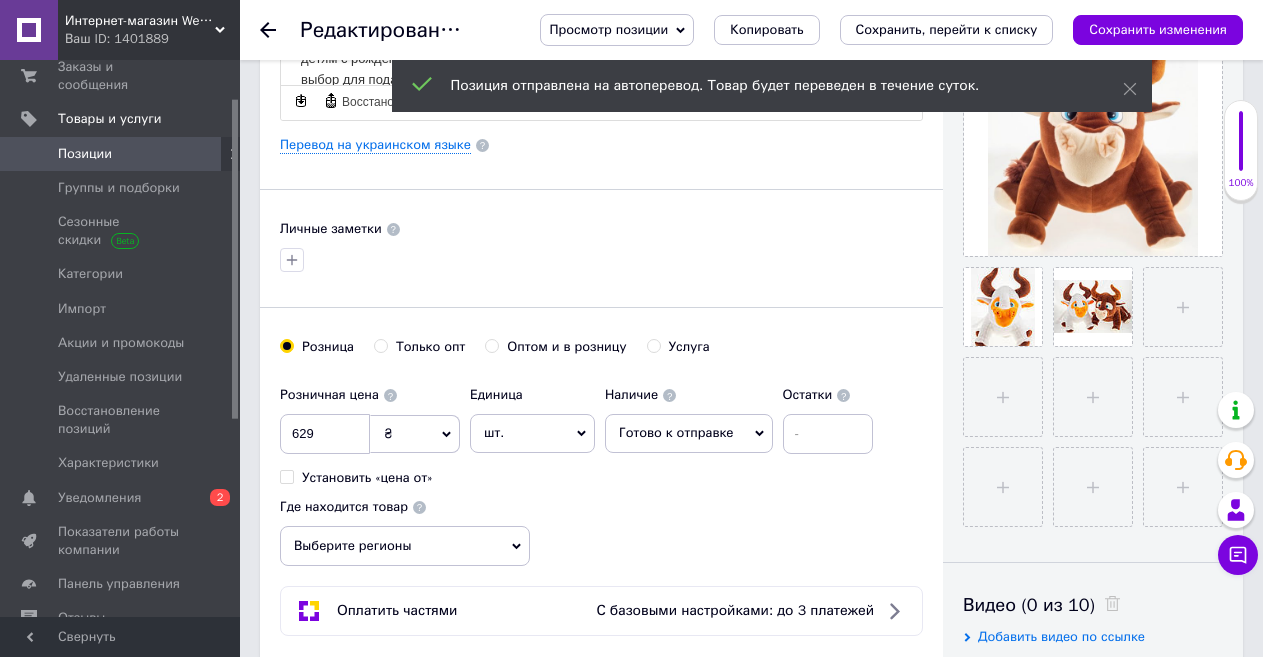 scroll, scrollTop: 600, scrollLeft: 0, axis: vertical 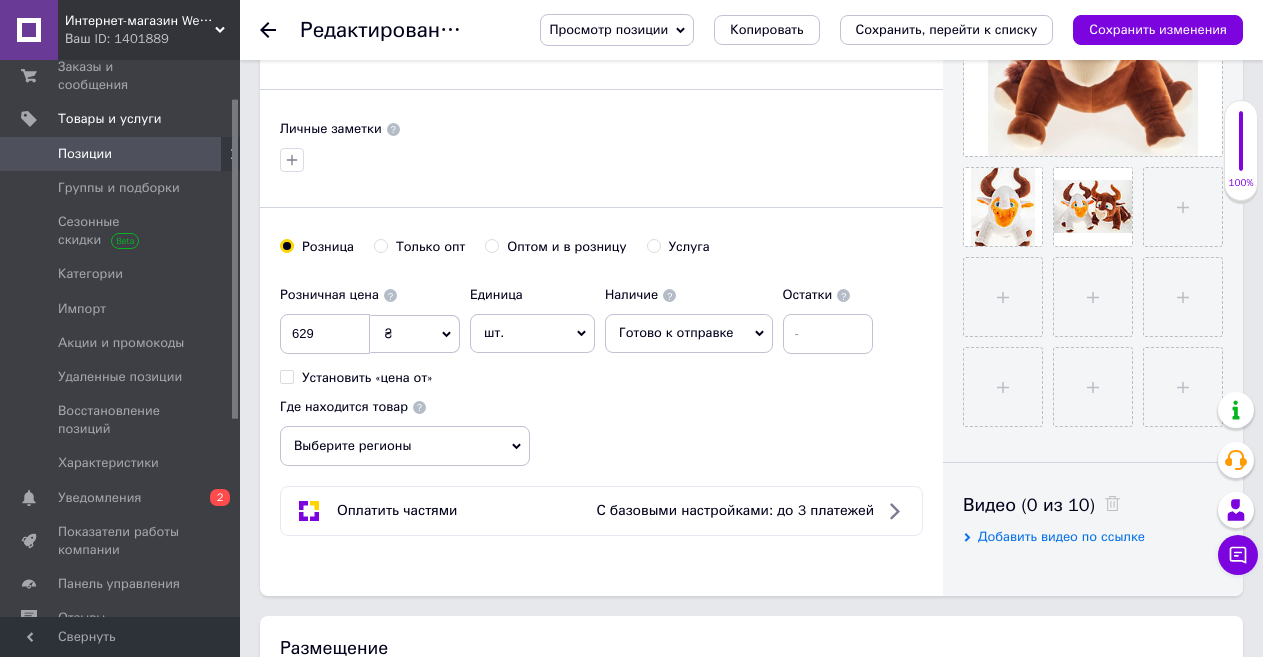 click on "Оптом и в розницу" at bounding box center (491, 245) 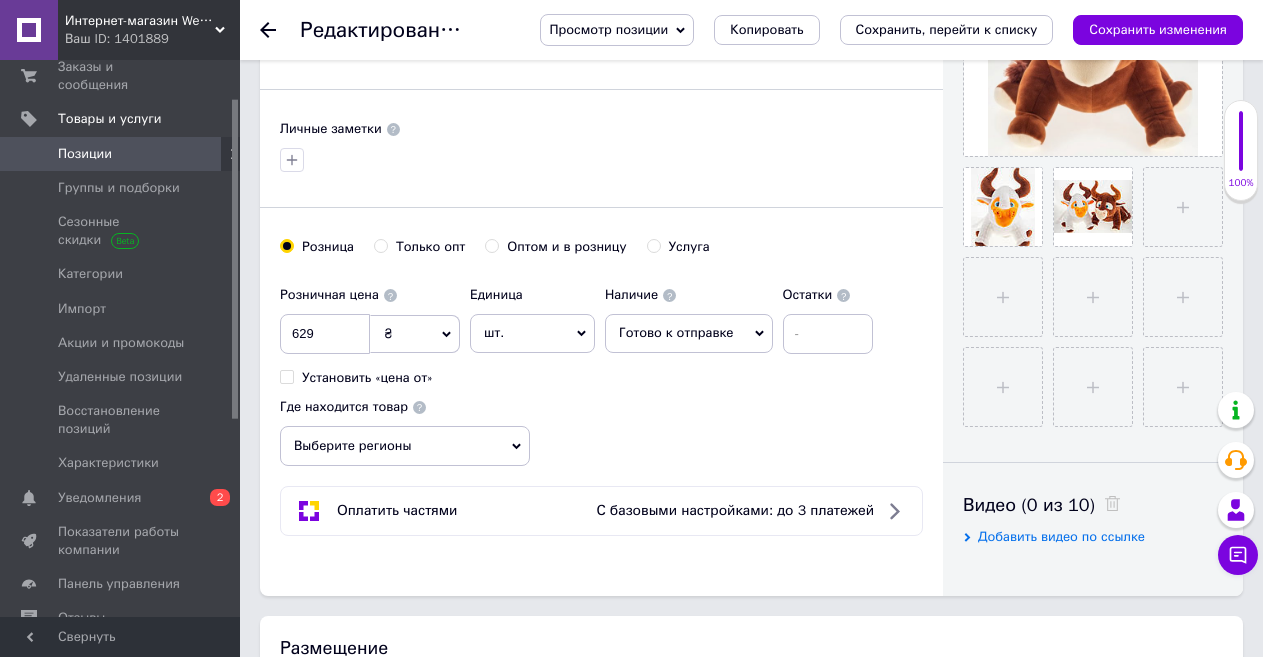 radio on "true" 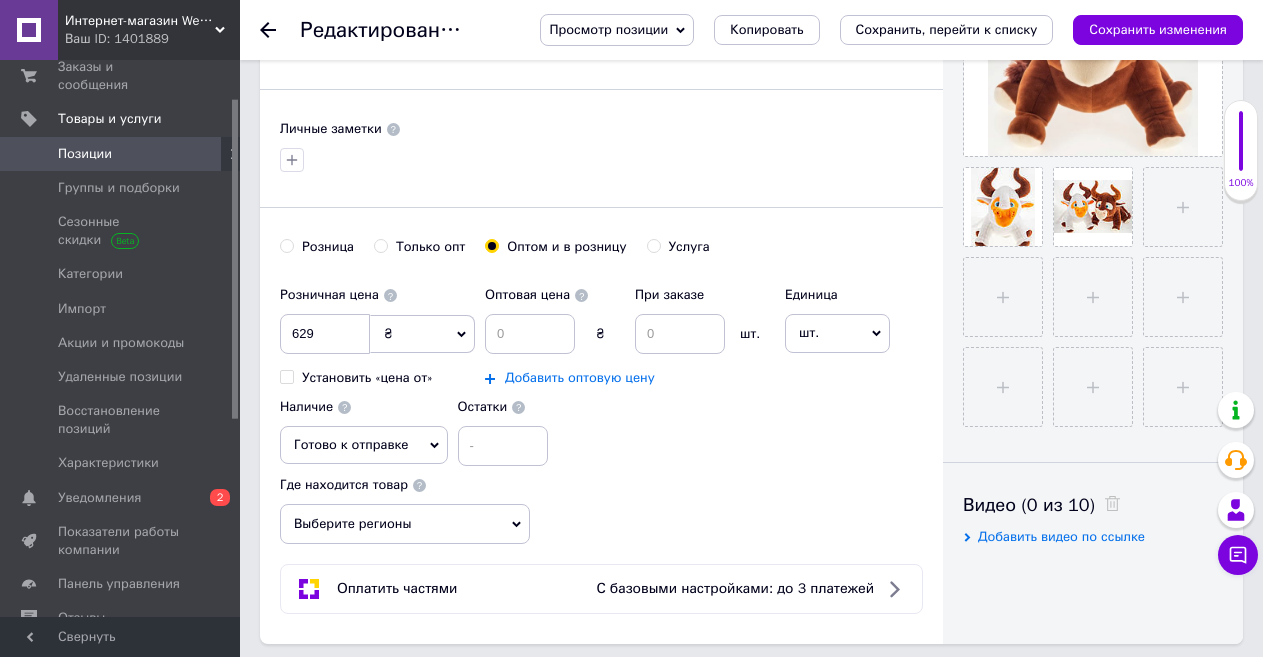 click on "Добавить оптовую цену" at bounding box center [580, 378] 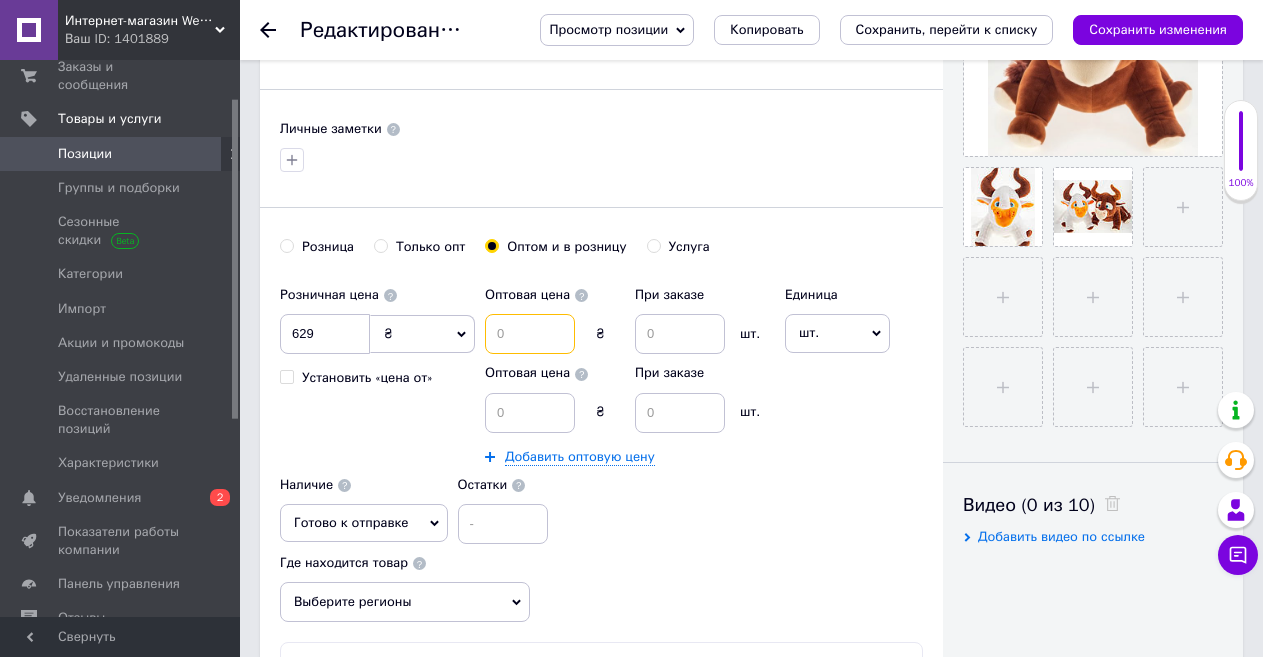 click at bounding box center (530, 334) 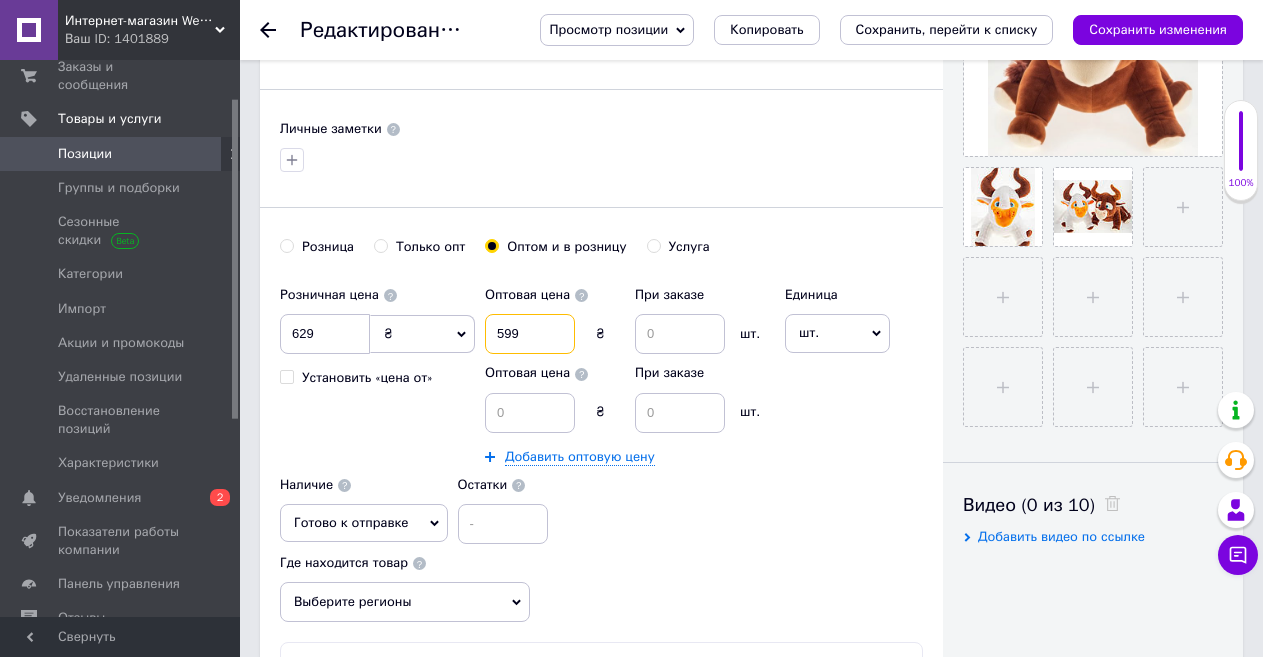 type on "599" 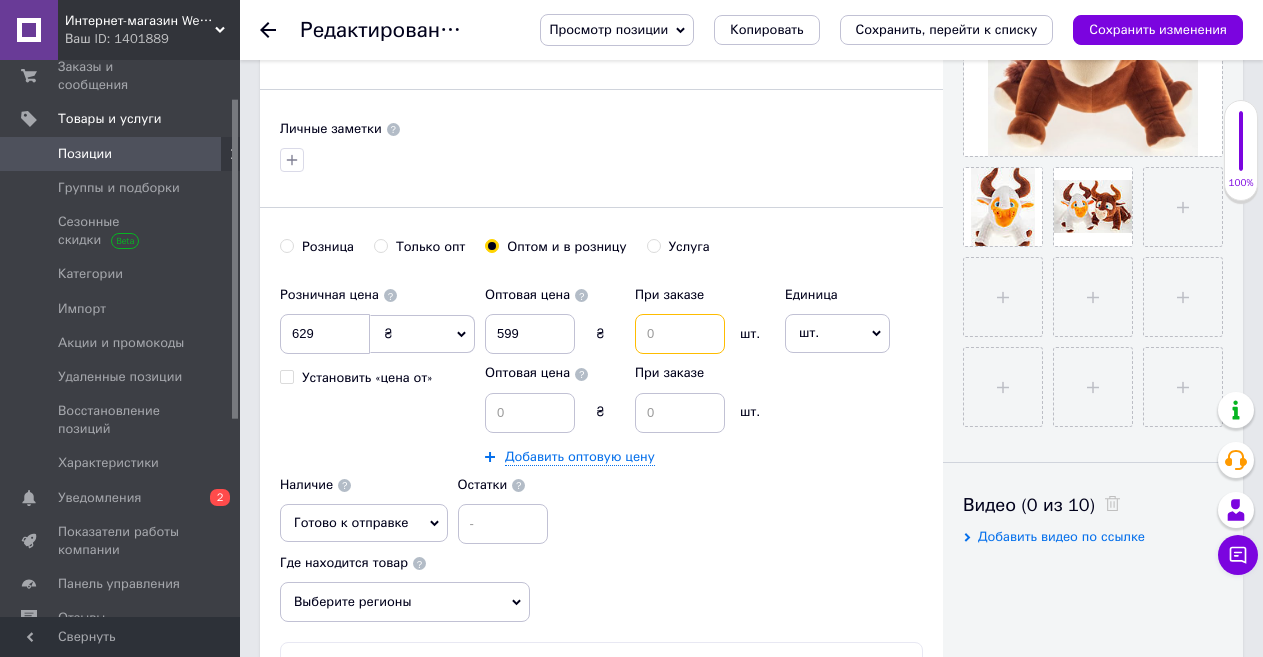 click at bounding box center [680, 334] 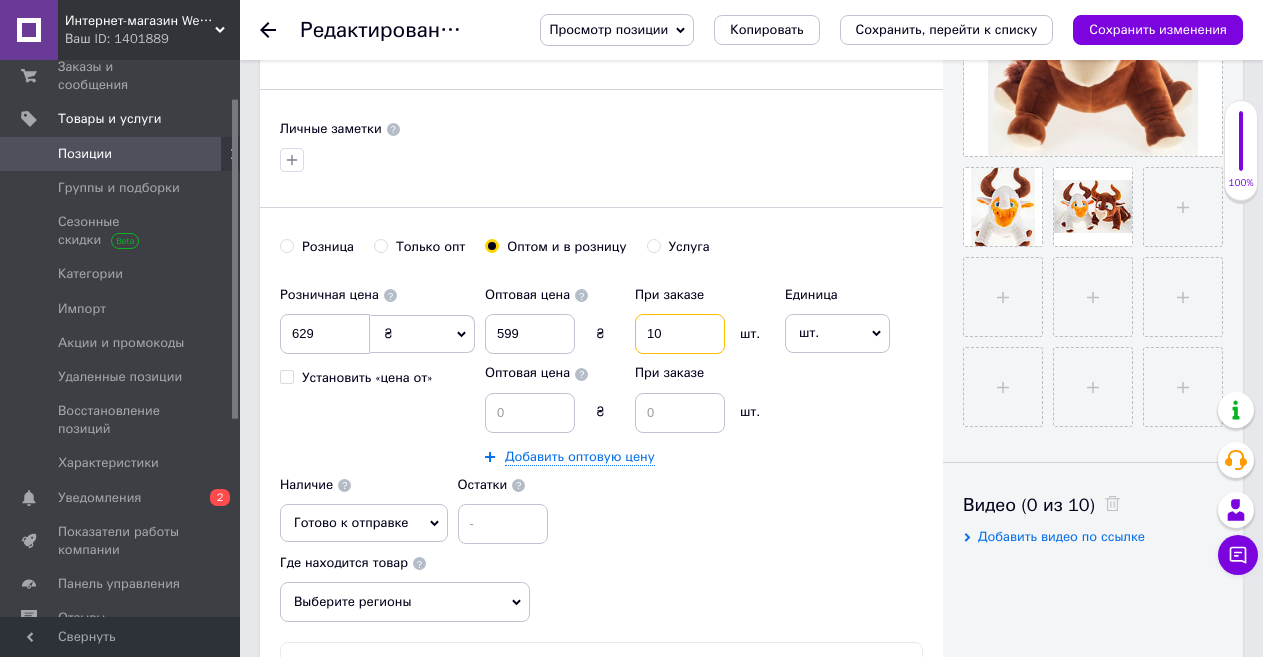 type on "10" 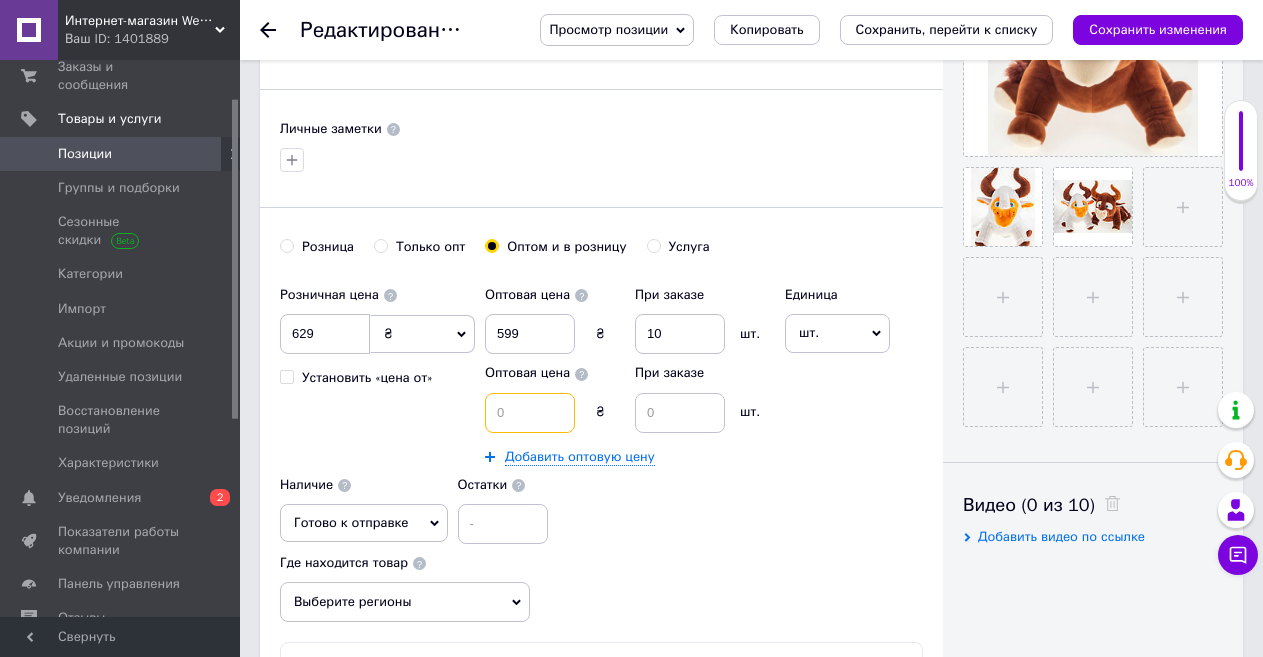 click at bounding box center (530, 413) 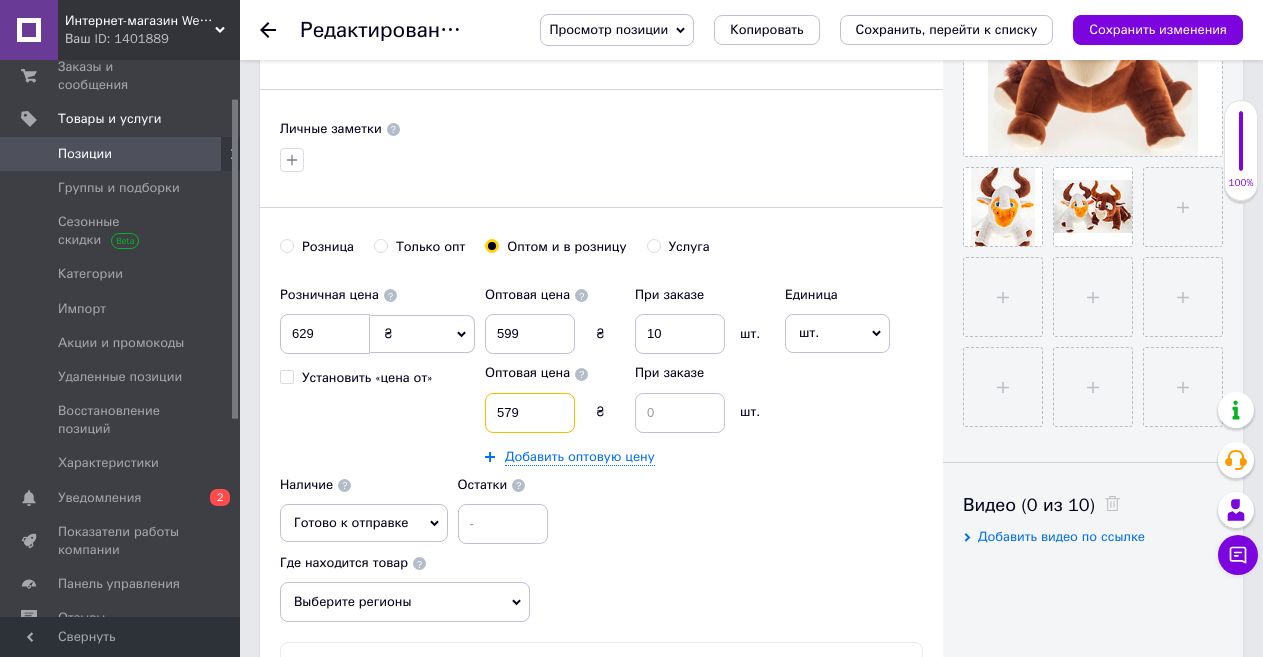type on "579" 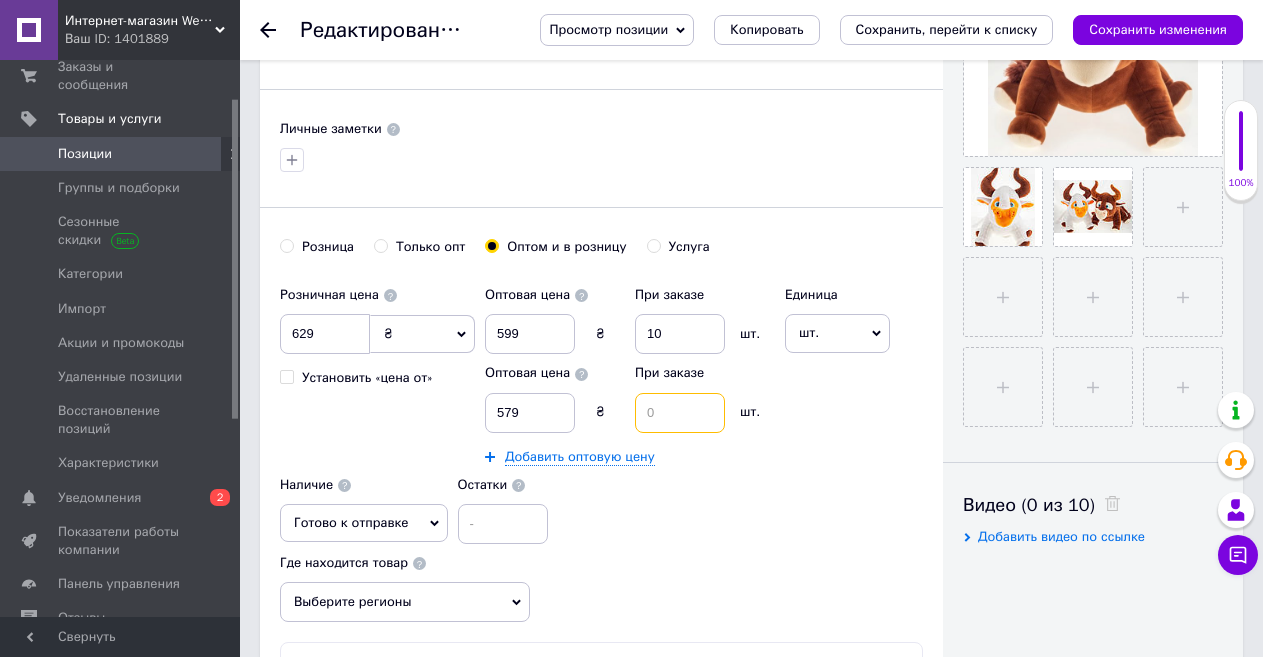 click at bounding box center [680, 413] 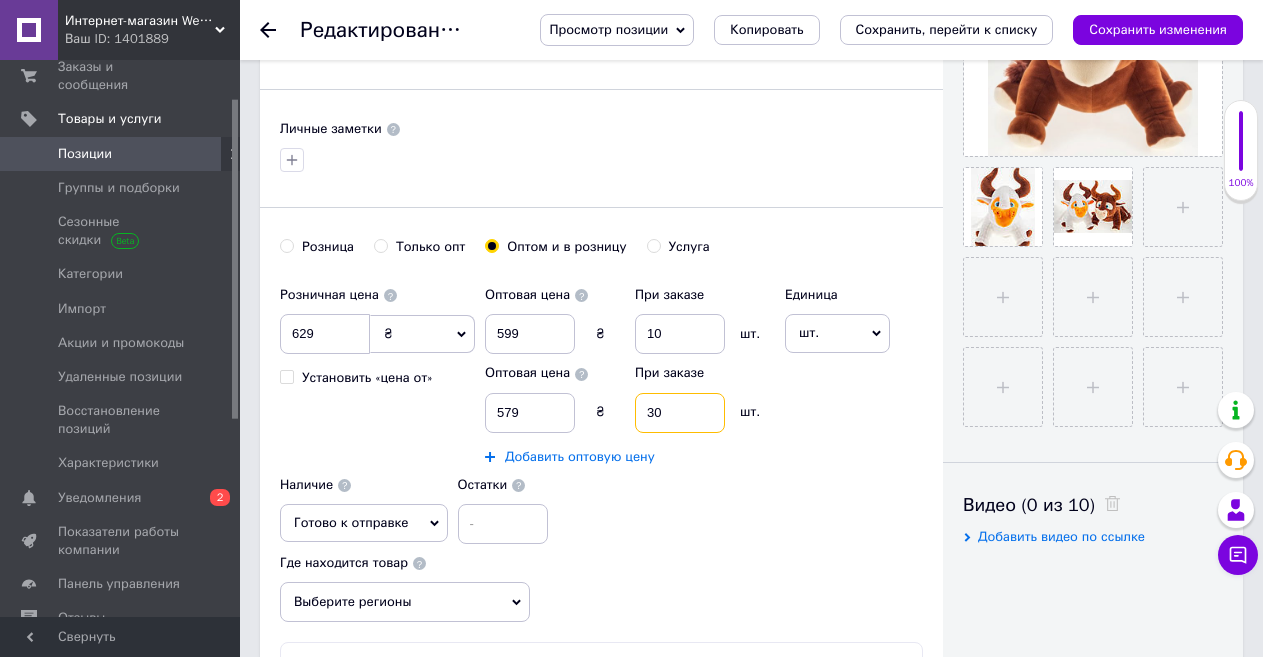 type on "30" 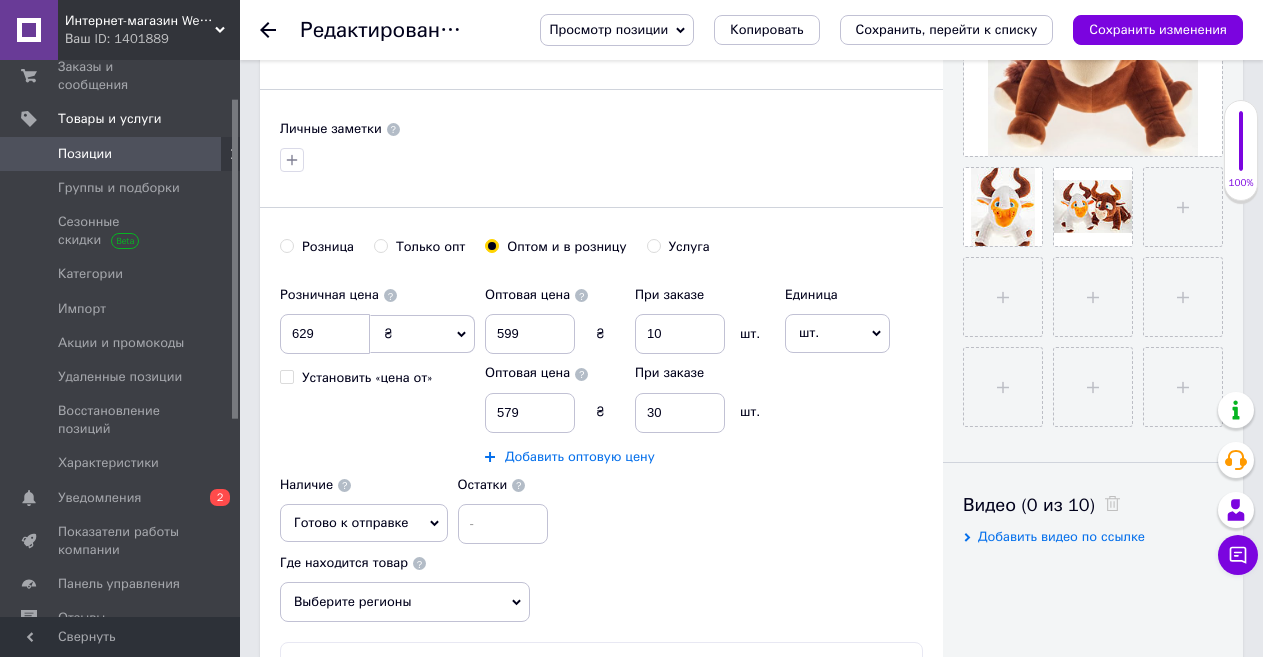 click on "Добавить оптовую цену" at bounding box center (580, 457) 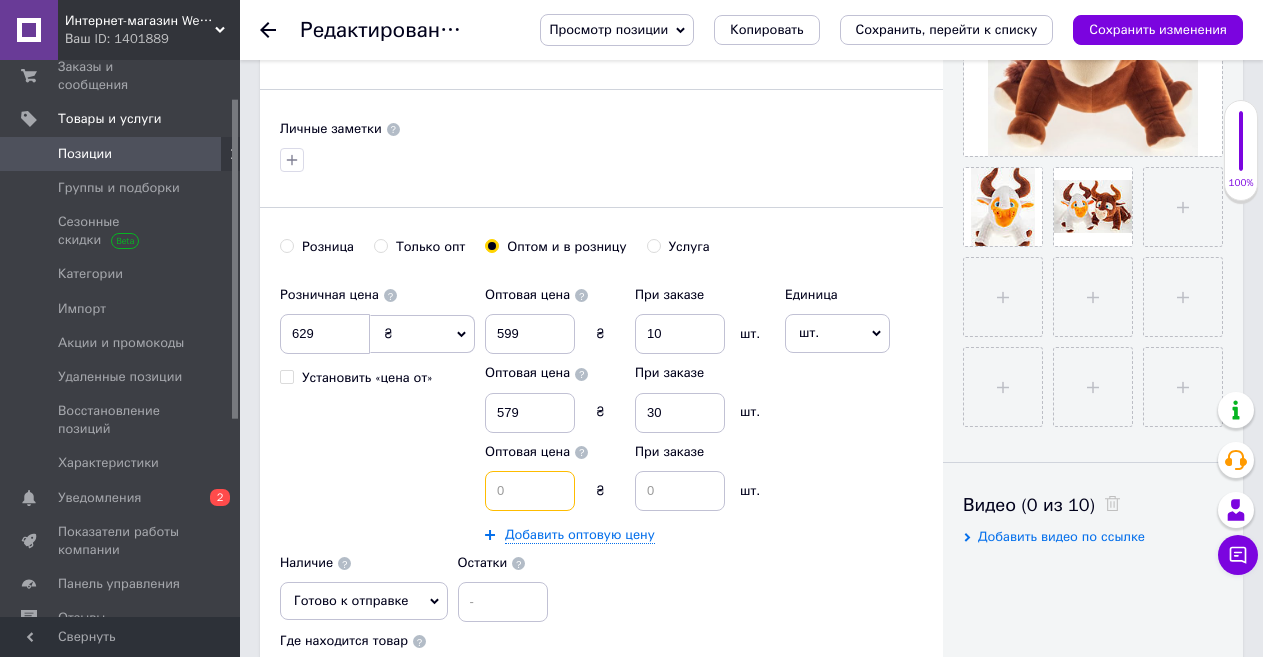 click at bounding box center [530, 491] 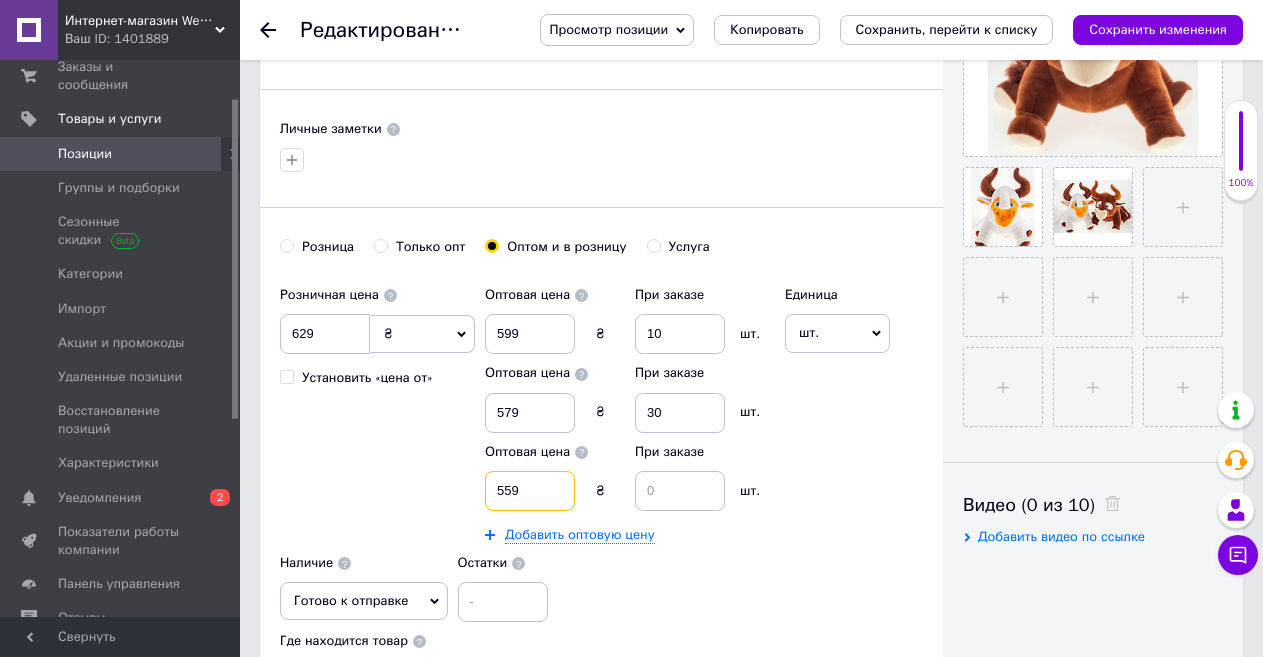 type on "559" 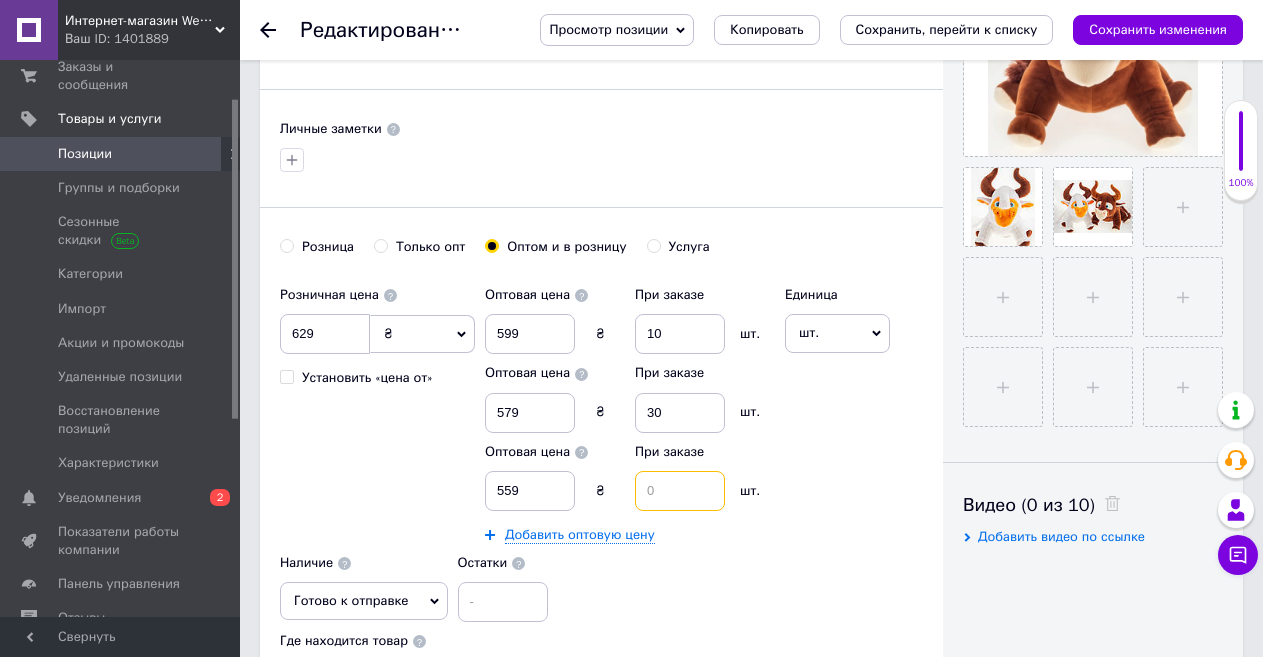 click at bounding box center [680, 491] 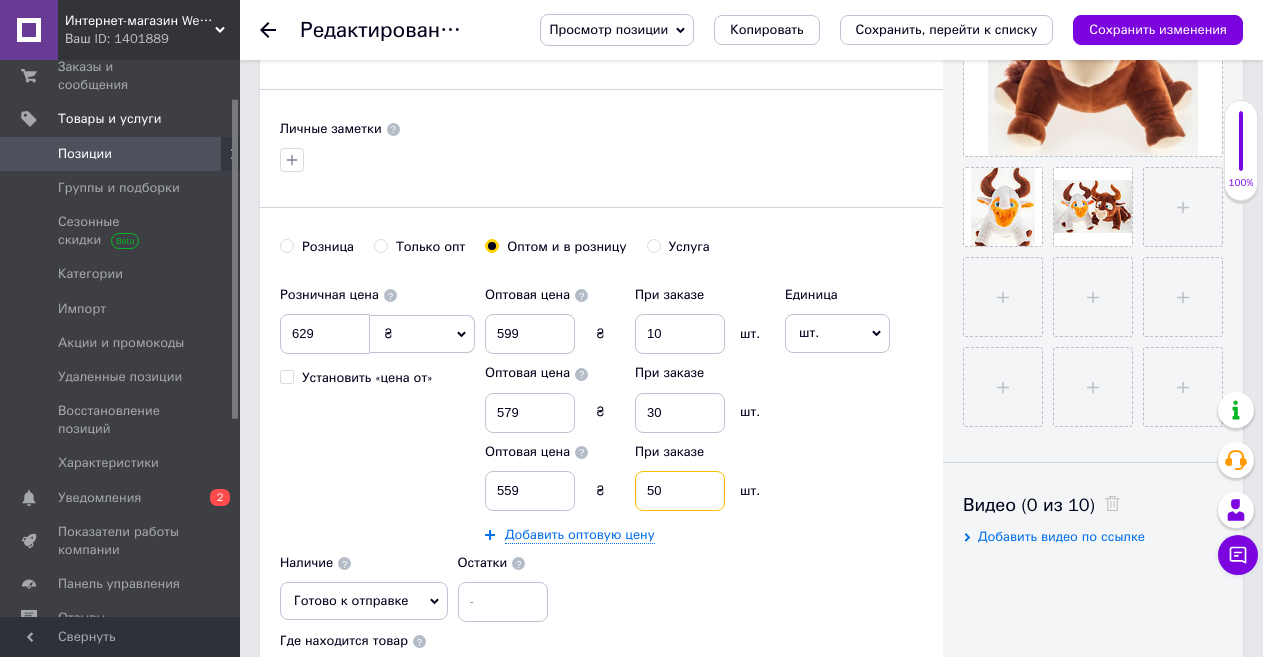 type on "50" 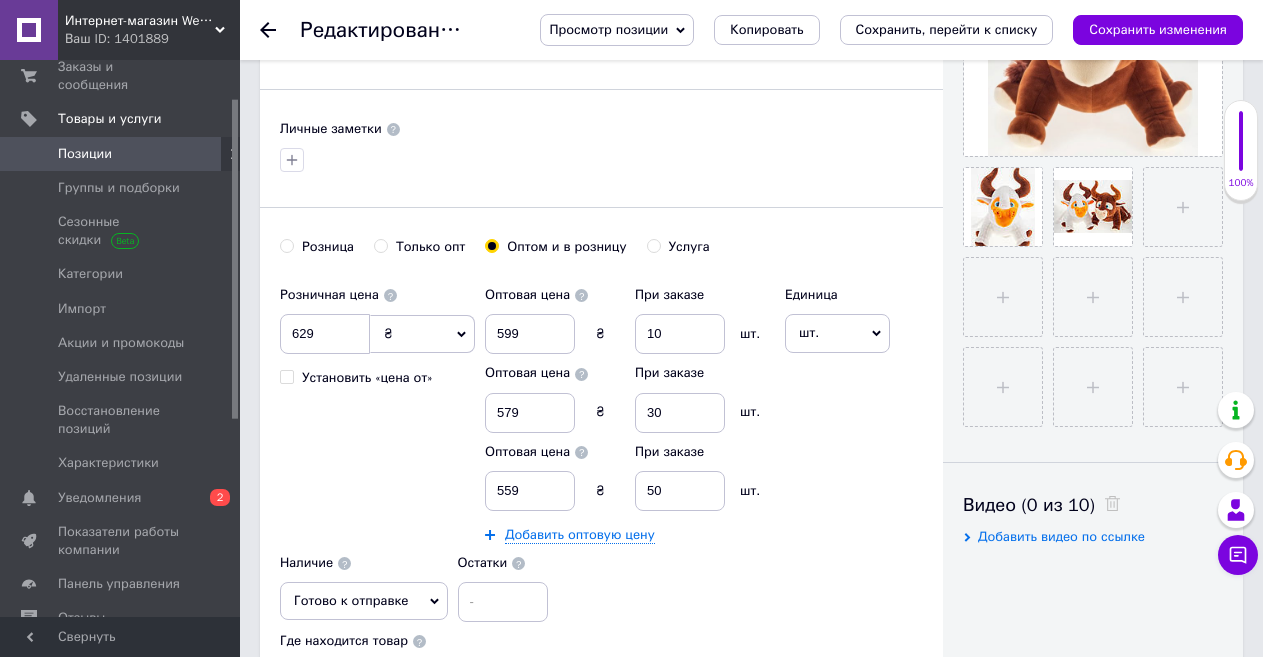 click on "Розничная цена 629 ₴ $ € CHF £ ¥ PLN ₸ MDL HUF KGS CN¥ TRY ₩ lei Установить «цена от» Оптовая цена 599 ₴ При заказе 10 шт. Оптовая цена 579 ₴ При заказе 30 шт. Оптовая цена 559 ₴ При заказе 50 шт. Добавить оптовую цену Единица шт. Популярное комплект упаковка кв.м пара м кг пог.м услуга т а автоцистерна ампула б баллон банка блистер бобина бочка бут бухта в ватт ведро выезд г г га гигакалория год гр/кв.м д дал два месяца день доза е еврокуб ед. к кВт канистра карат кв.дм кв.м кв.см кв.фут квартал кг кг/кв.м км колесо комплект коробка куб.дм куб.м л л лист м м мВт месяц мешок минута мл мм н 1" at bounding box center [601, 449] 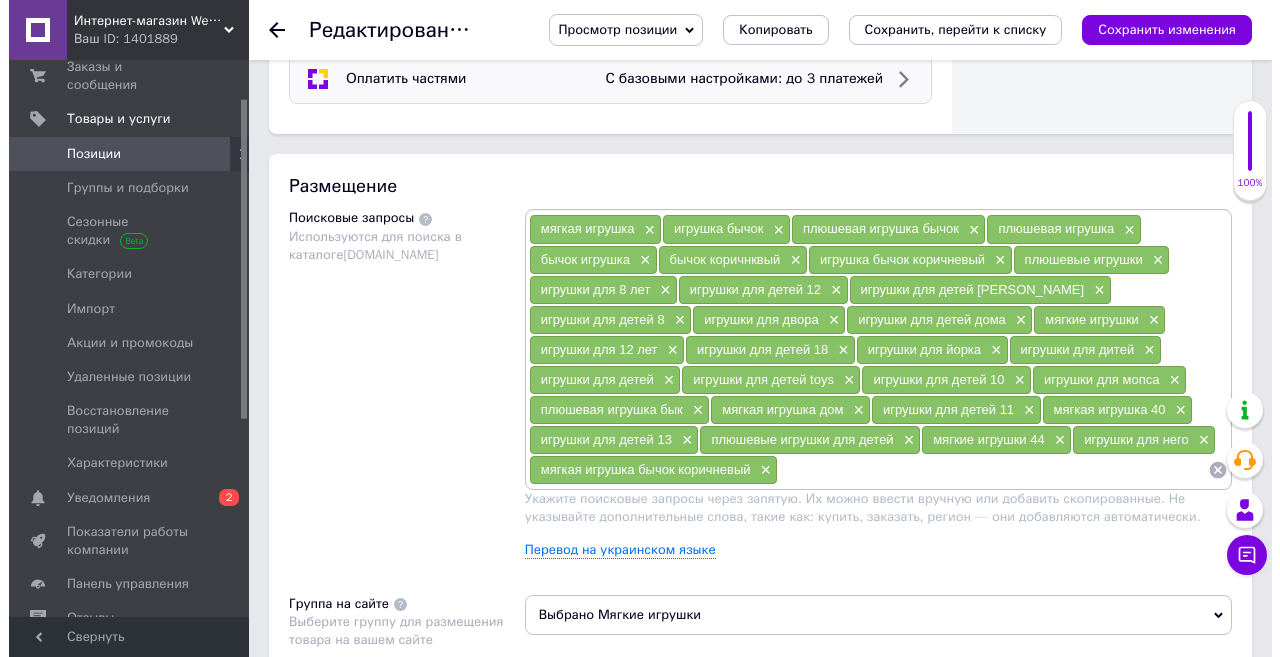 scroll, scrollTop: 1300, scrollLeft: 0, axis: vertical 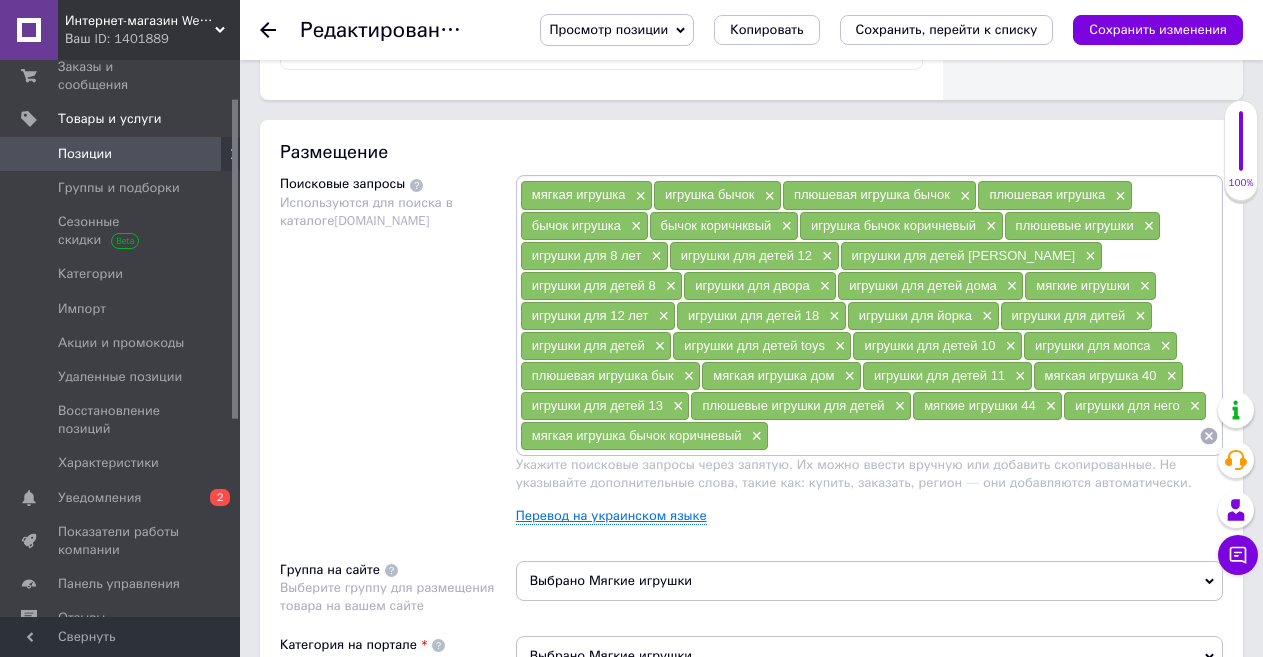 click on "Перевод на украинском языке" at bounding box center [611, 516] 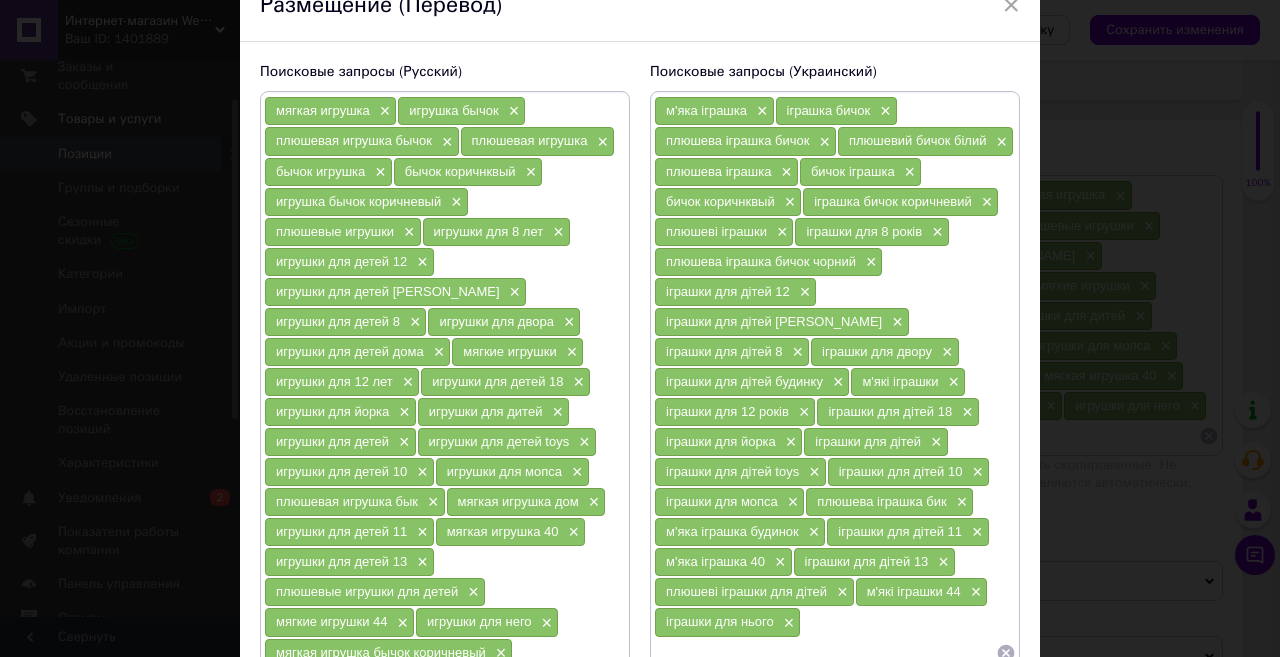 scroll, scrollTop: 200, scrollLeft: 0, axis: vertical 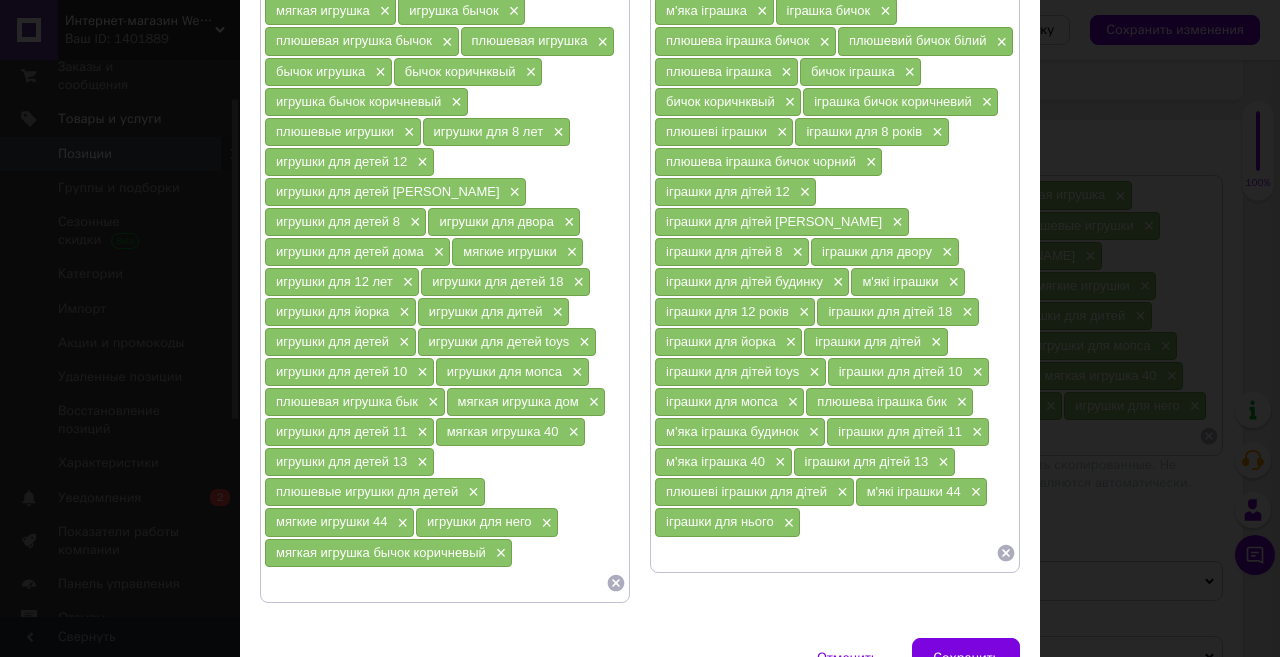 click at bounding box center [435, 583] 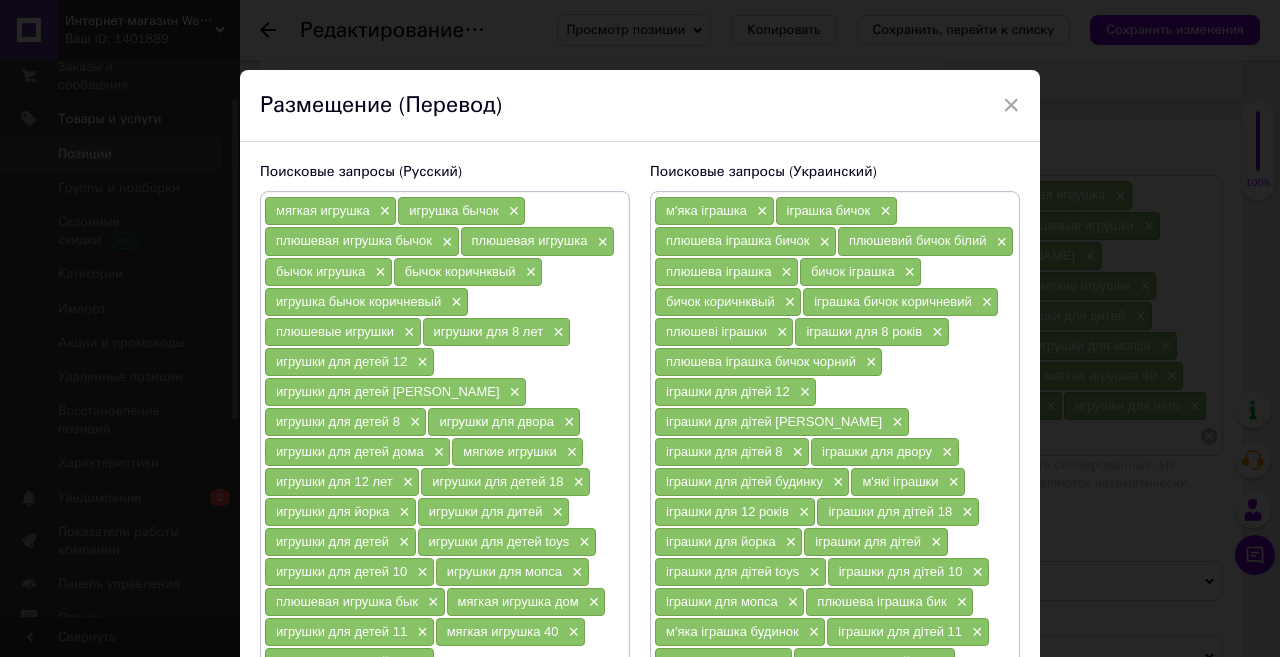scroll, scrollTop: 100, scrollLeft: 0, axis: vertical 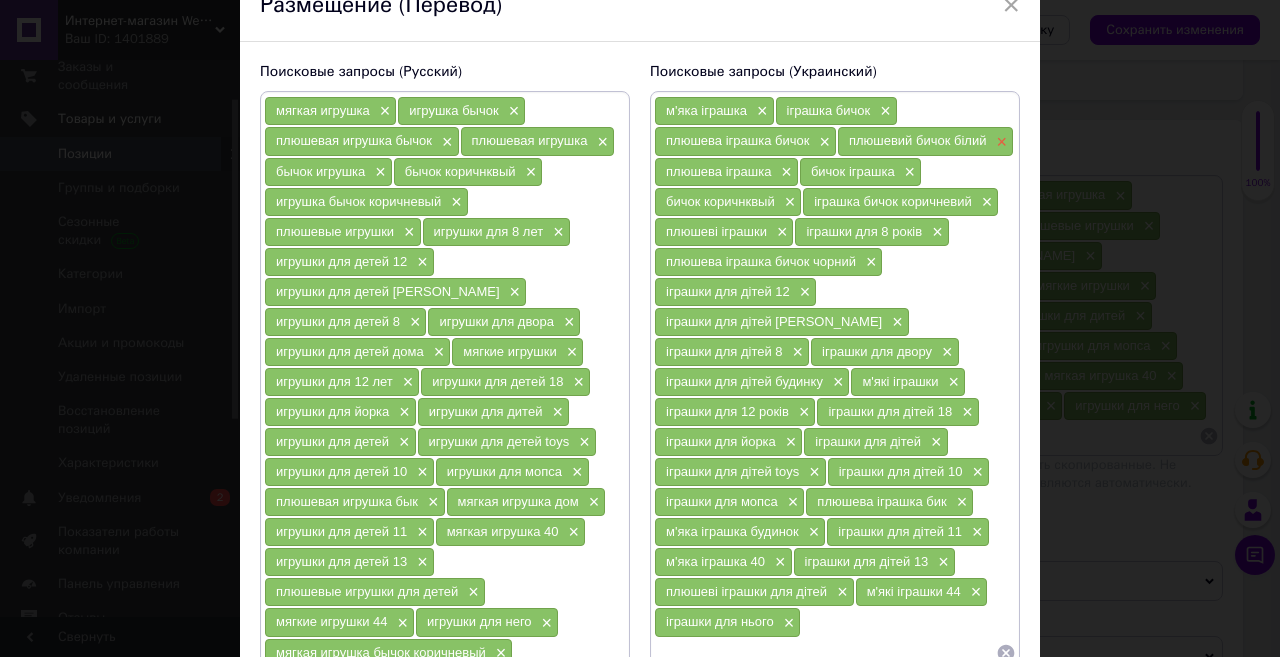 click on "×" at bounding box center [999, 142] 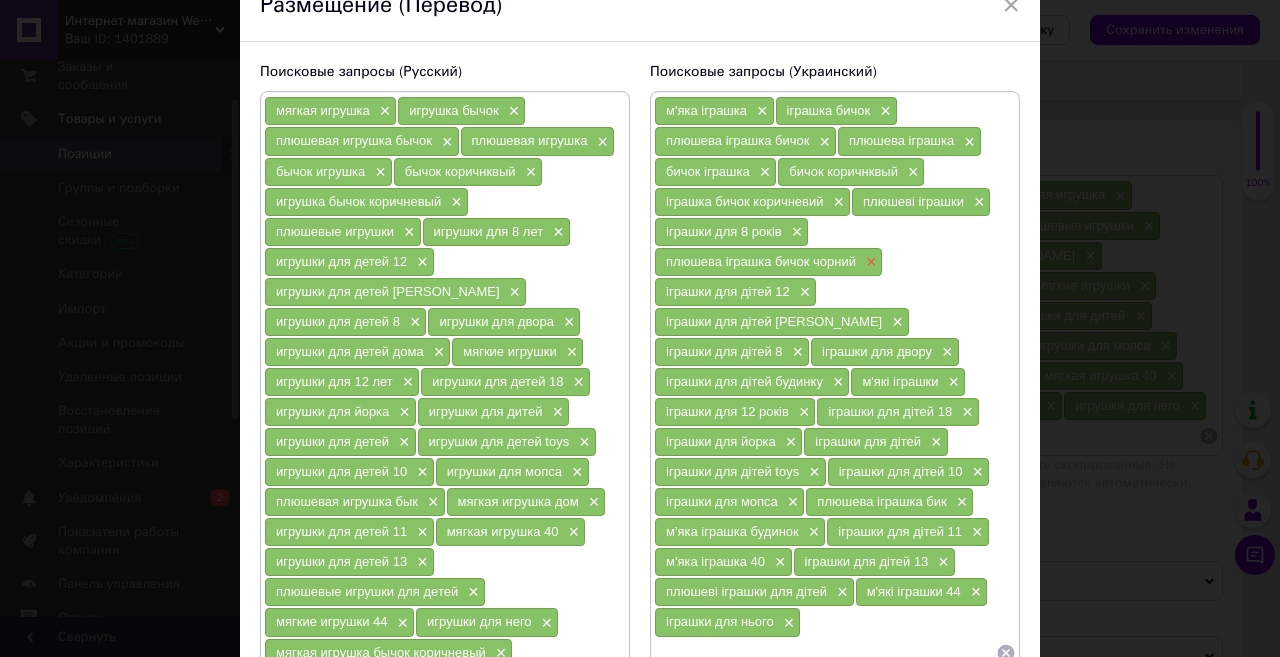 click on "×" at bounding box center [869, 262] 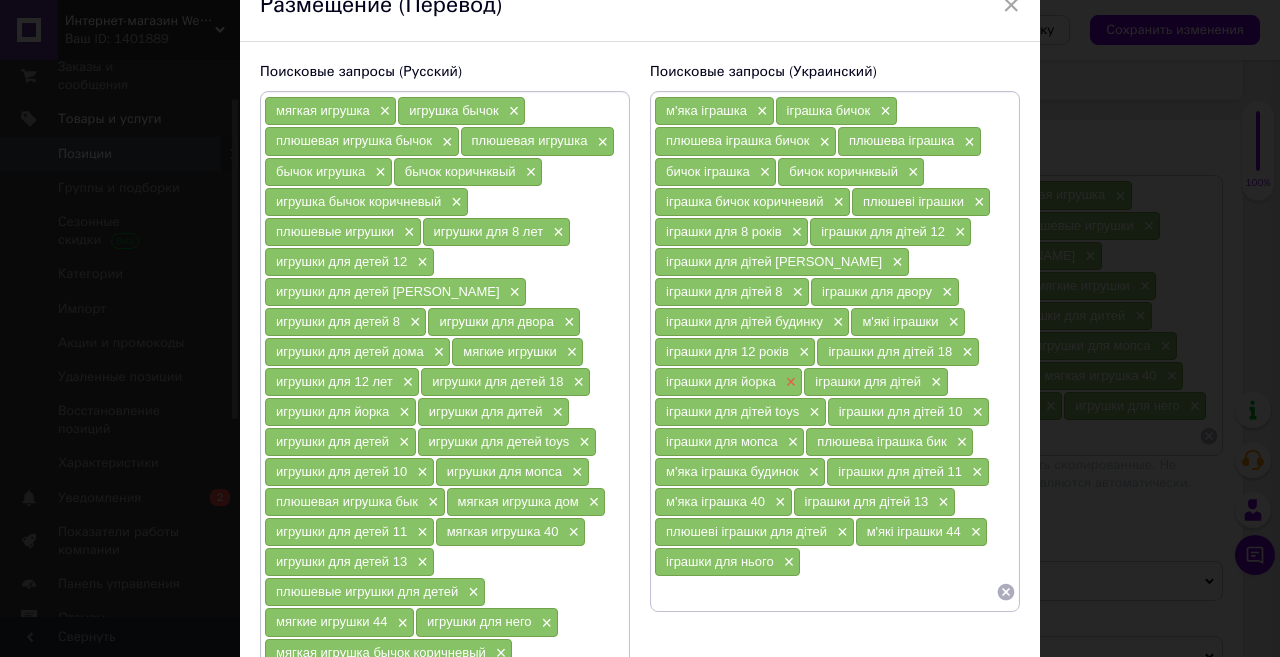 click on "×" at bounding box center [789, 382] 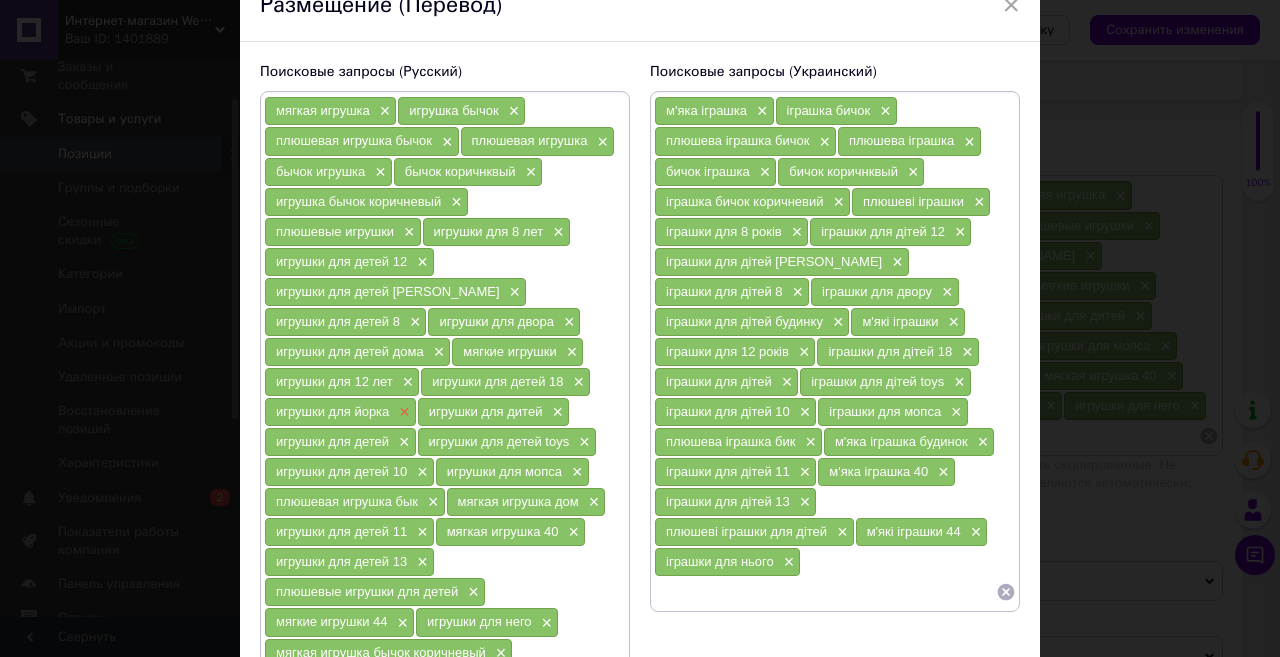 click on "×" at bounding box center [402, 412] 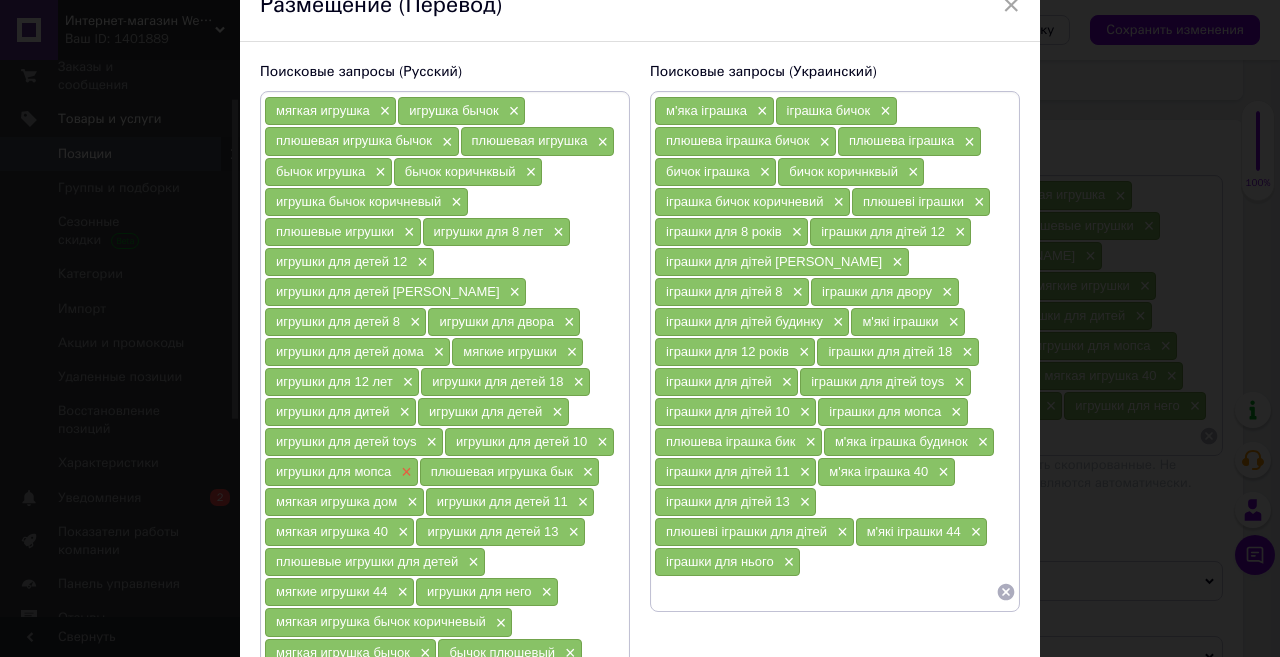 click on "×" at bounding box center [404, 472] 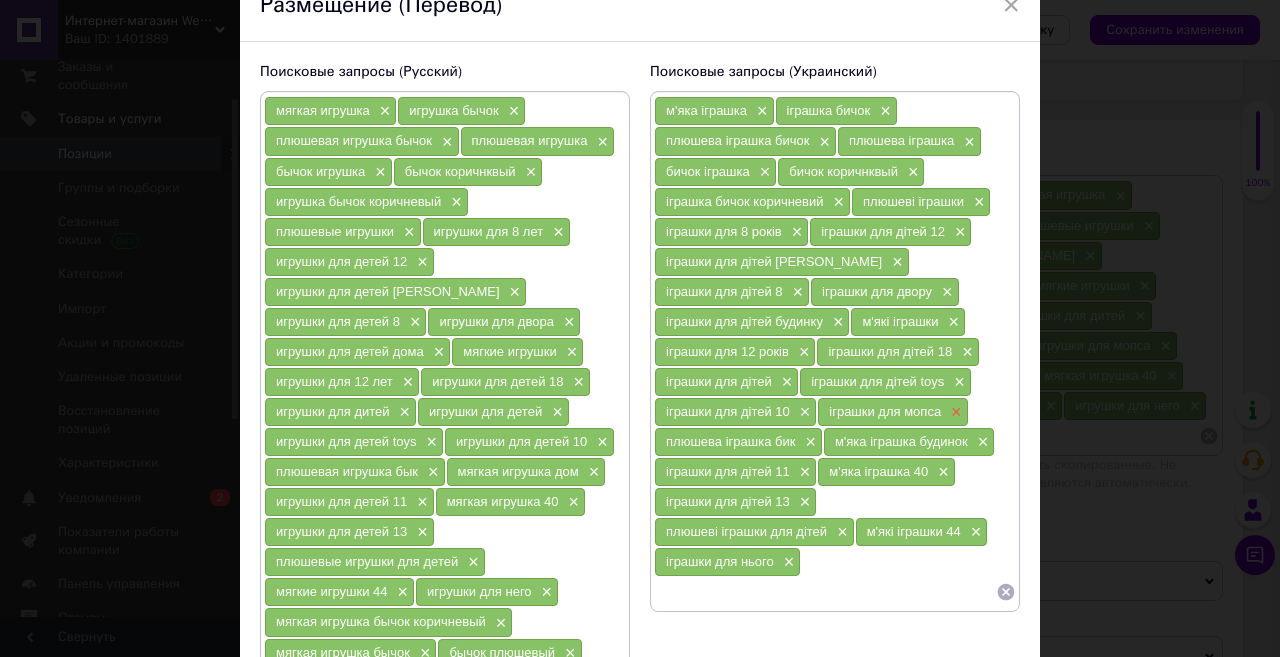 click on "×" at bounding box center [954, 412] 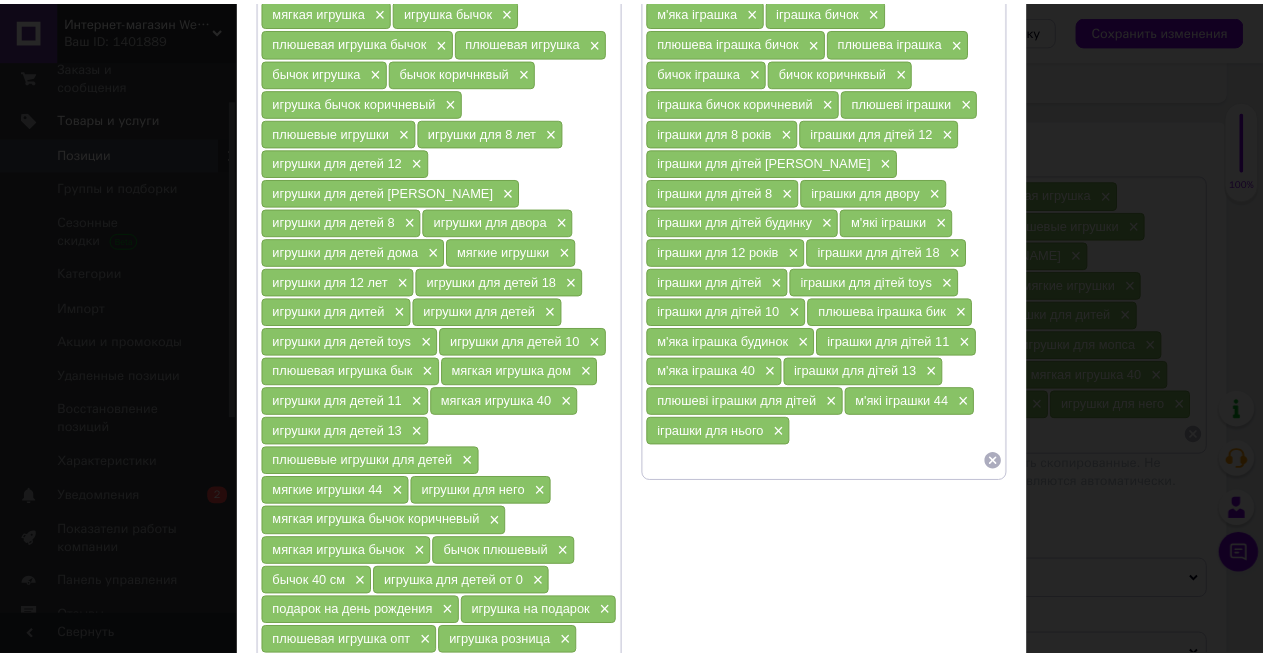 scroll, scrollTop: 553, scrollLeft: 0, axis: vertical 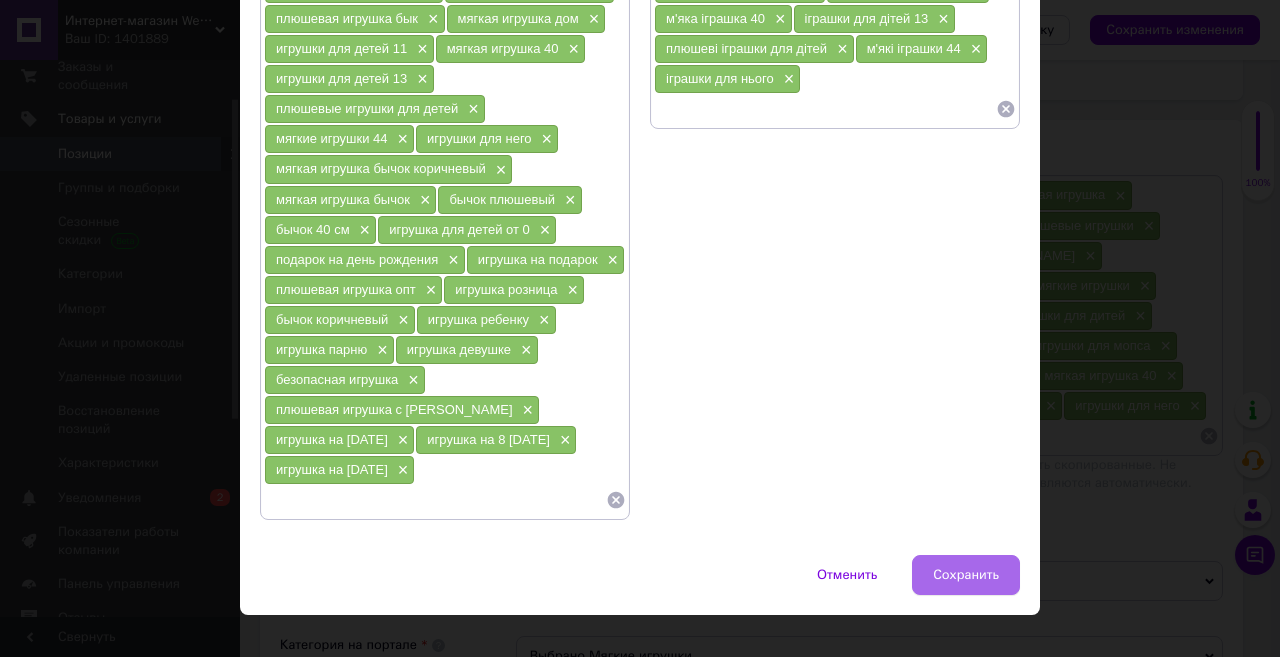 click on "Сохранить" at bounding box center [966, 575] 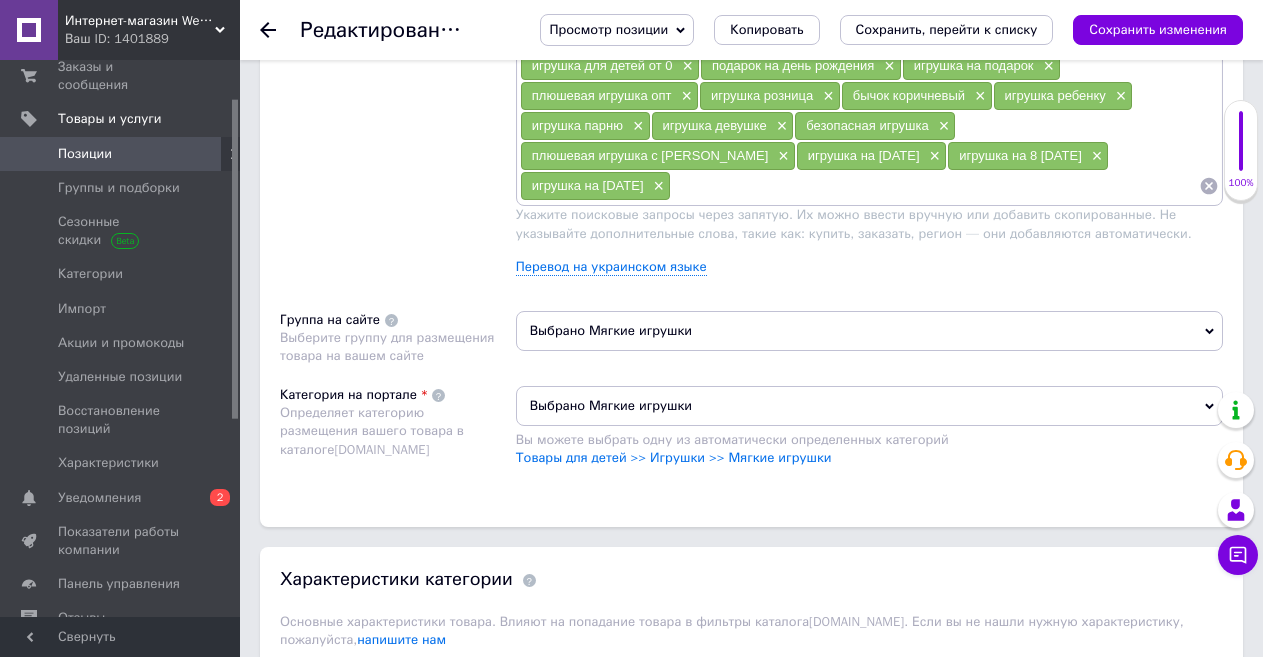 scroll, scrollTop: 1900, scrollLeft: 0, axis: vertical 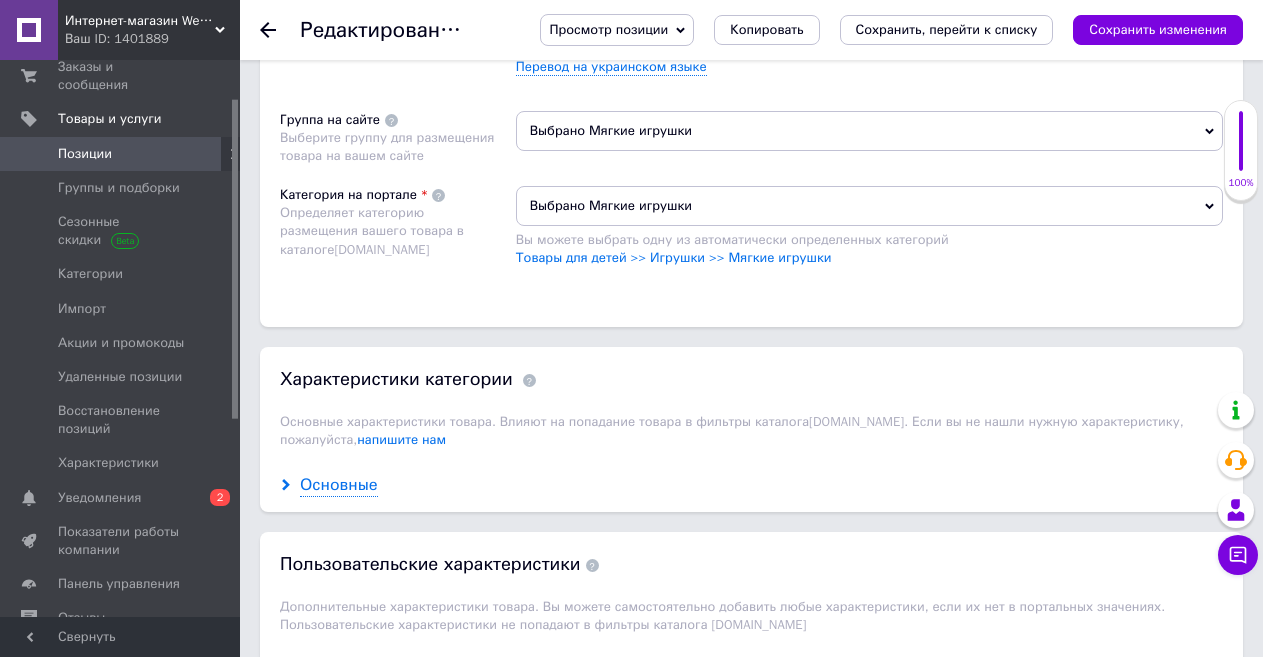 click on "Основные" at bounding box center (339, 485) 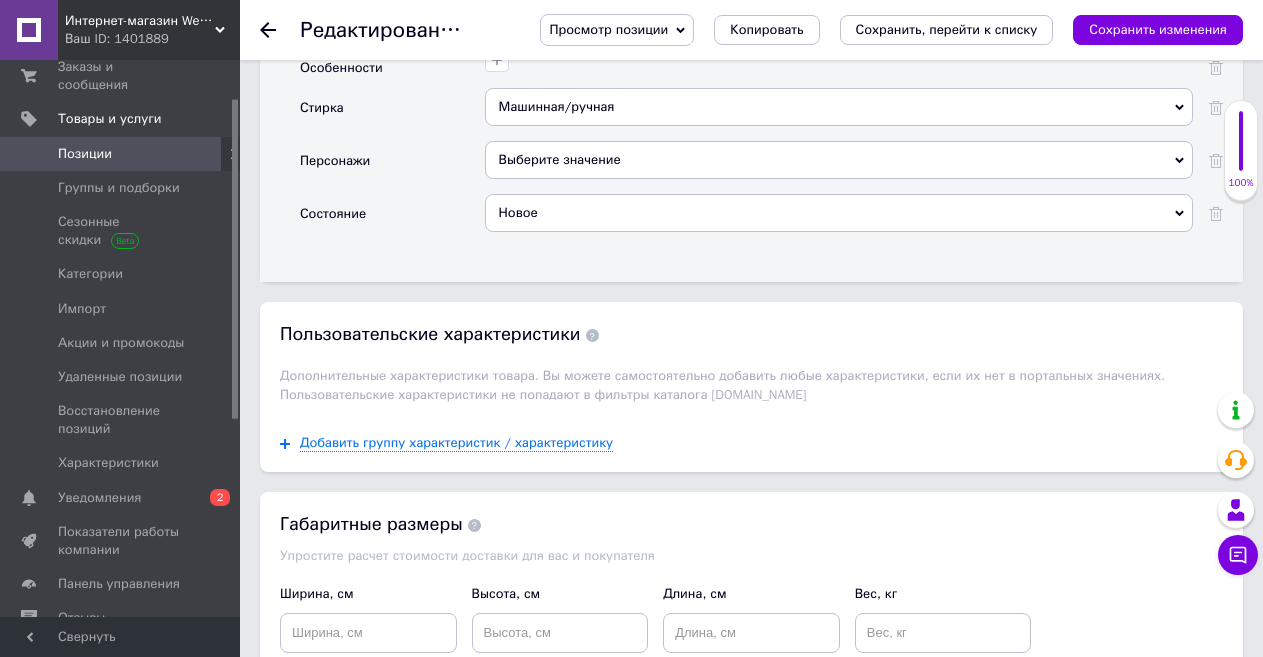 scroll, scrollTop: 3200, scrollLeft: 0, axis: vertical 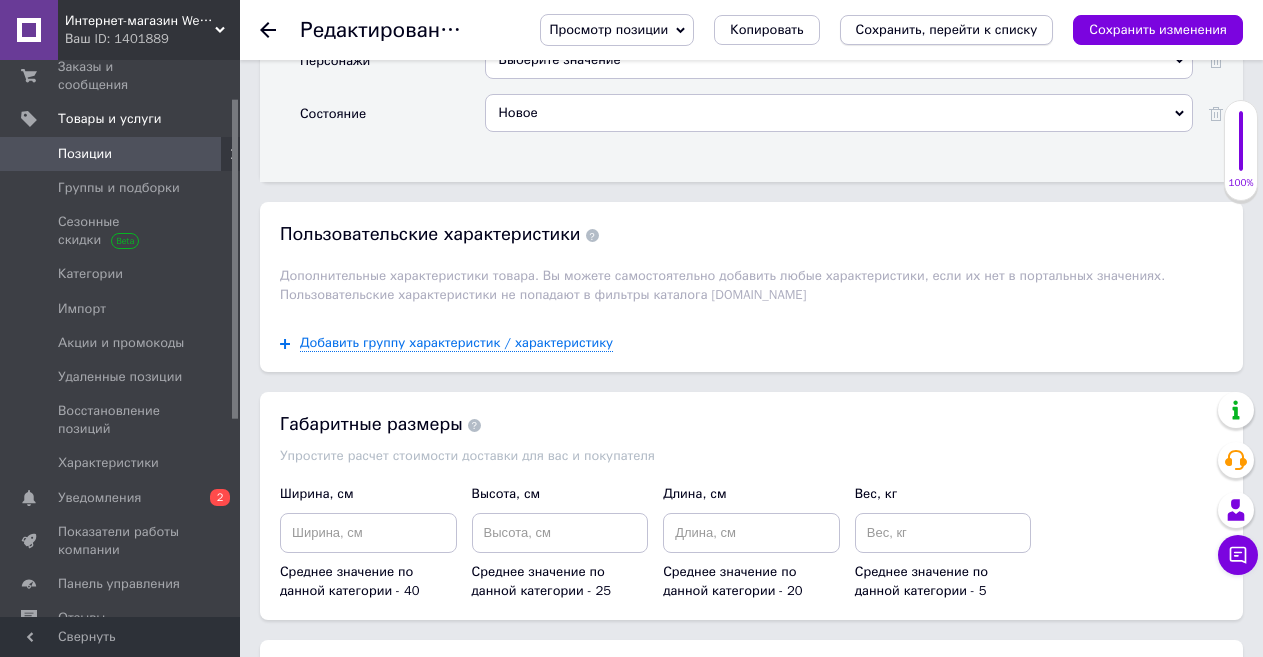click on "Сохранить, перейти к списку" at bounding box center [947, 29] 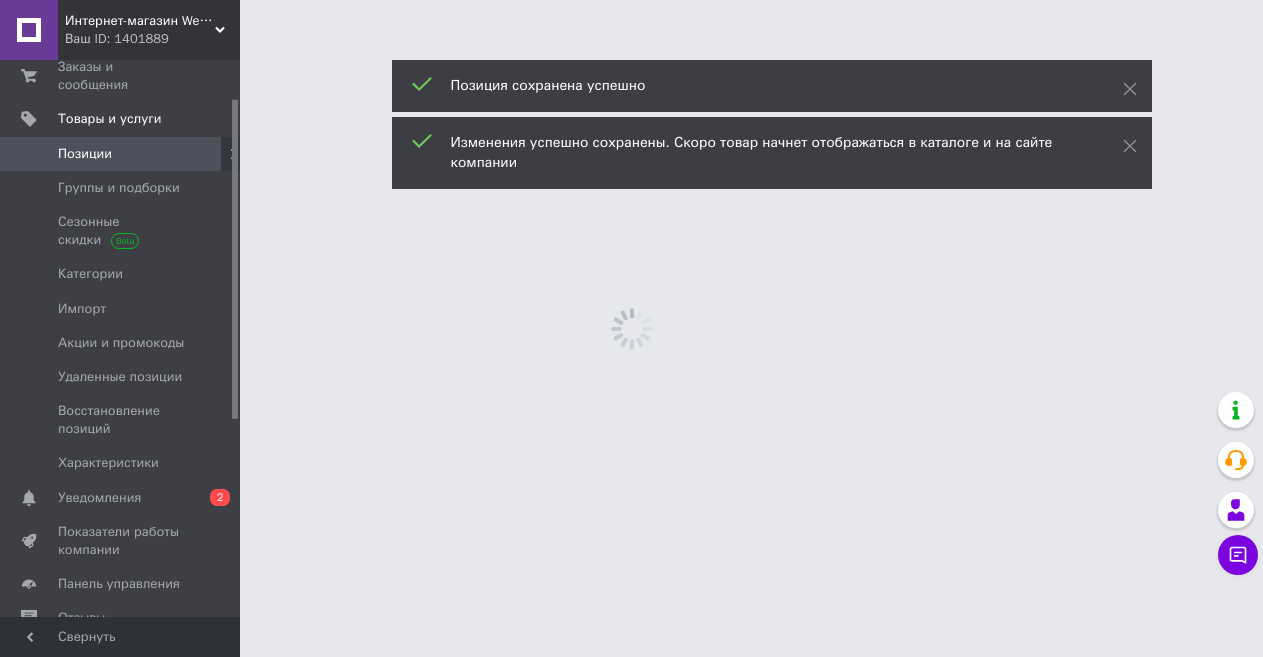 scroll, scrollTop: 0, scrollLeft: 0, axis: both 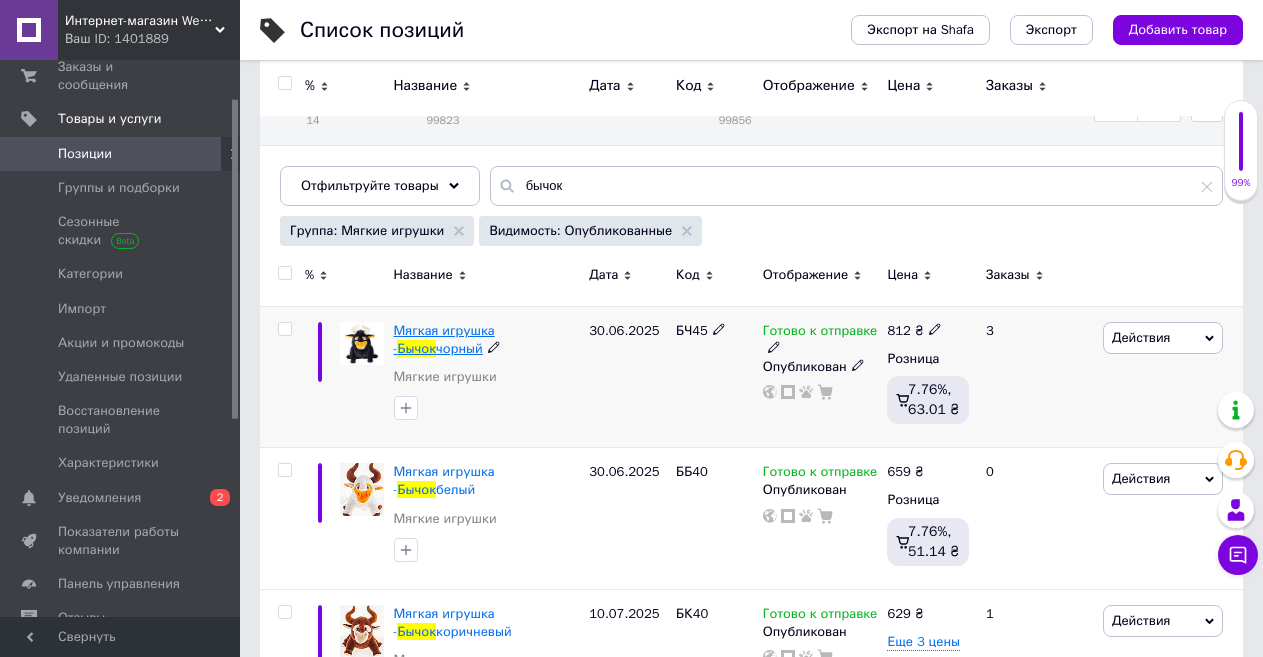 click on "Мягкая игрушка -" at bounding box center [444, 339] 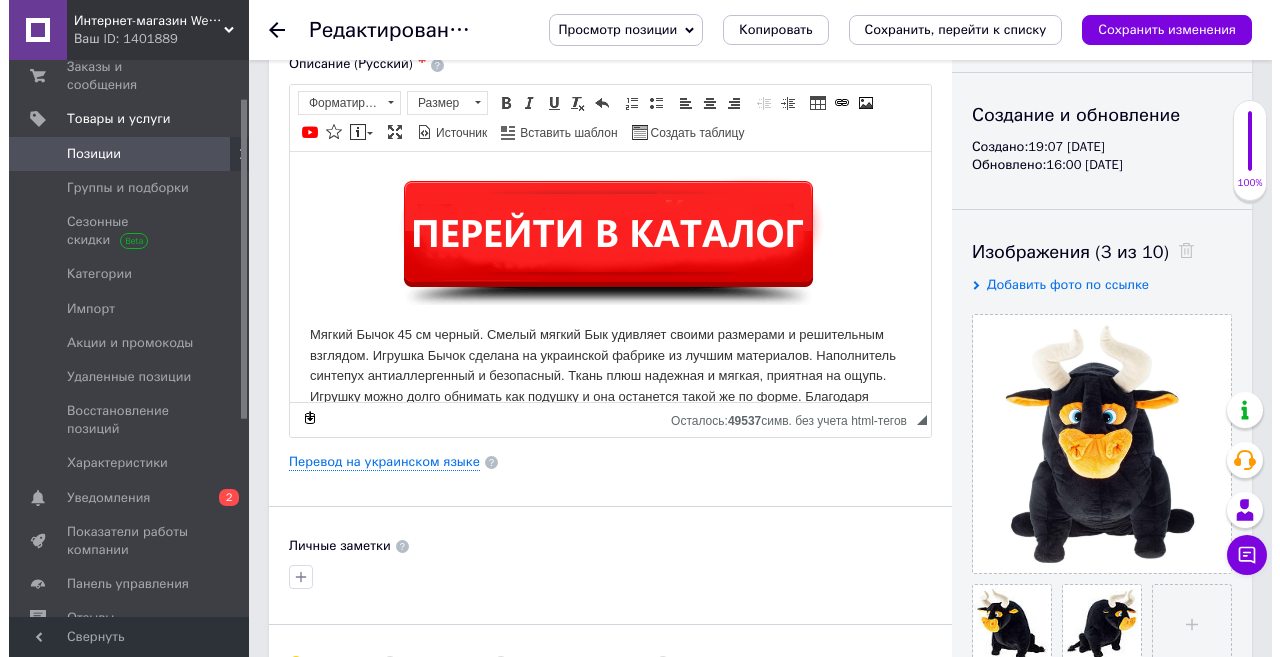 scroll, scrollTop: 200, scrollLeft: 0, axis: vertical 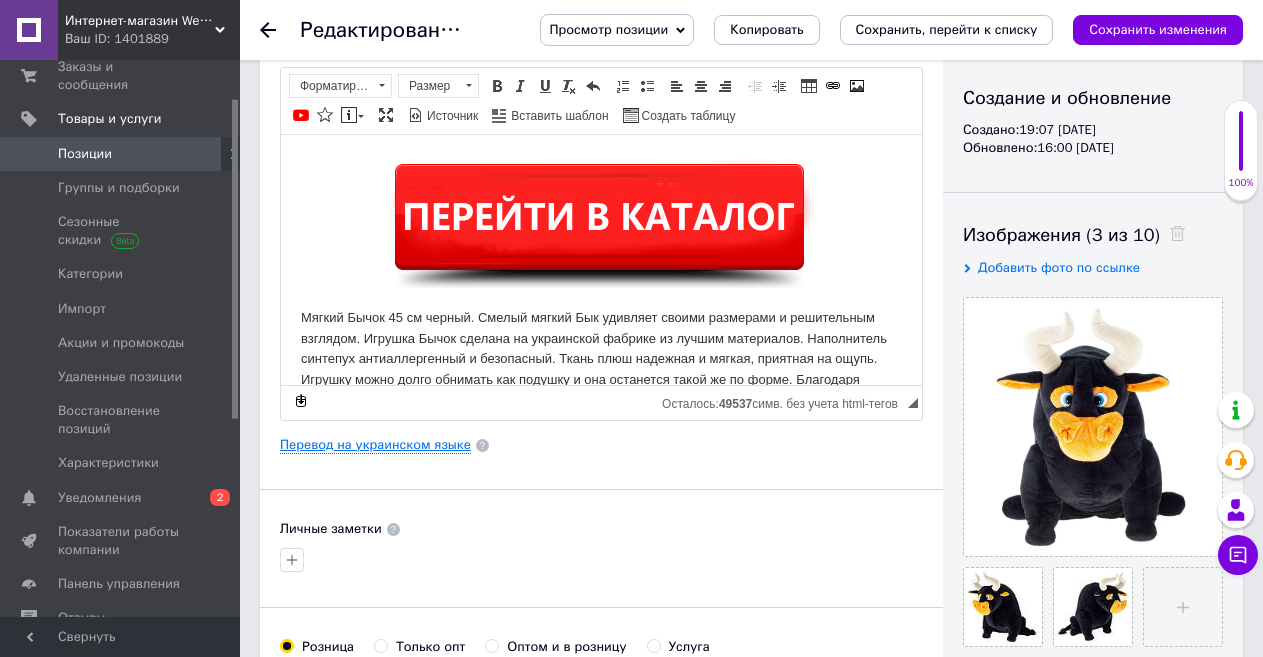 click on "Перевод на украинском языке" at bounding box center (375, 445) 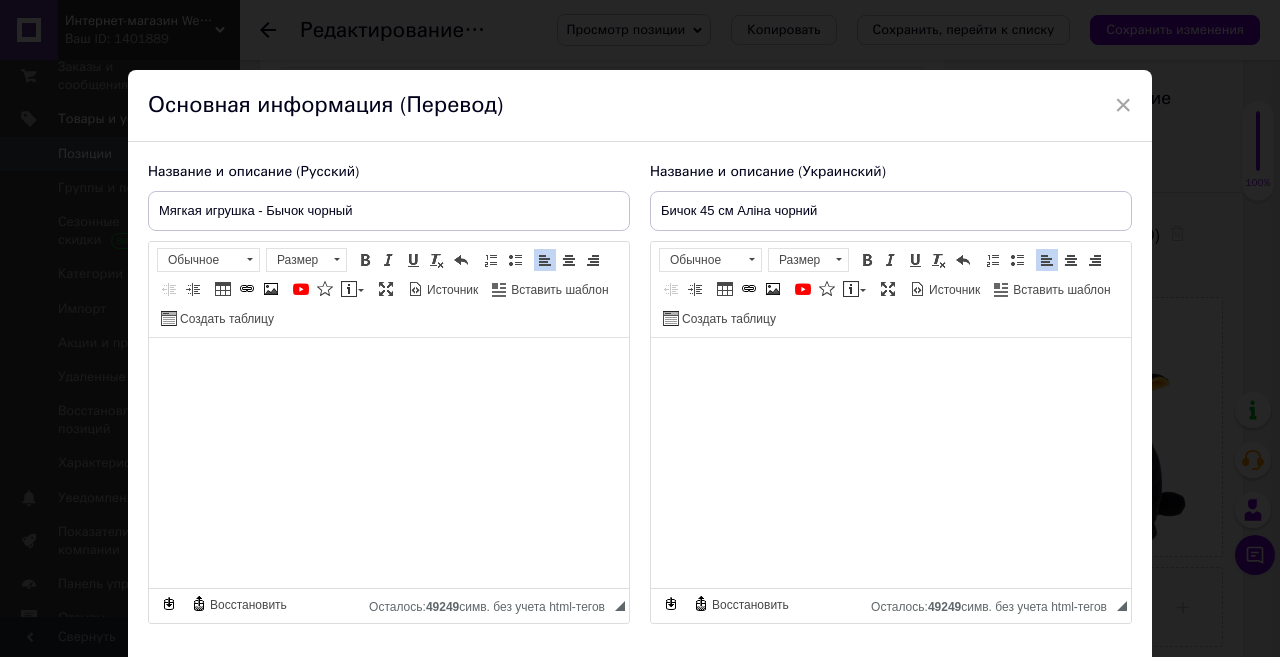 scroll, scrollTop: 132, scrollLeft: 0, axis: vertical 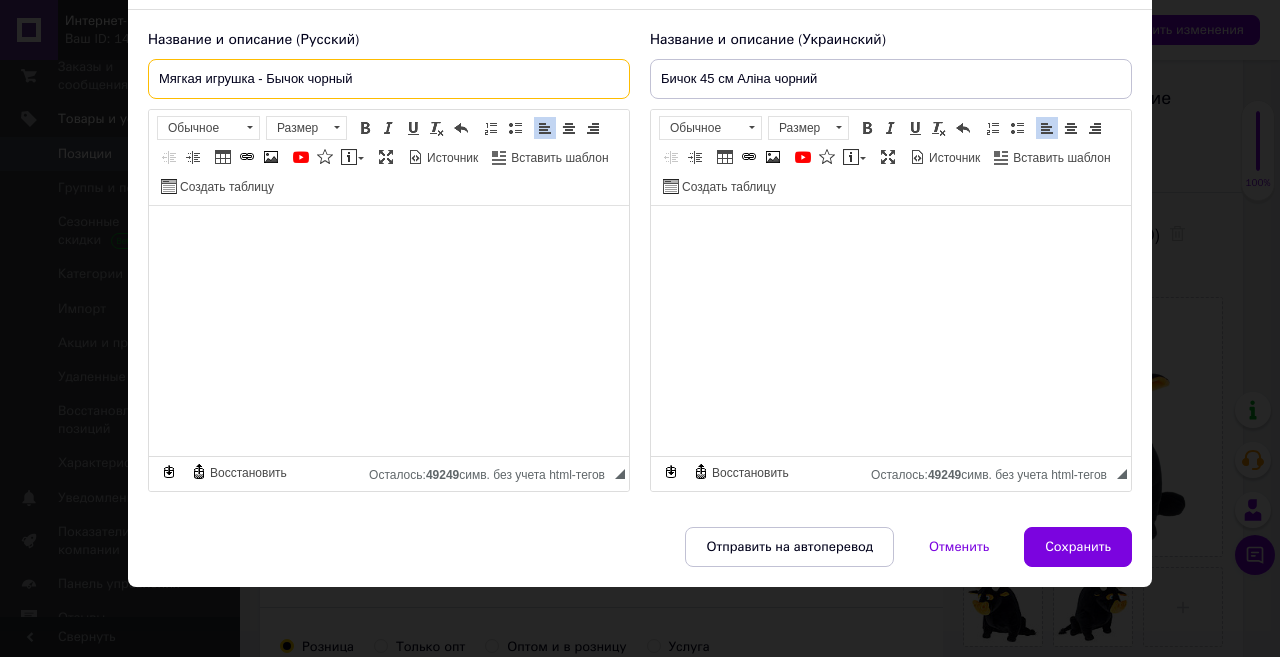 drag, startPoint x: 386, startPoint y: 88, endPoint x: 159, endPoint y: 83, distance: 227.05505 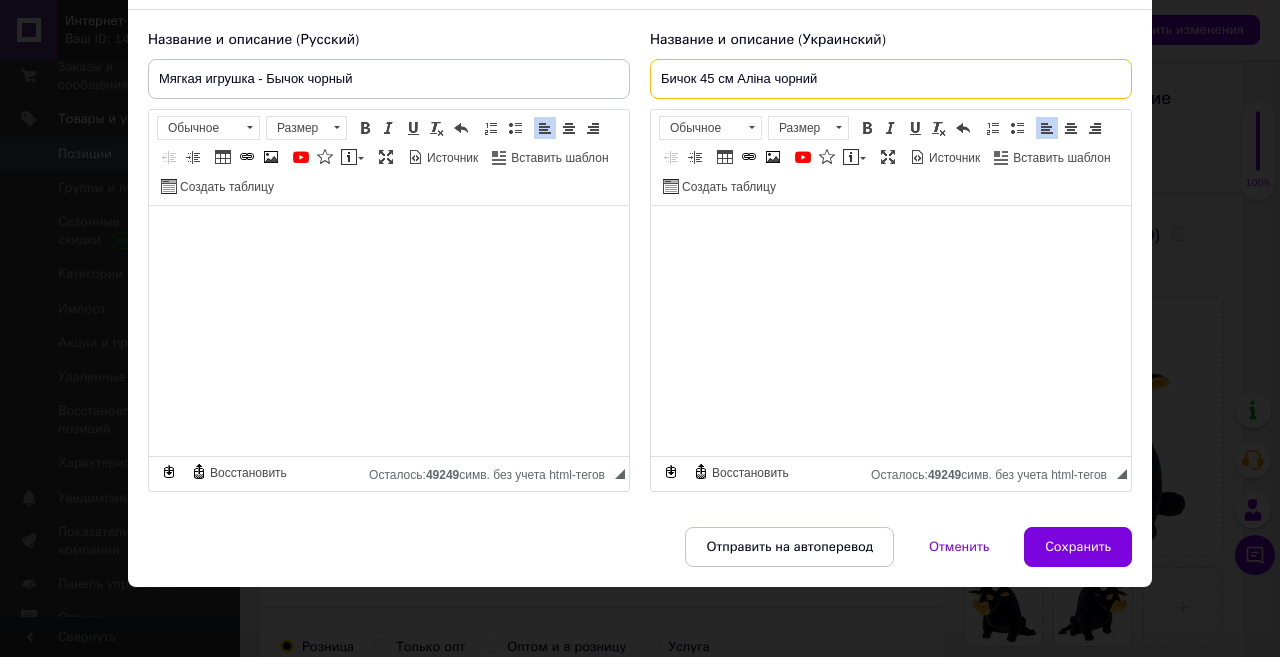 drag, startPoint x: 818, startPoint y: 76, endPoint x: 650, endPoint y: 65, distance: 168.35974 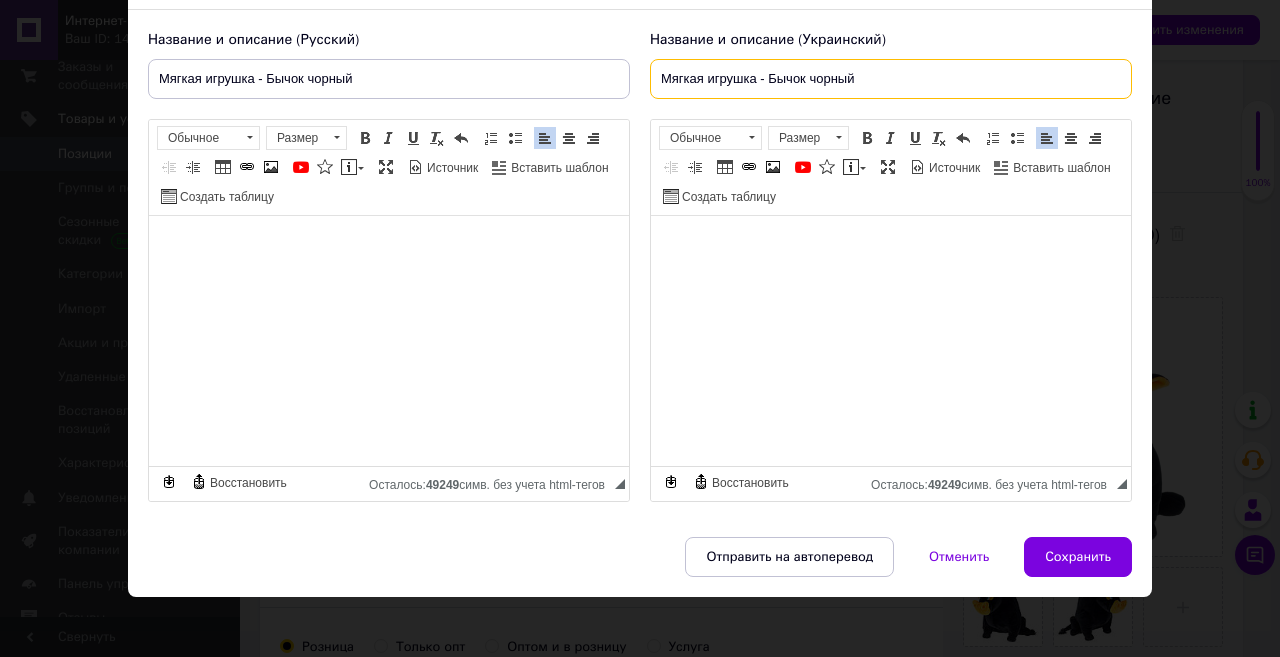 scroll, scrollTop: 142, scrollLeft: 0, axis: vertical 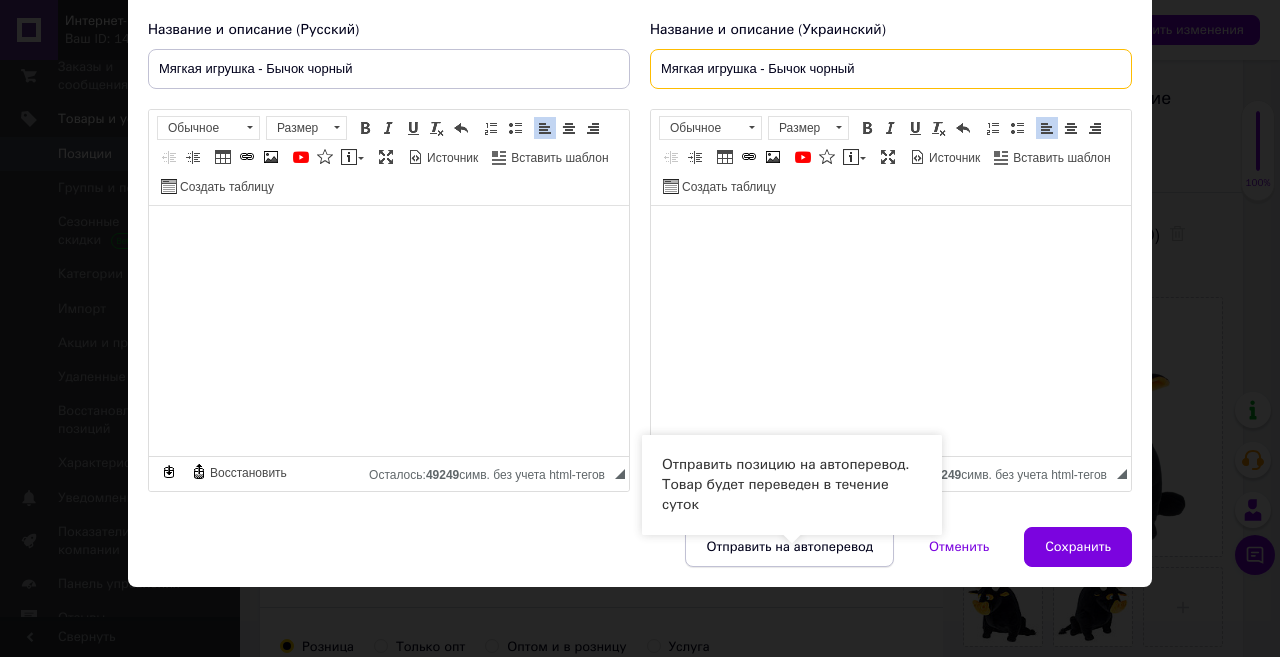type on "Мягкая игрушка - Бычок чорный" 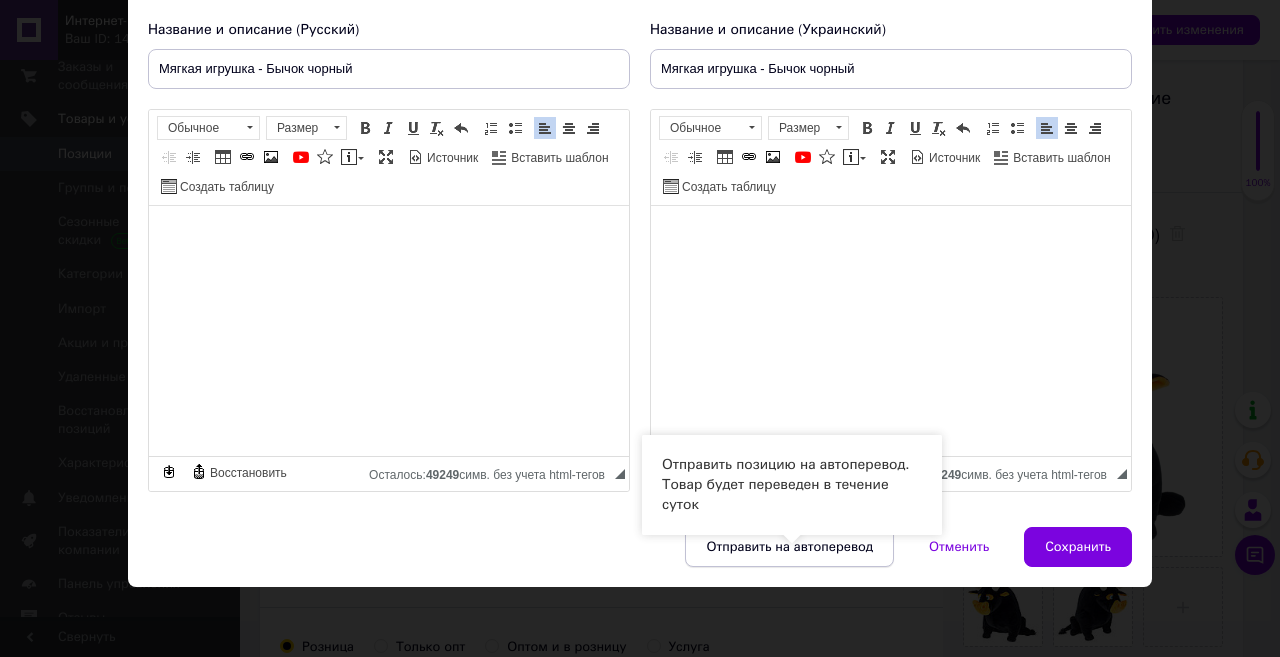 click on "Отправить на автоперевод" at bounding box center [789, 547] 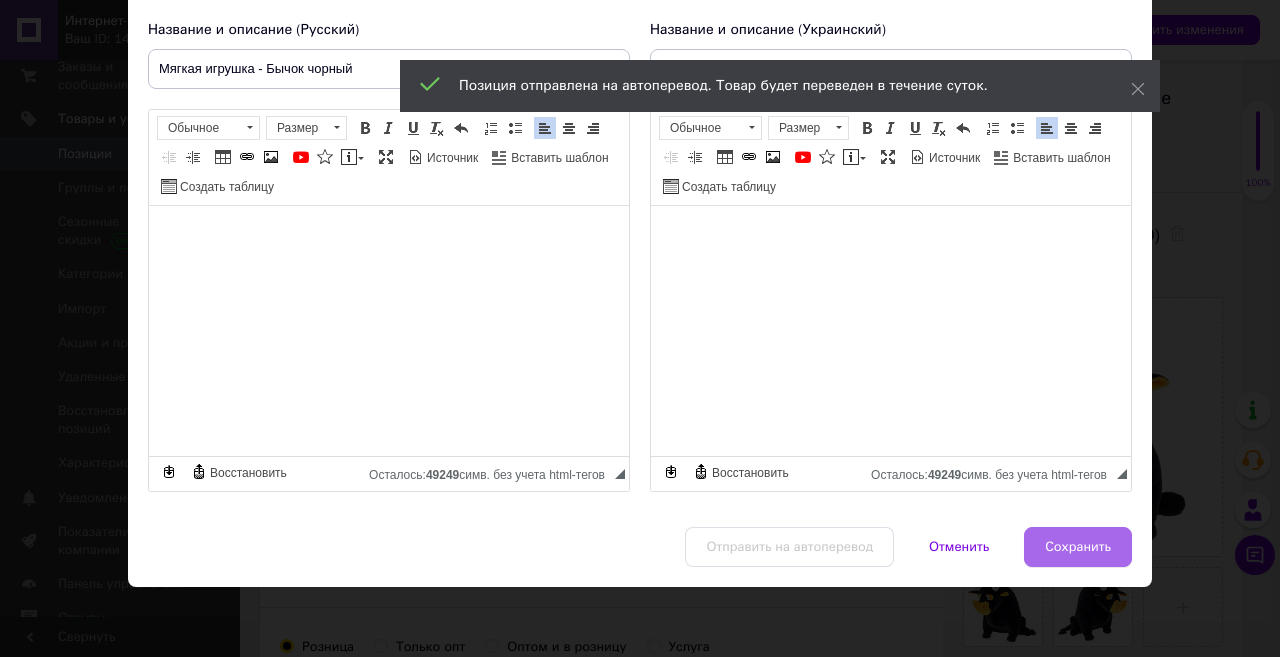 click on "Сохранить" at bounding box center (1078, 547) 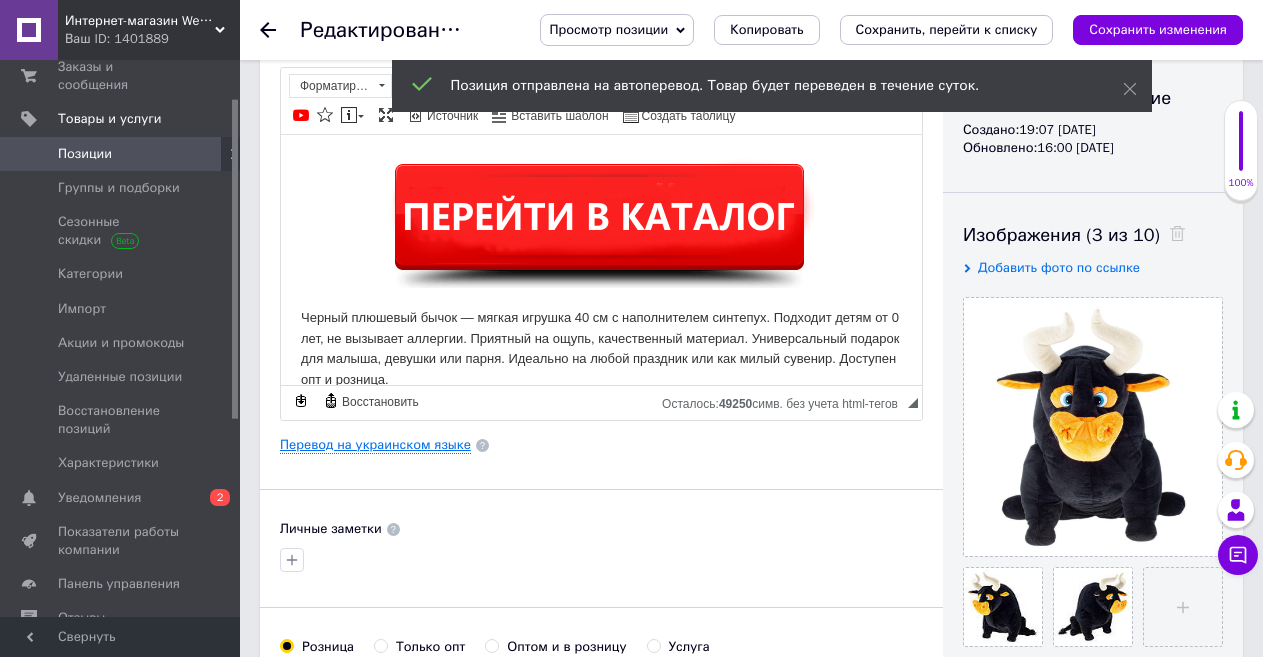 click on "Перевод на украинском языке" at bounding box center (375, 445) 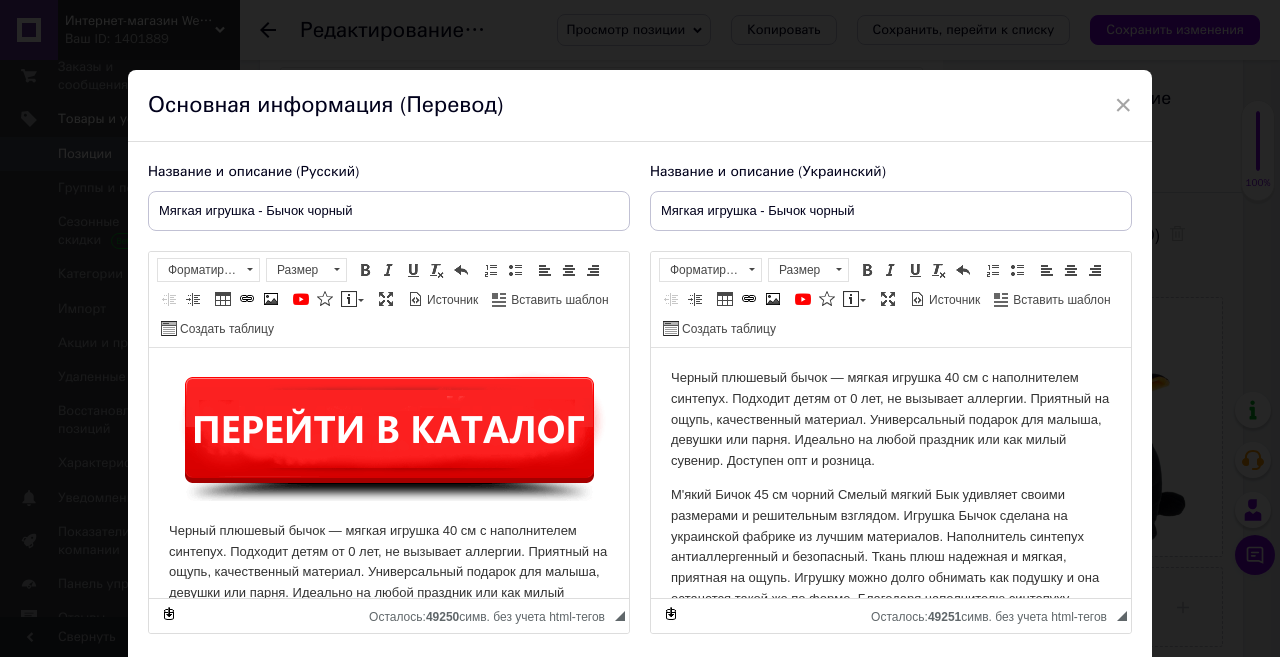 scroll, scrollTop: 0, scrollLeft: 0, axis: both 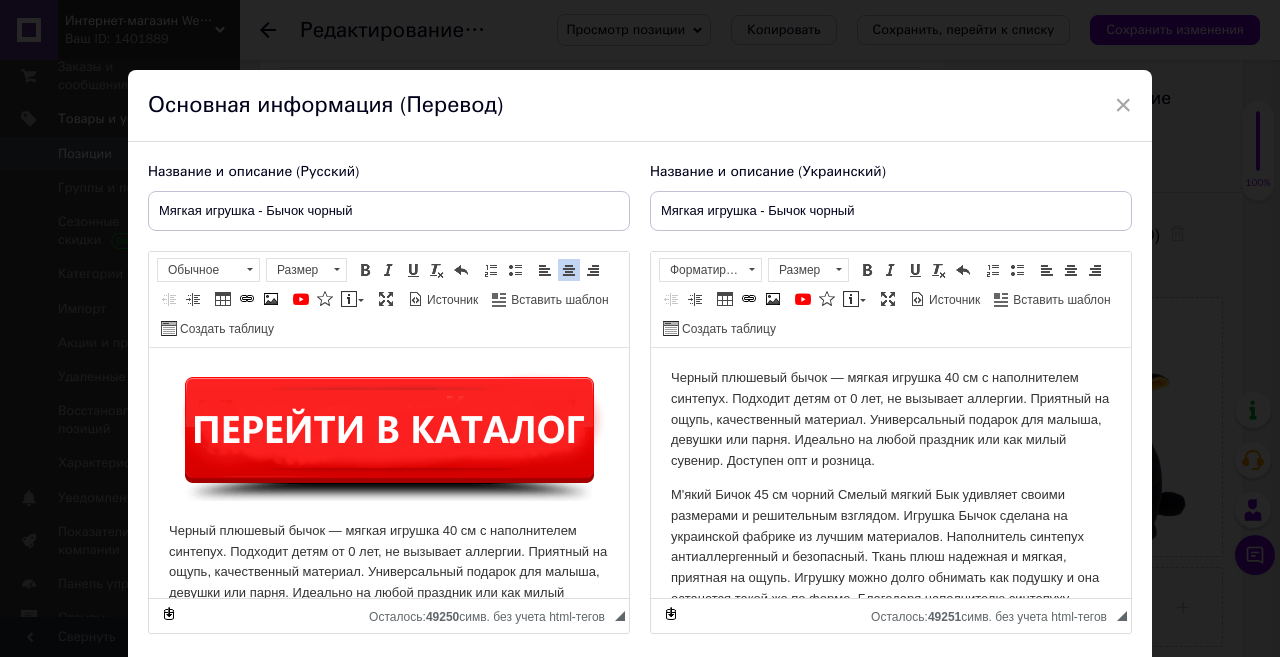 click on "Черный плюшевый бычок — мягкая игрушка 40 см с наполнителем синтепух. Подходит детям от 0 лет, не вызывает аллергии. Приятный на ощупь, качественный материал. Универсальный подарок для малыша, девушки или парня. Идеально на любой праздник или как милый сувенир. Доступен опт и розница." at bounding box center [389, 573] 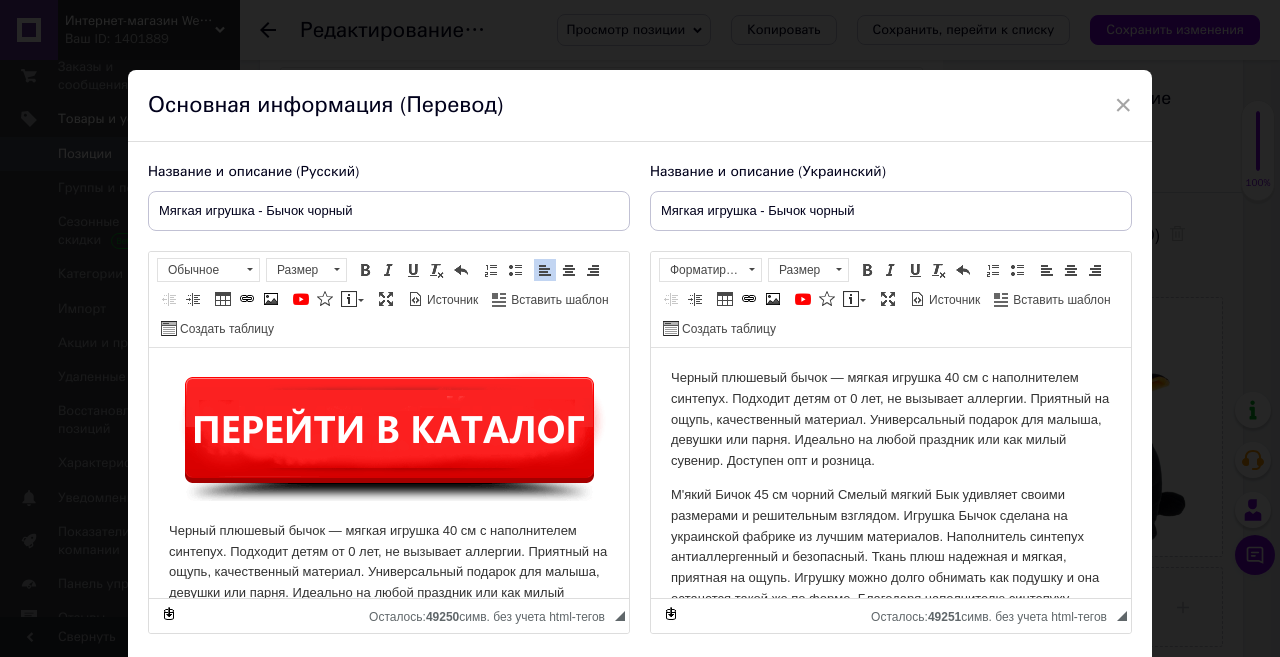 type 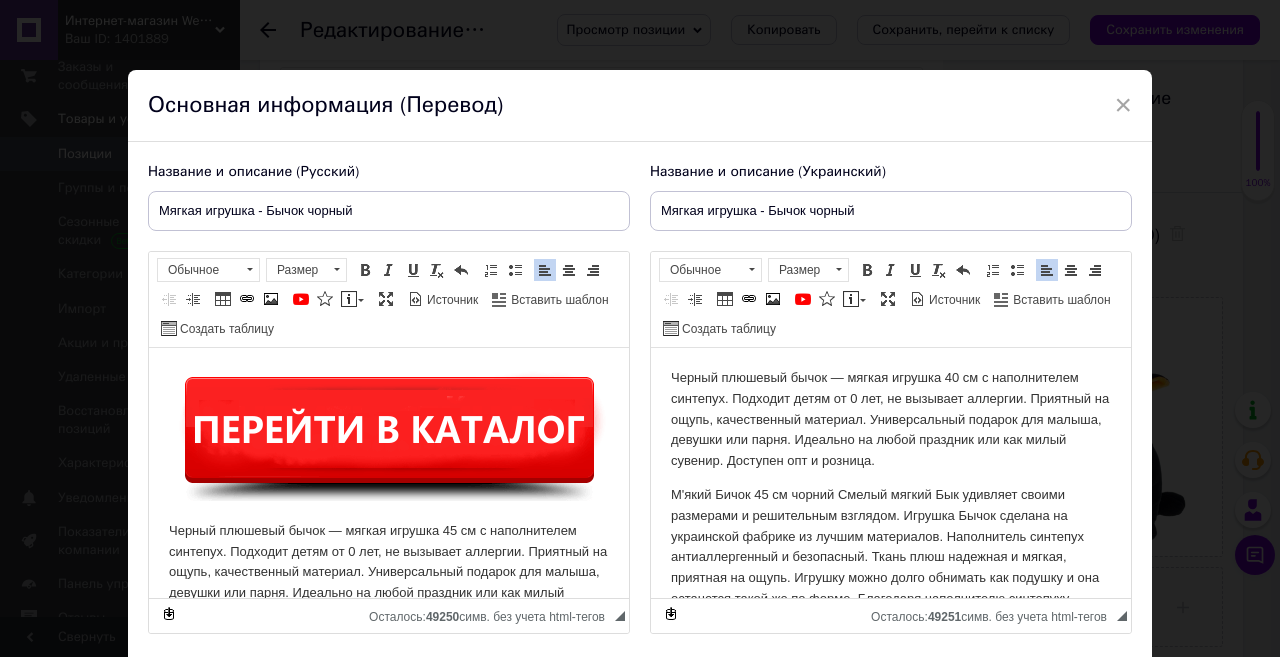 click on "Черный плюшевый бычок — мягкая игрушка 40 см с наполнителем синтепух. Подходит детям от 0 лет, не вызывает аллергии. Приятный на ощупь, качественный материал. Универсальный подарок для малыша, девушки или парня. Идеально на любой праздник или как милый сувенир. Доступен опт и розница." at bounding box center [891, 420] 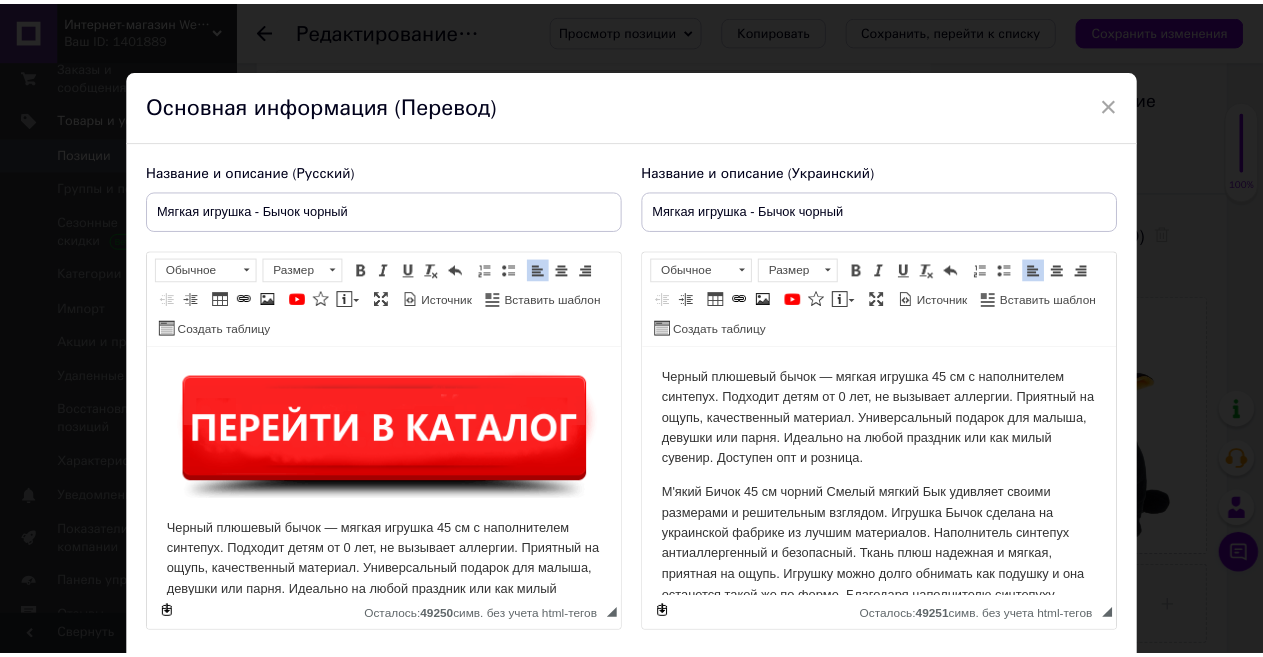 scroll, scrollTop: 142, scrollLeft: 0, axis: vertical 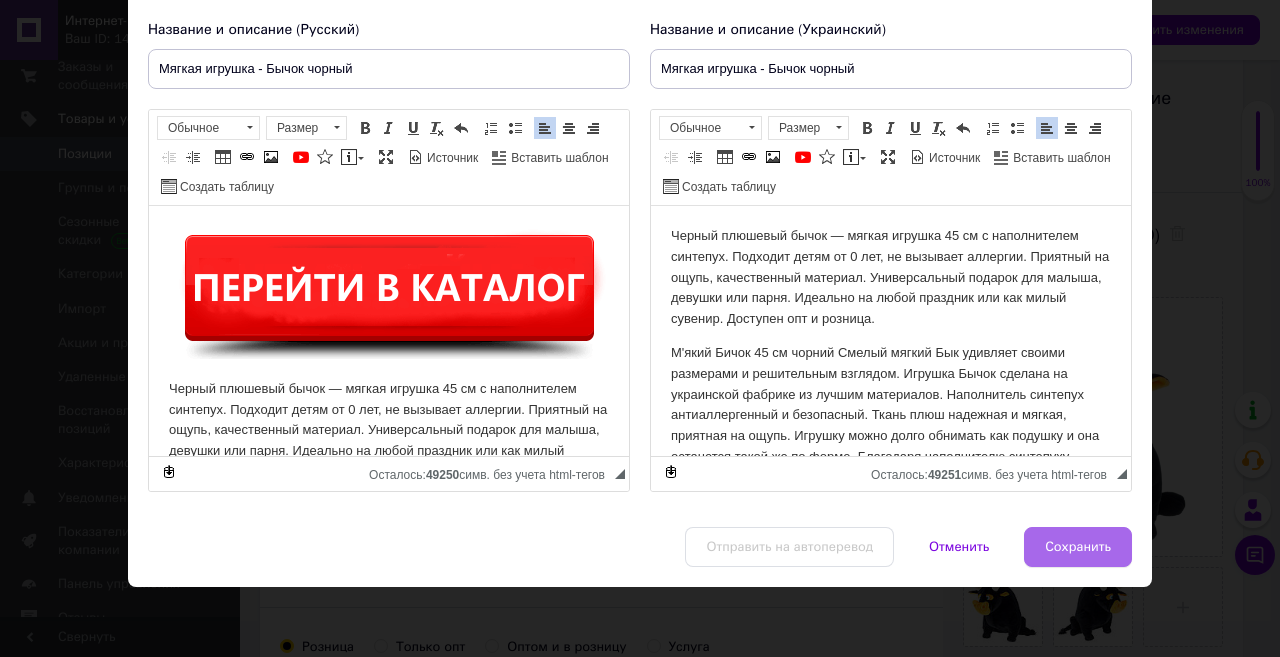 click on "Сохранить" at bounding box center (1078, 547) 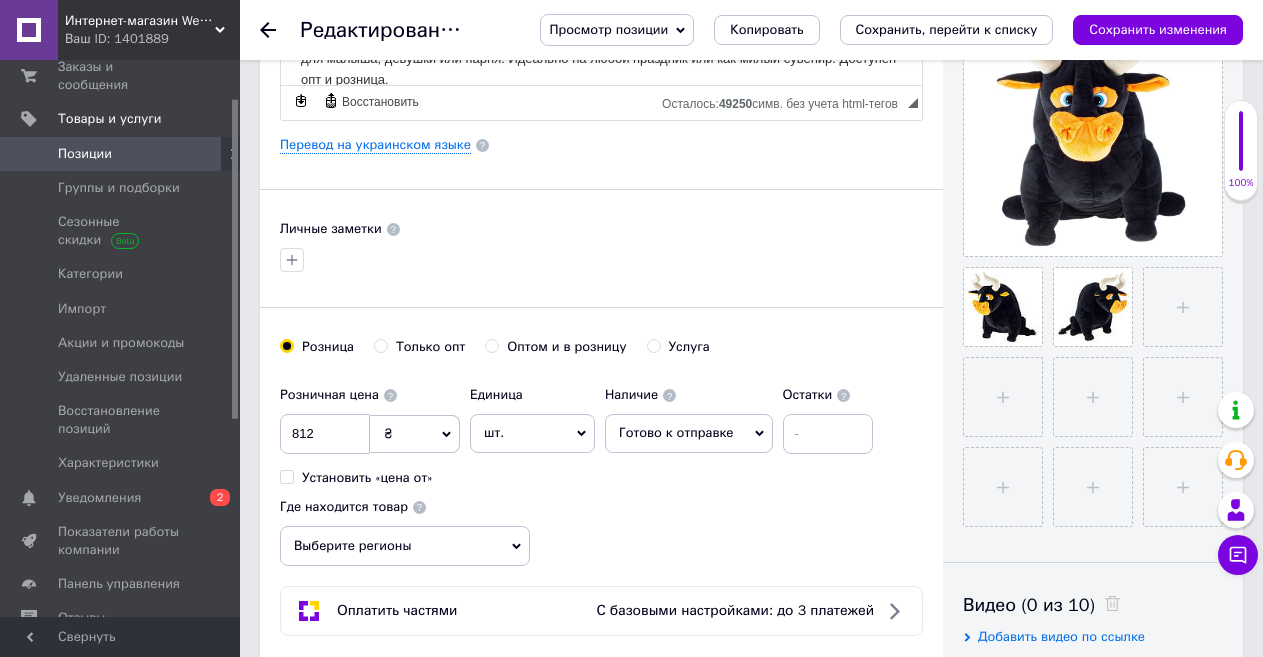 scroll, scrollTop: 600, scrollLeft: 0, axis: vertical 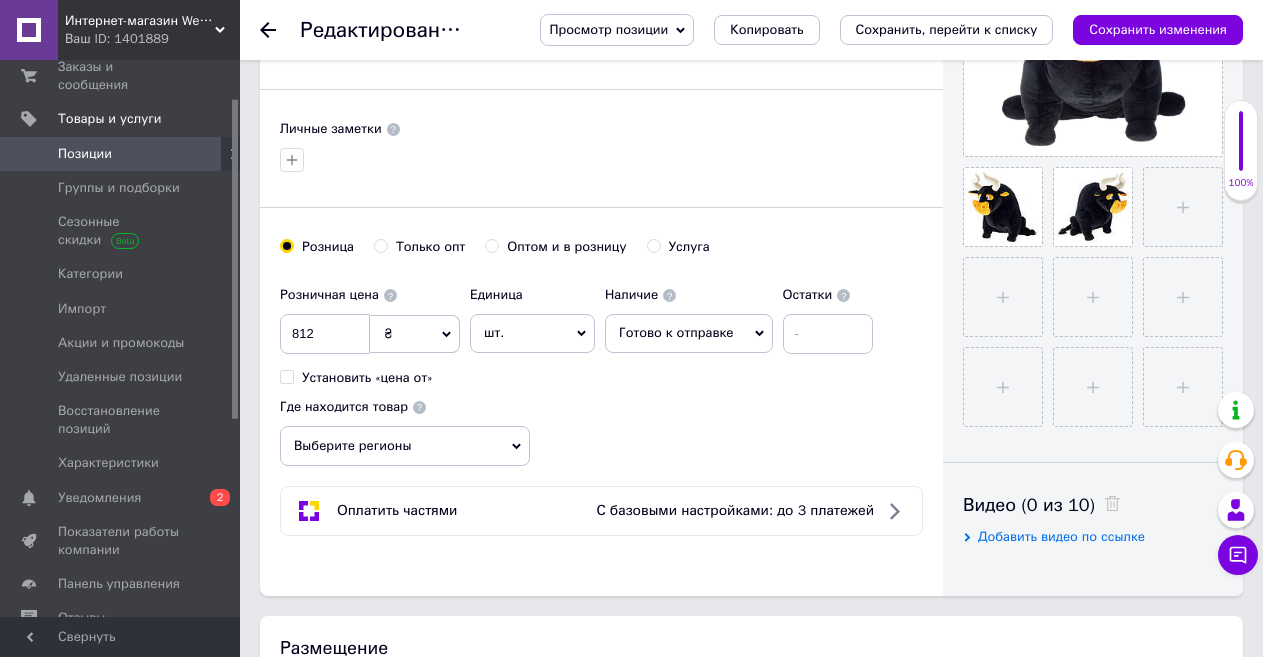click on "Оптом и в розницу" at bounding box center [491, 245] 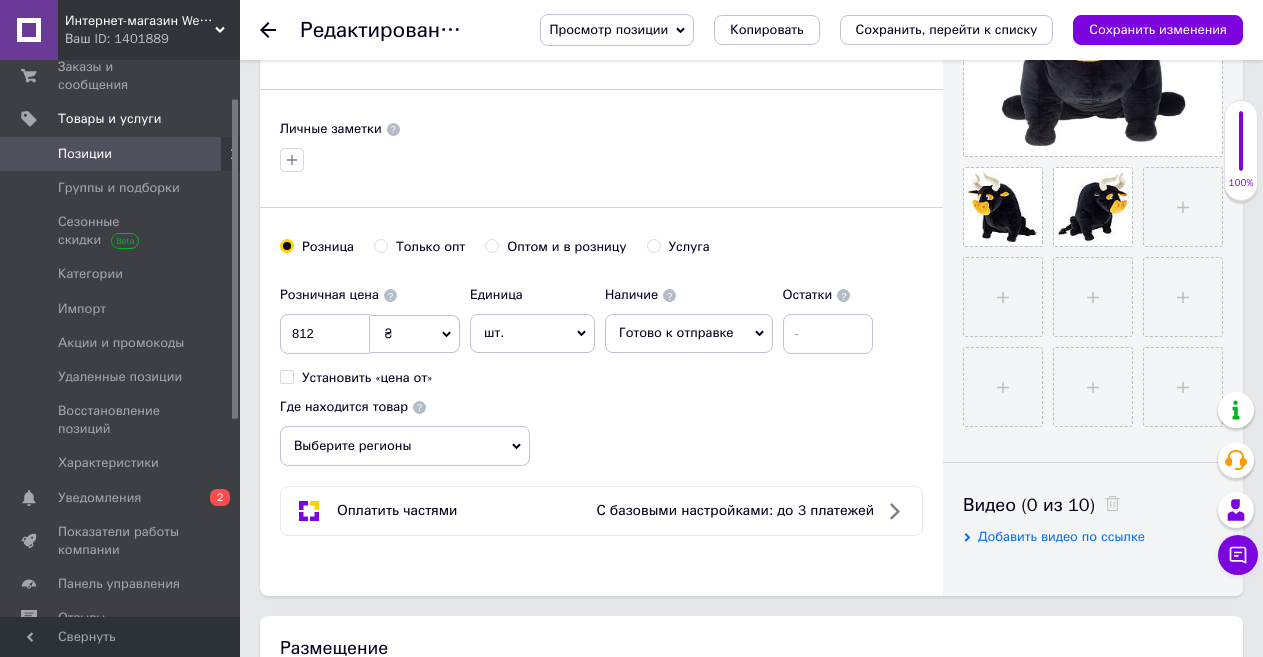 radio on "true" 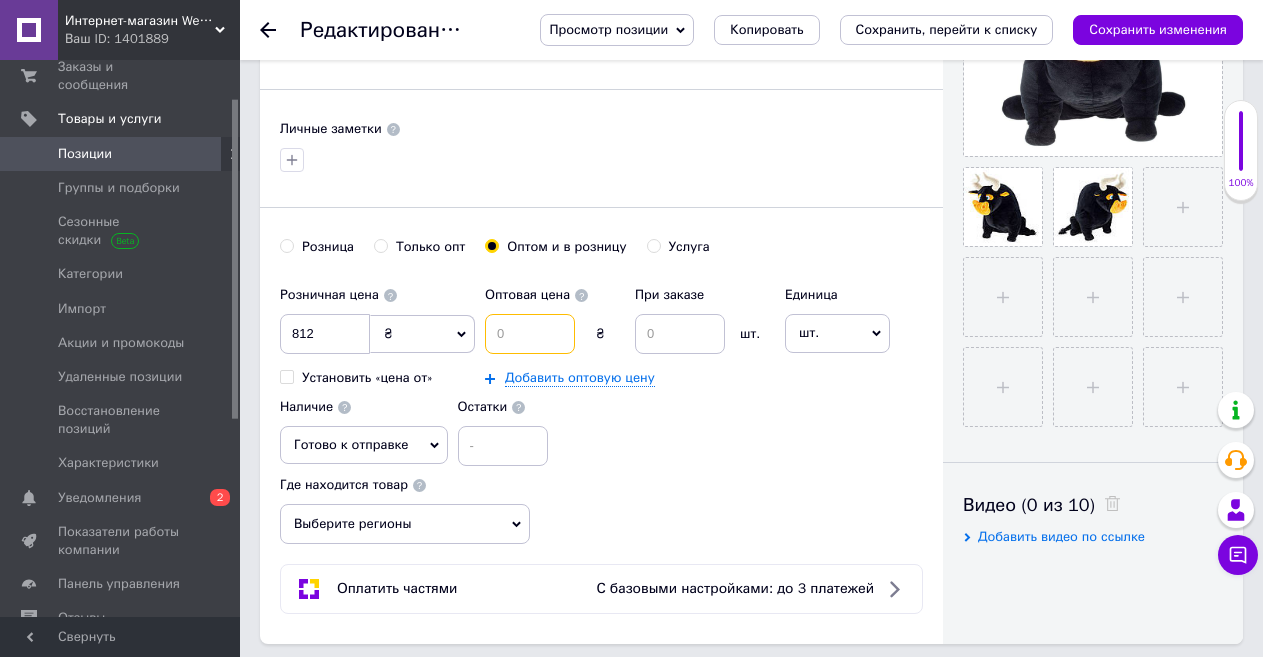 click at bounding box center [530, 334] 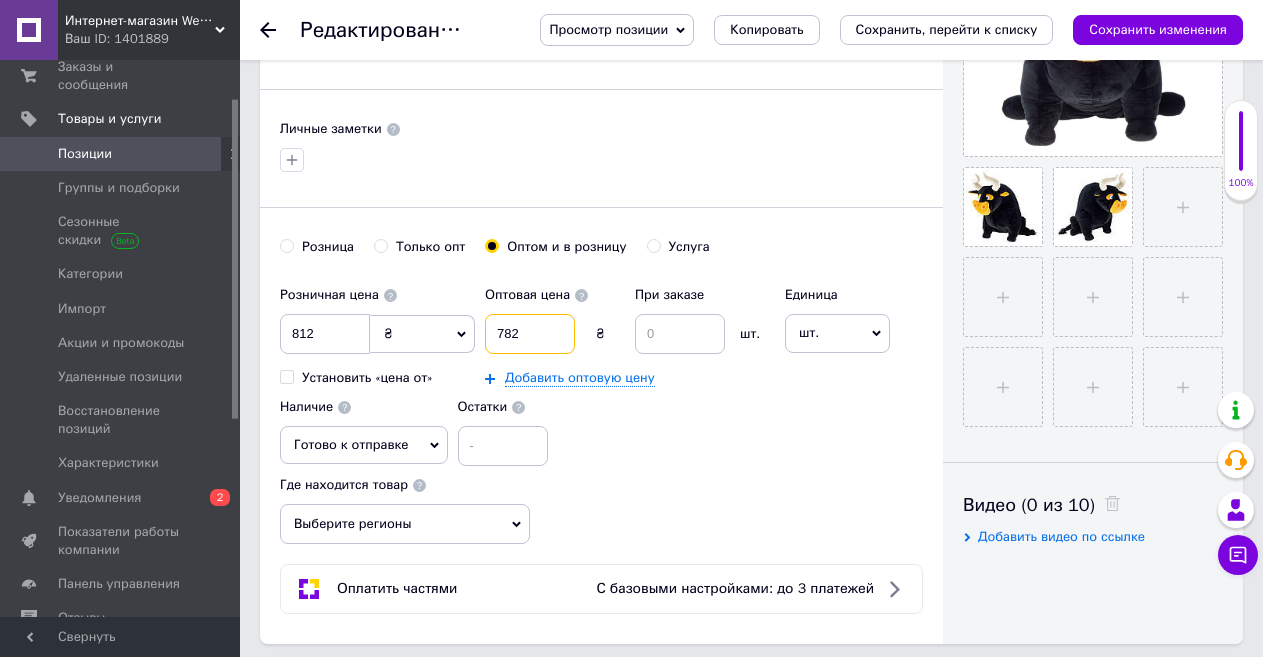 type on "782" 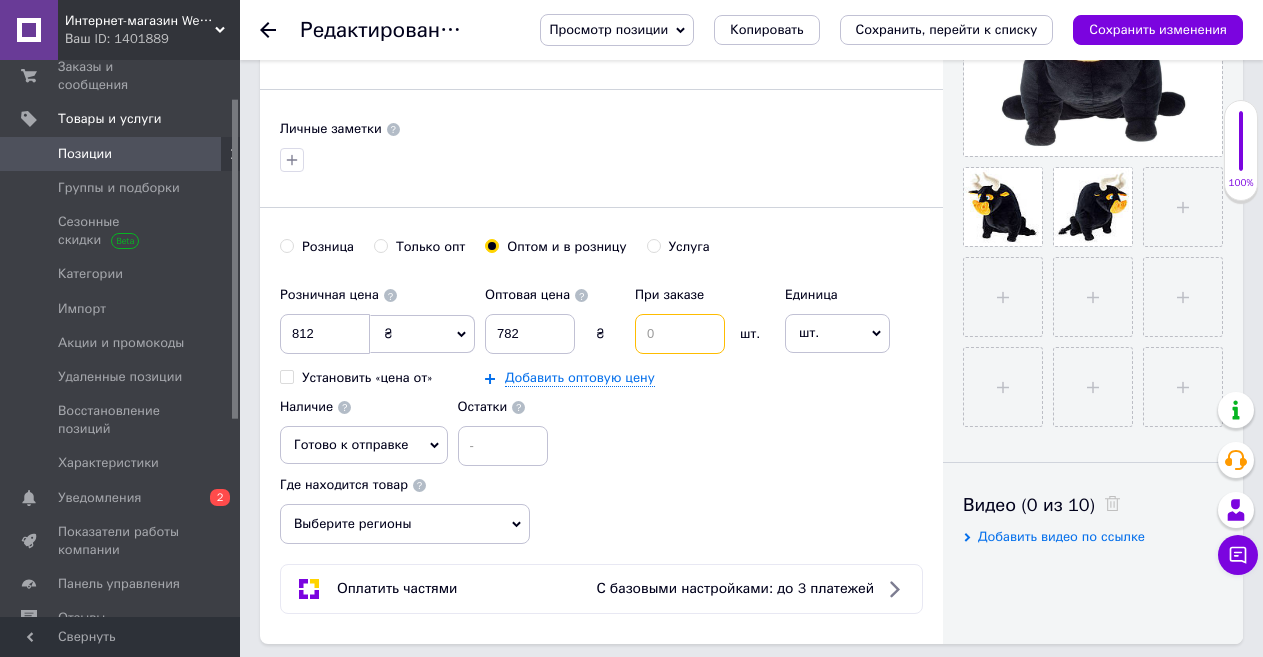 click at bounding box center [680, 334] 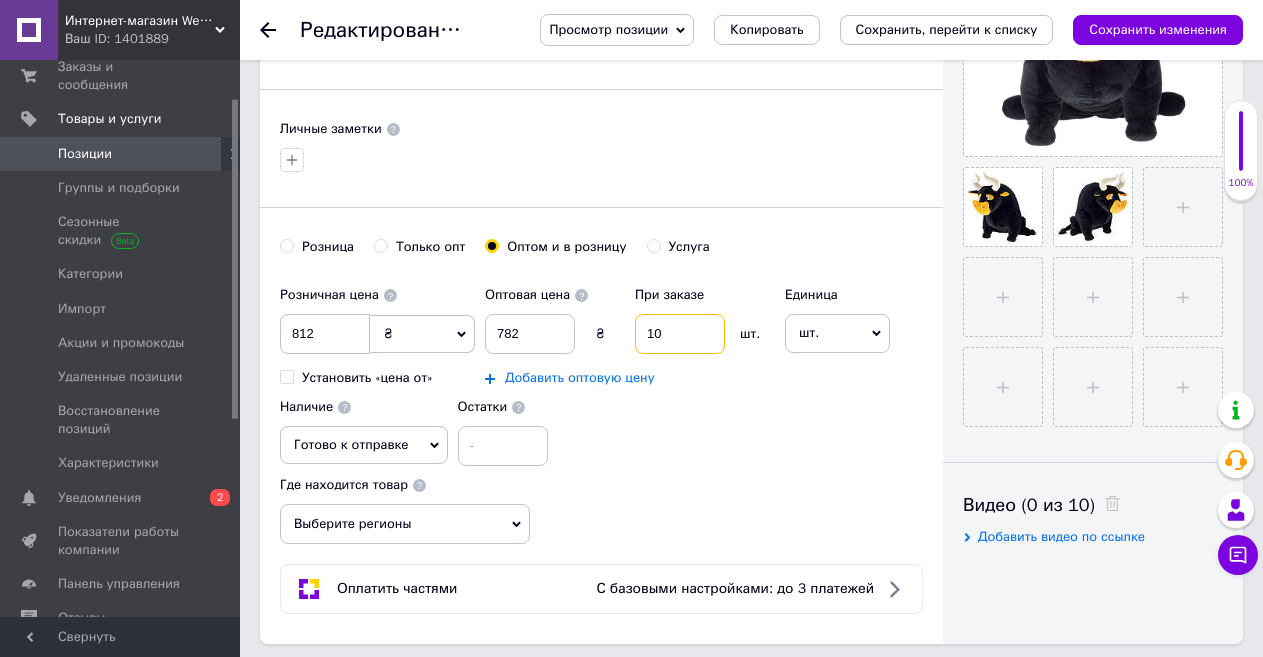 type on "10" 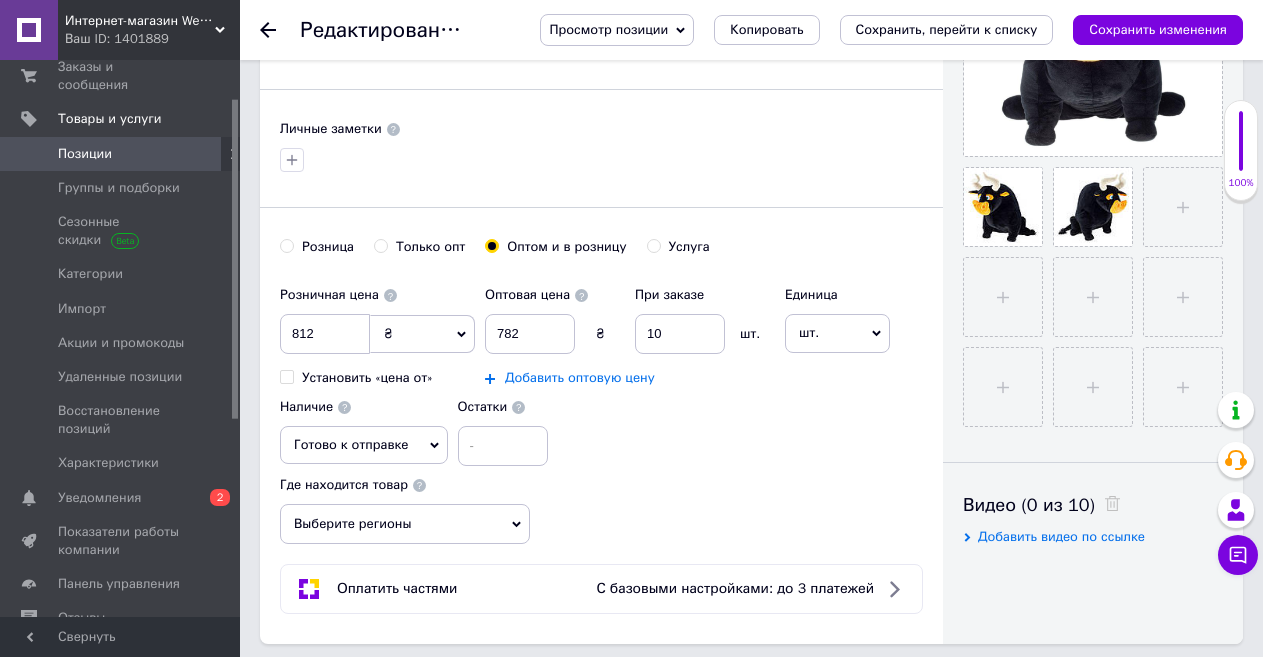click on "Добавить оптовую цену" at bounding box center [580, 378] 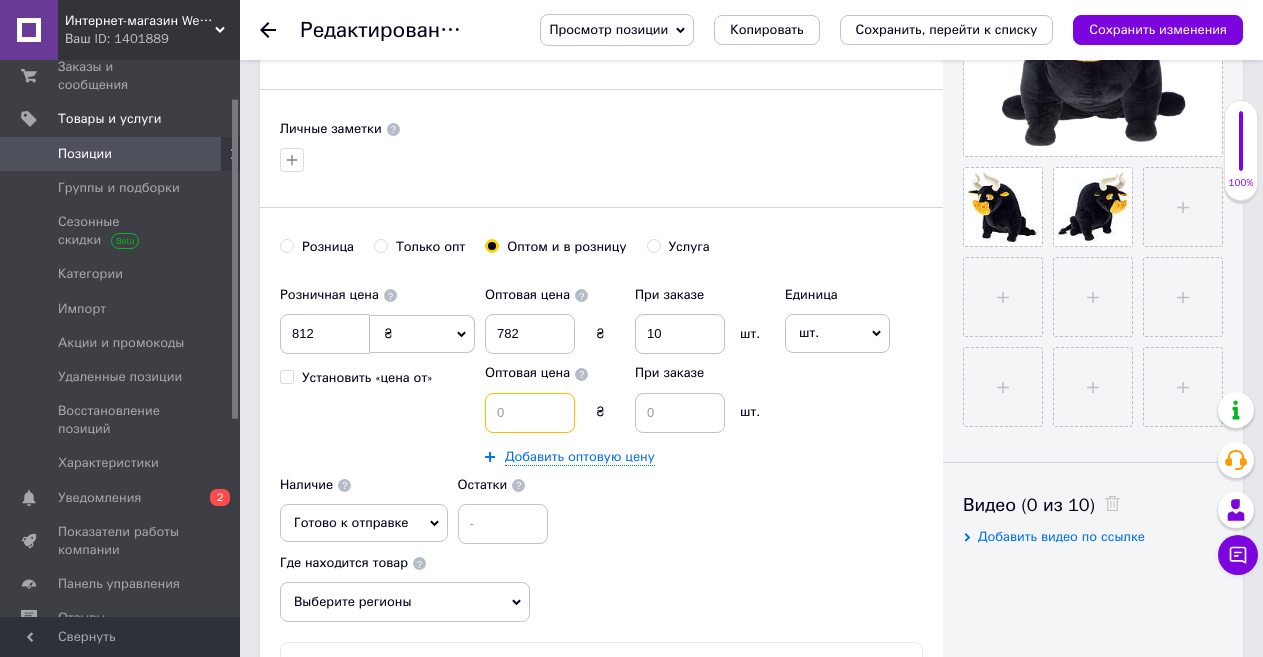 click at bounding box center [530, 413] 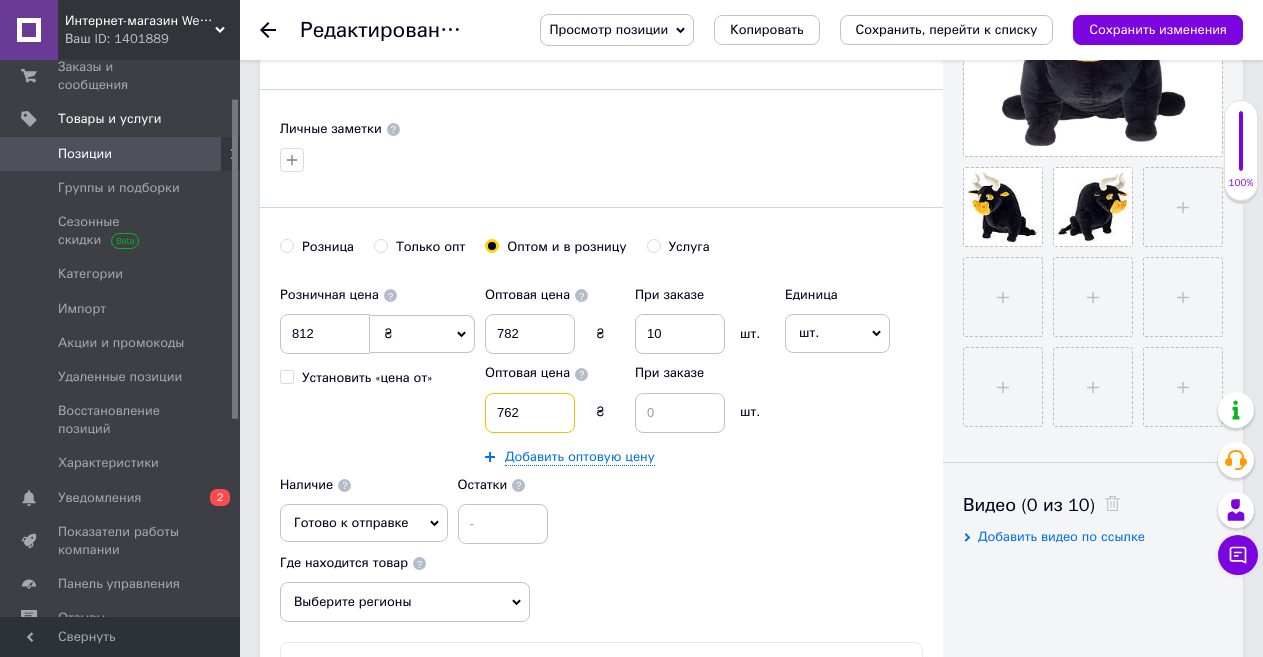 type on "762" 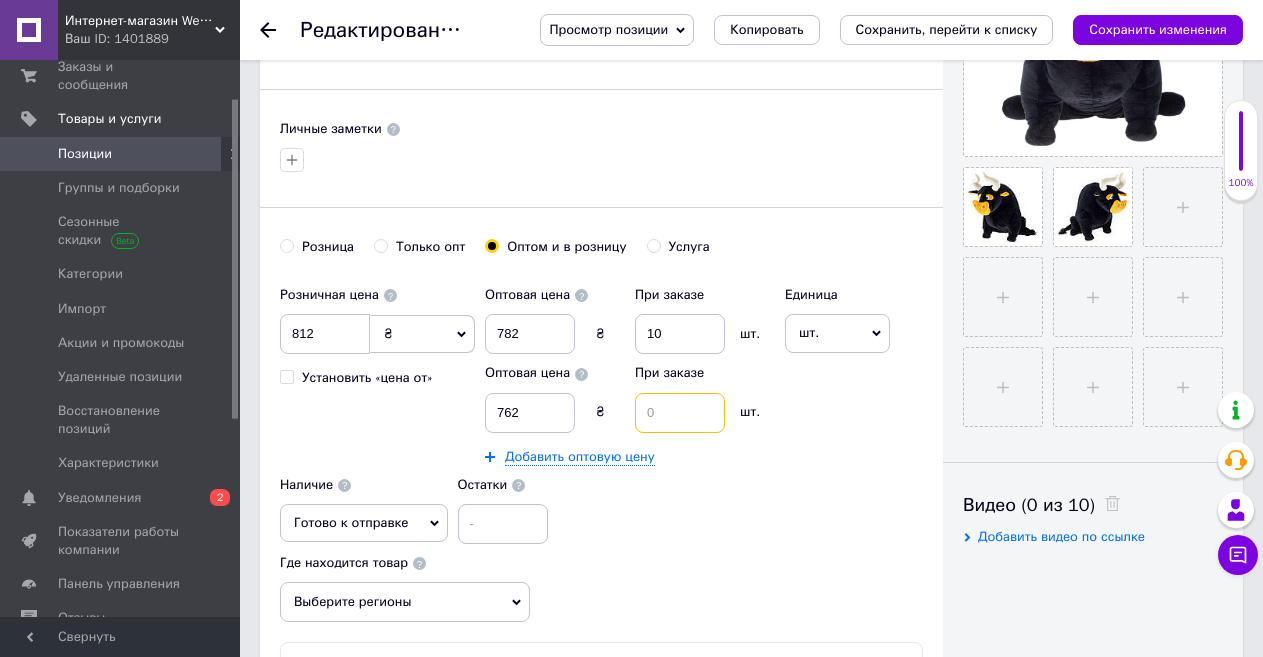click at bounding box center (680, 413) 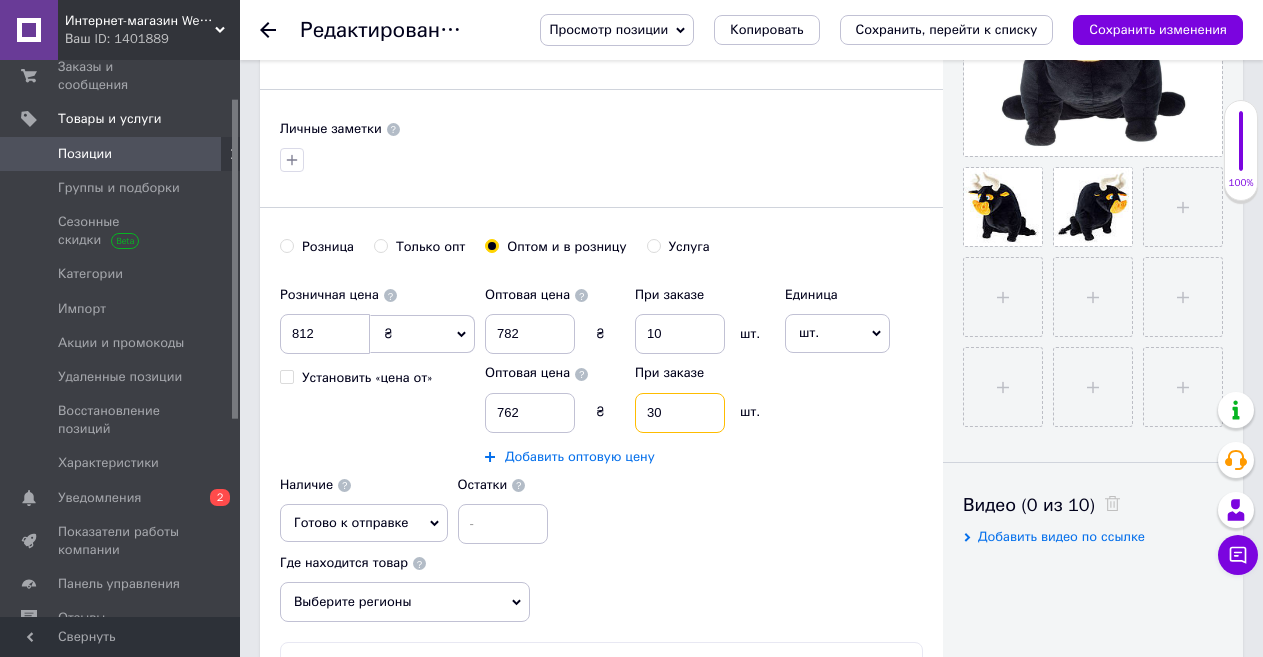 type on "30" 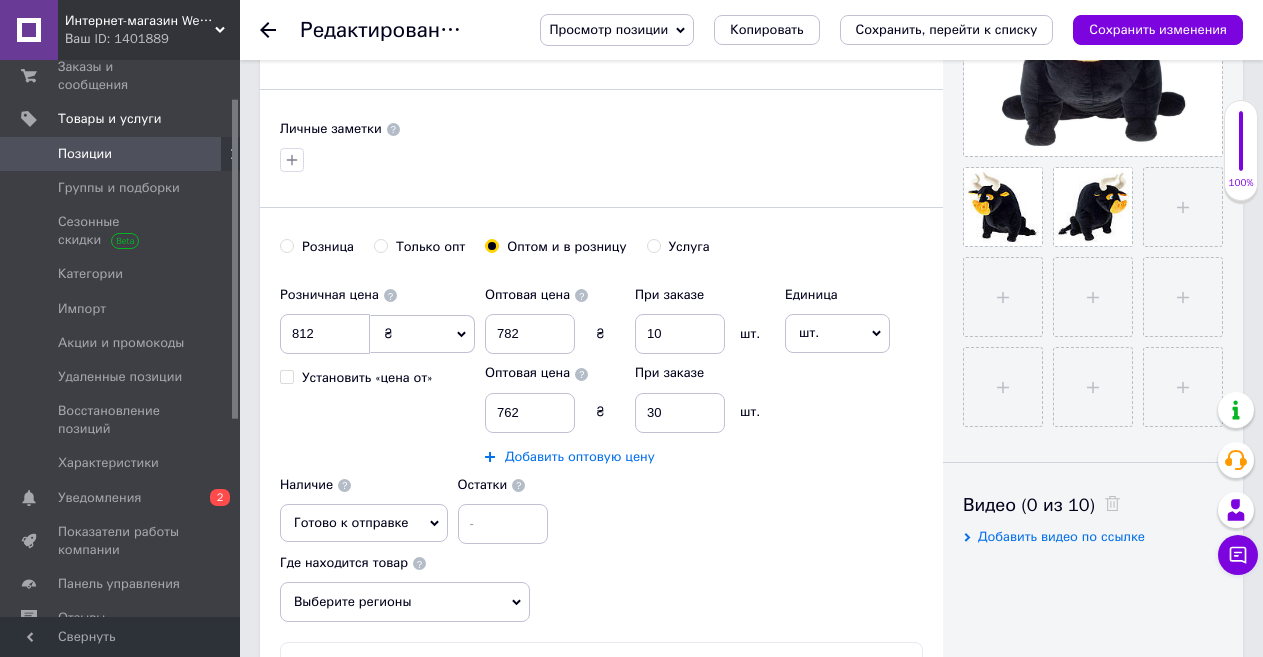click on "Добавить оптовую цену" at bounding box center (580, 457) 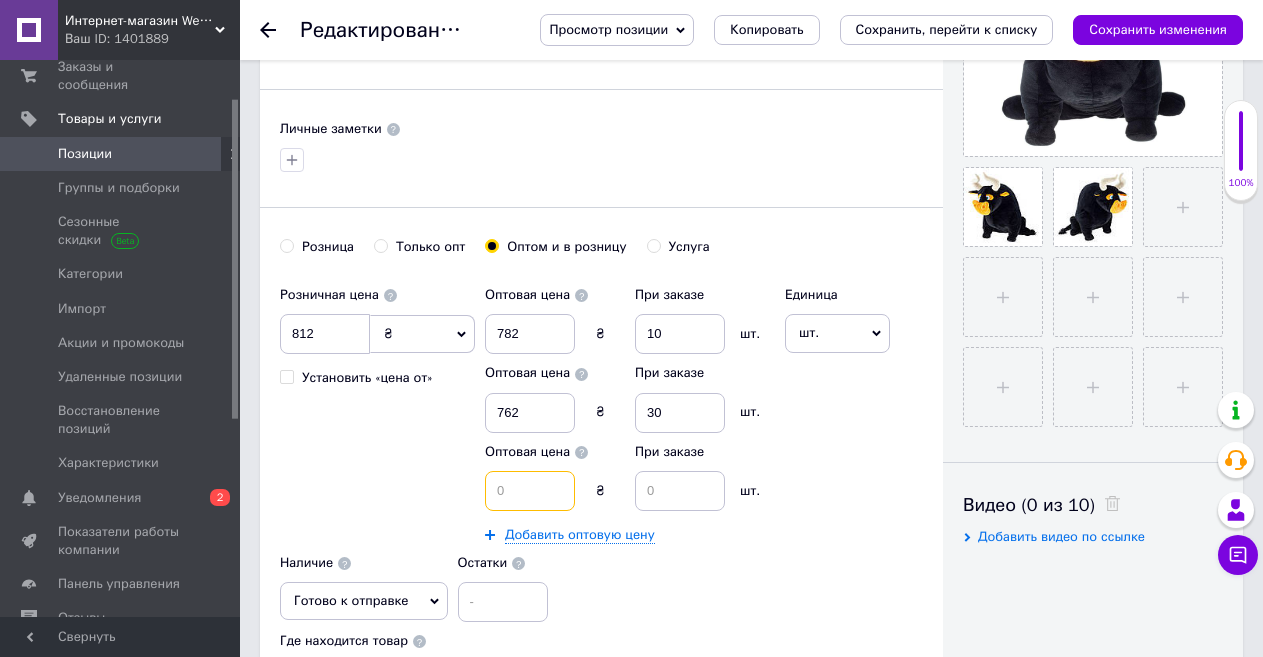 click at bounding box center (530, 491) 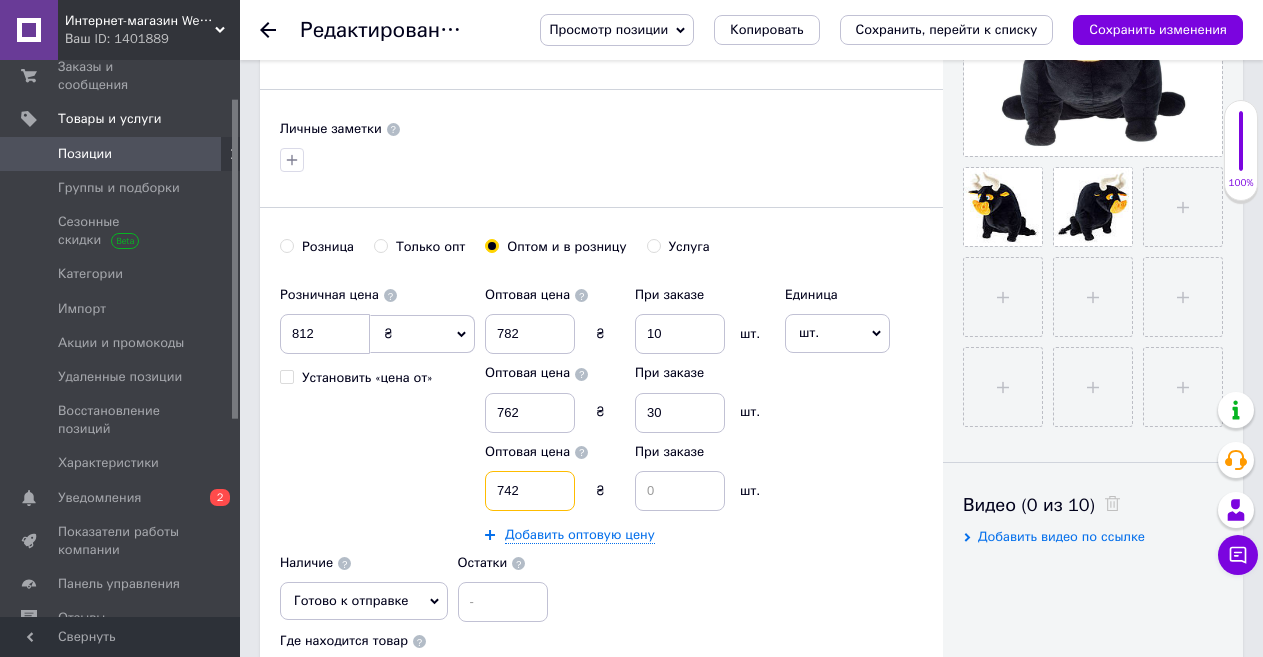 type on "742" 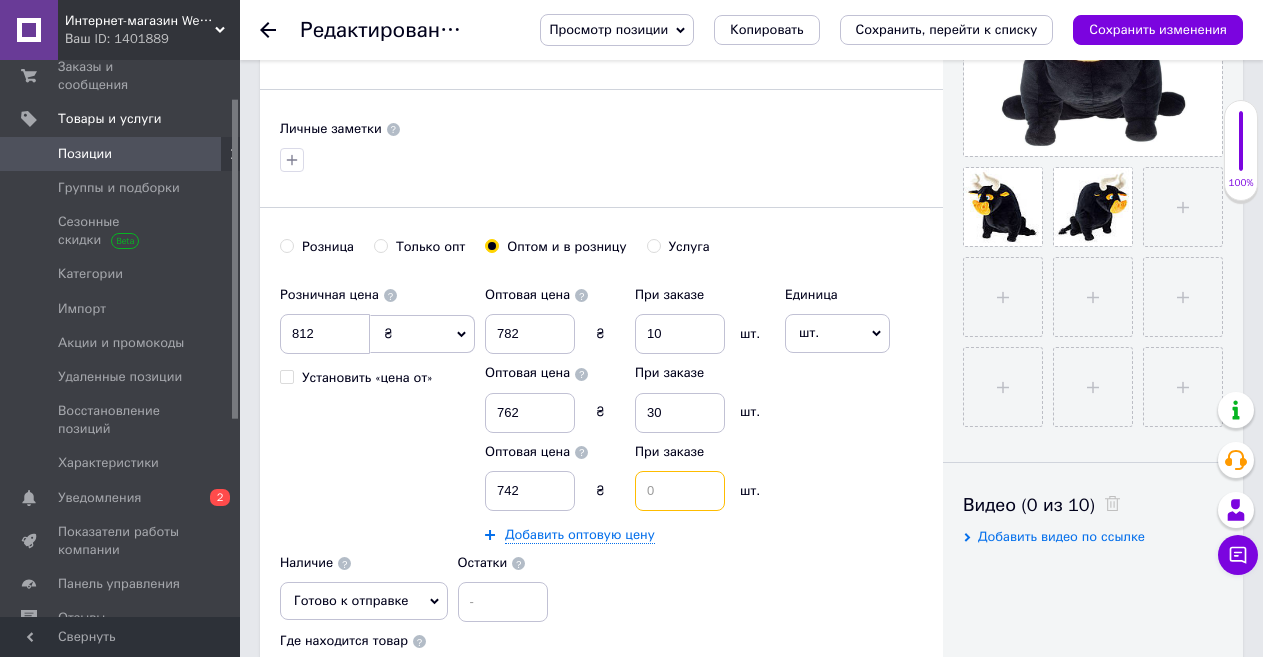click at bounding box center [680, 491] 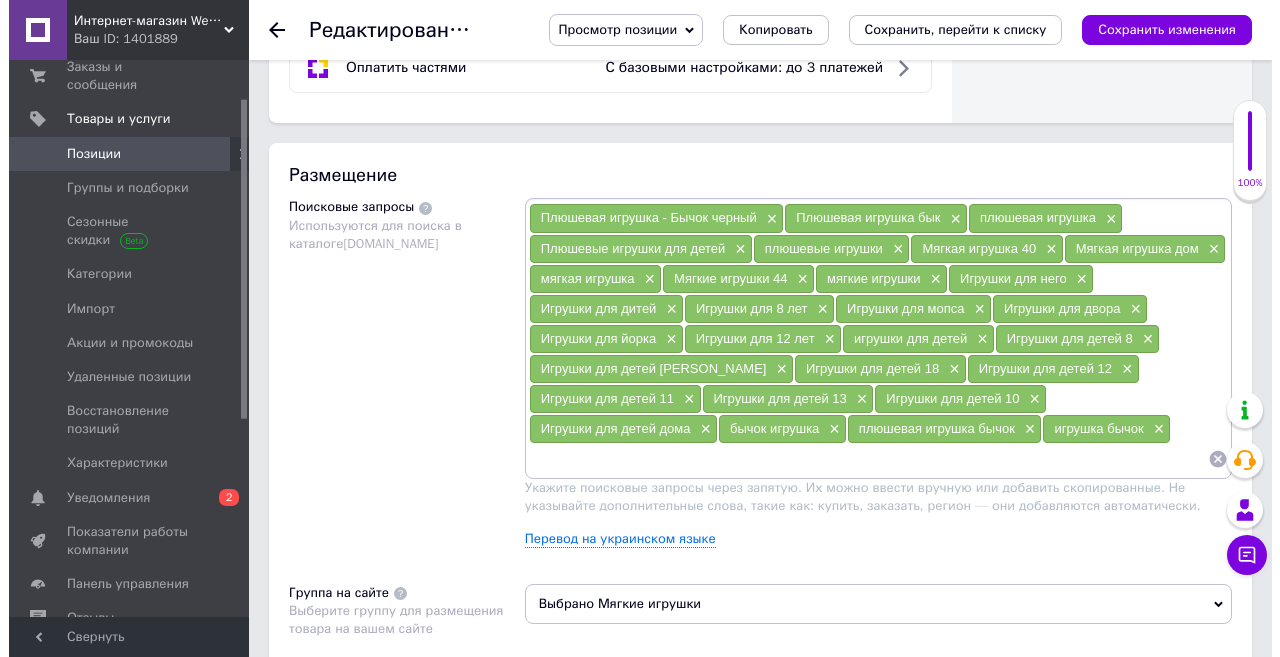 scroll, scrollTop: 1300, scrollLeft: 0, axis: vertical 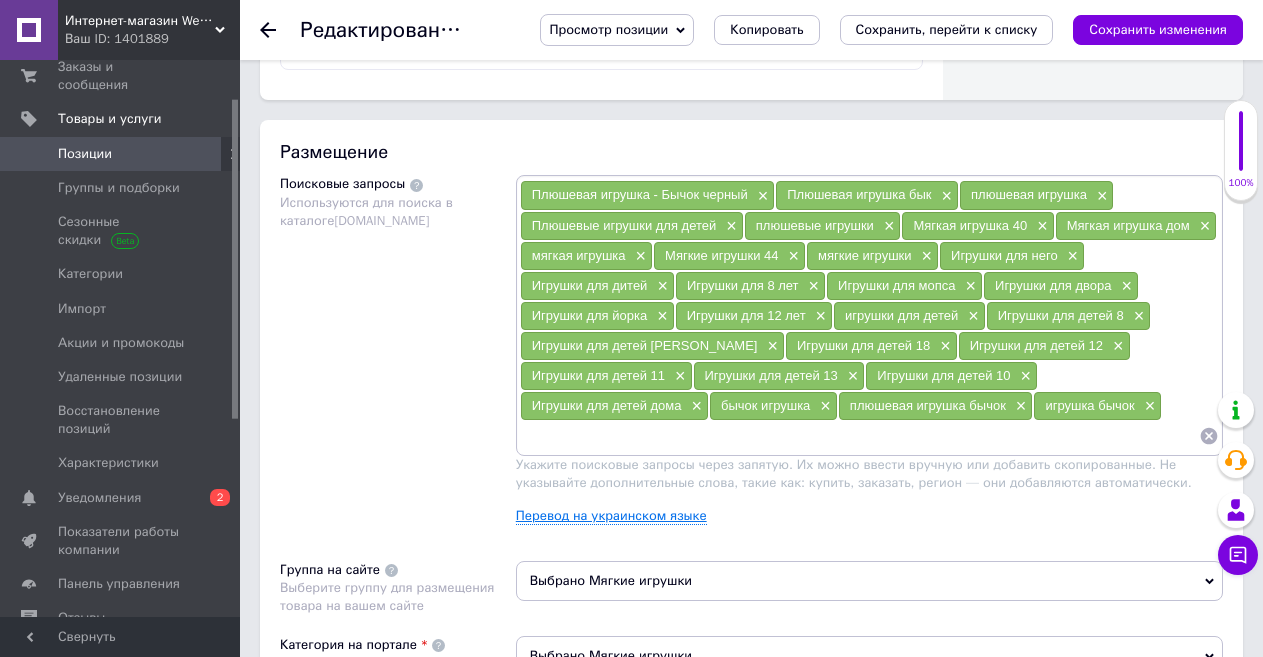 type on "50" 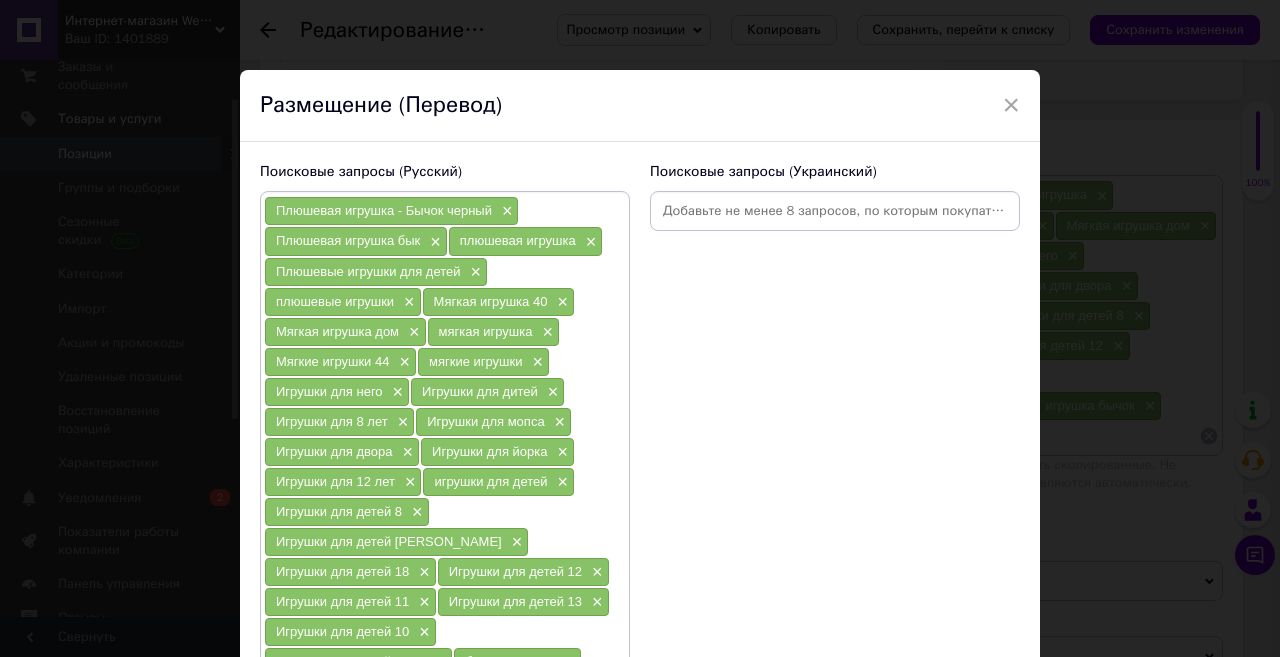 scroll, scrollTop: 100, scrollLeft: 0, axis: vertical 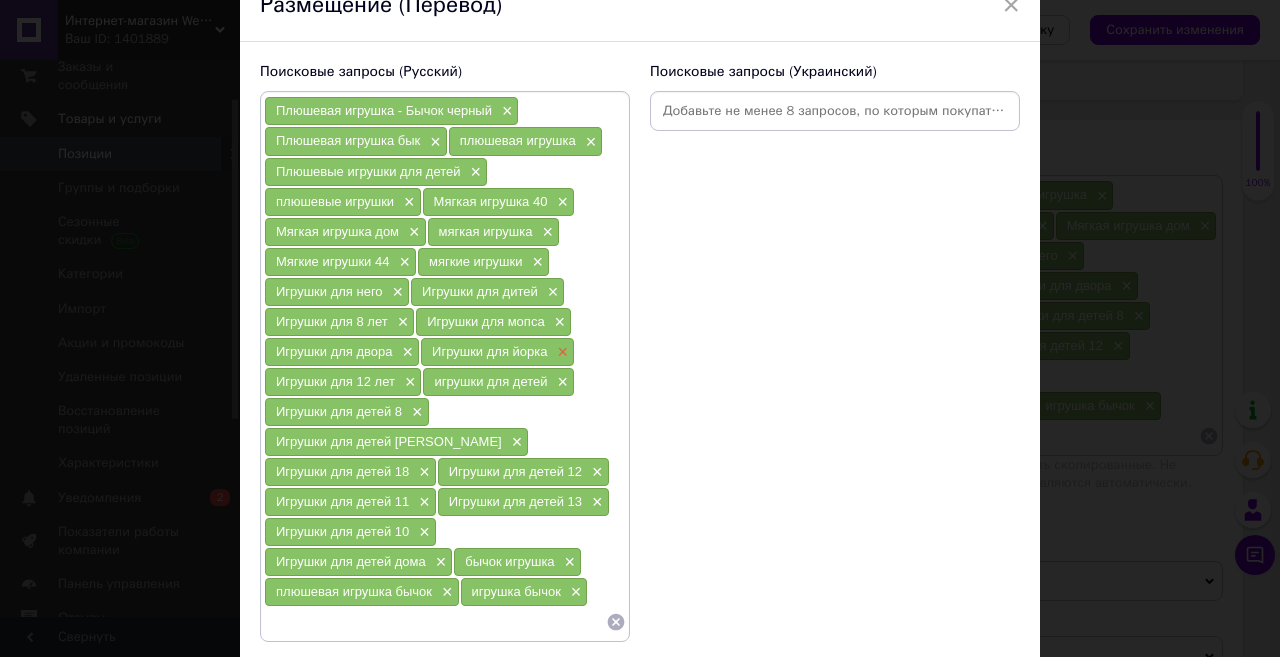click on "×" at bounding box center (560, 352) 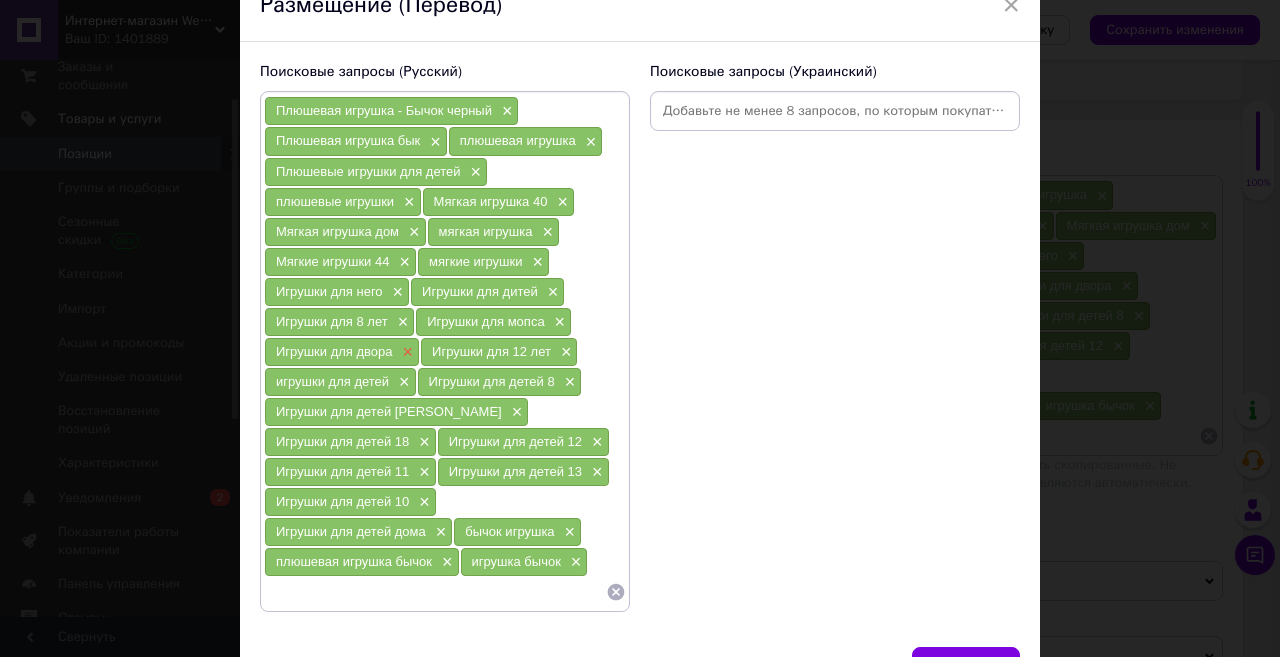 click on "×" at bounding box center [406, 352] 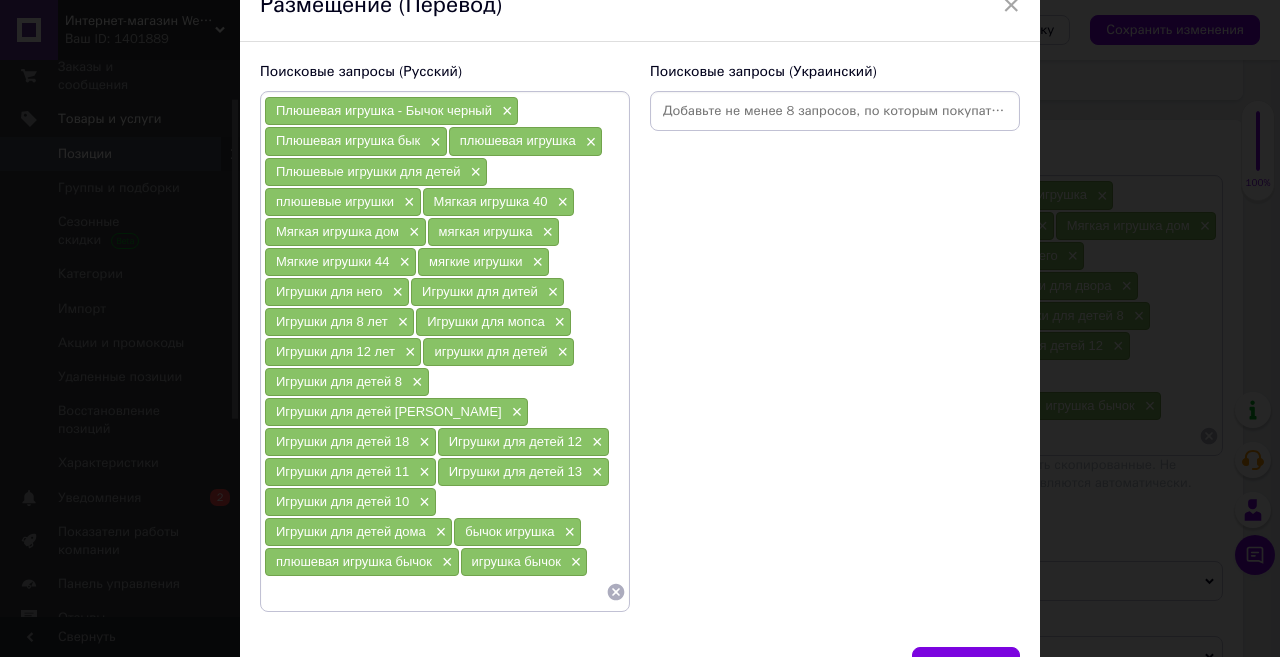 click at bounding box center (435, 592) 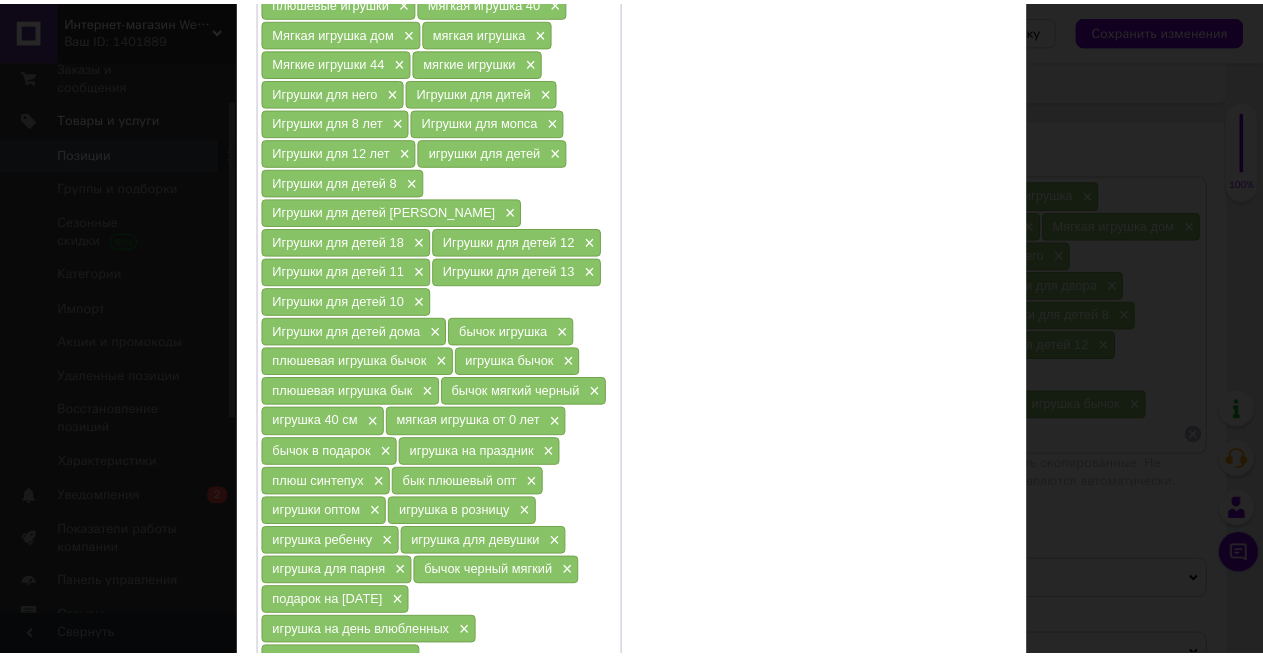 scroll, scrollTop: 493, scrollLeft: 0, axis: vertical 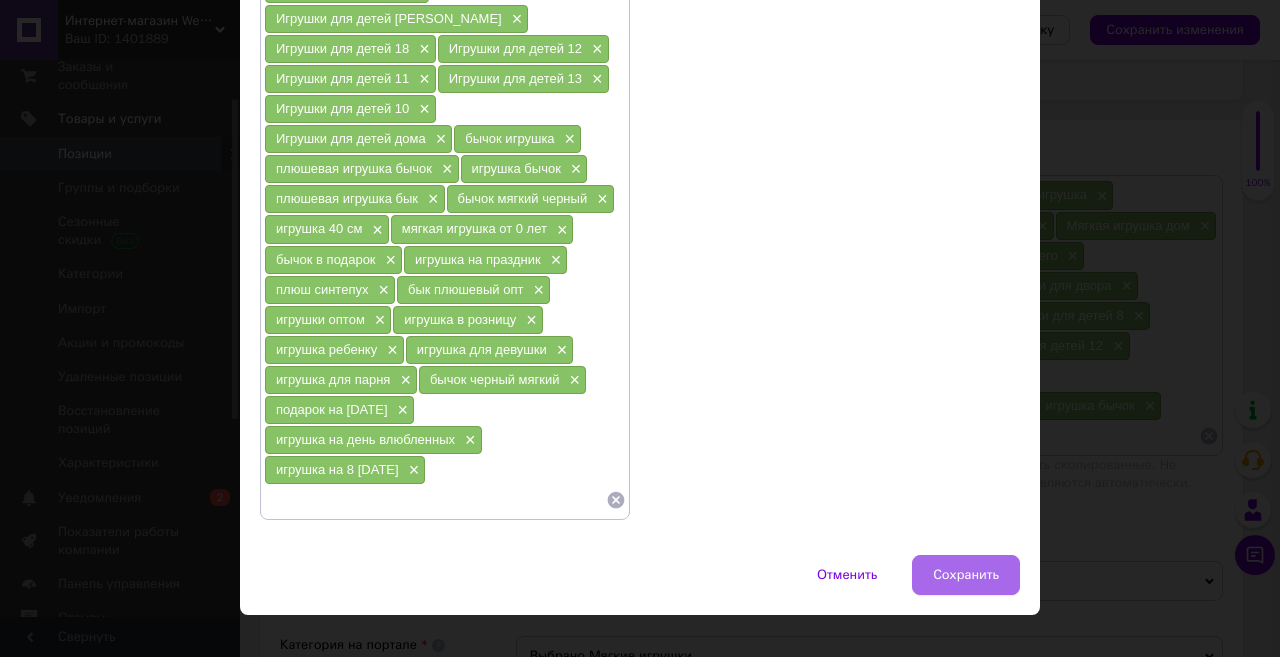 click on "Сохранить" at bounding box center [966, 575] 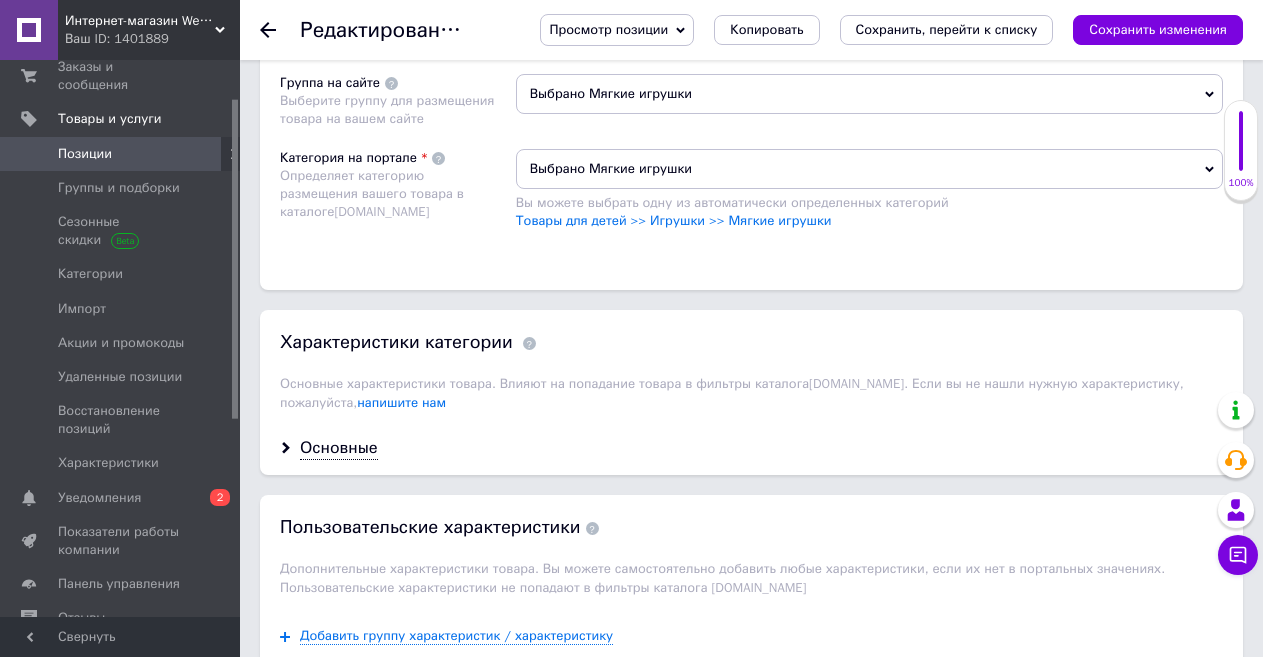 scroll, scrollTop: 1900, scrollLeft: 0, axis: vertical 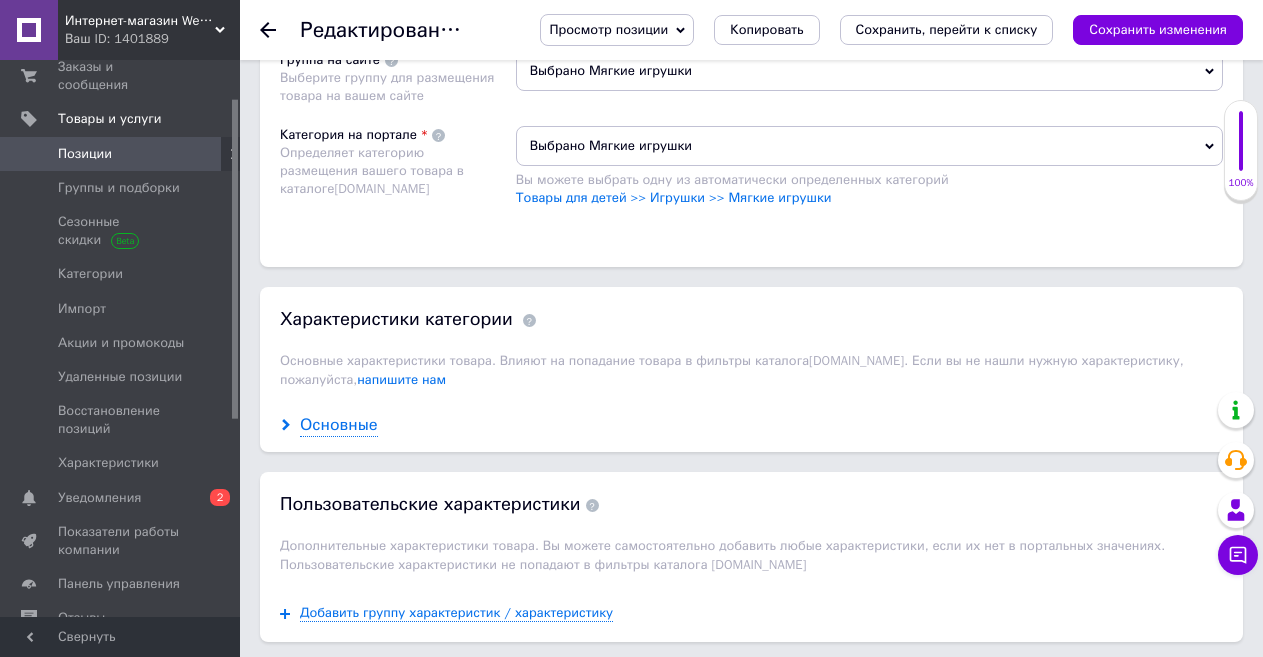 click on "Основные" at bounding box center (339, 425) 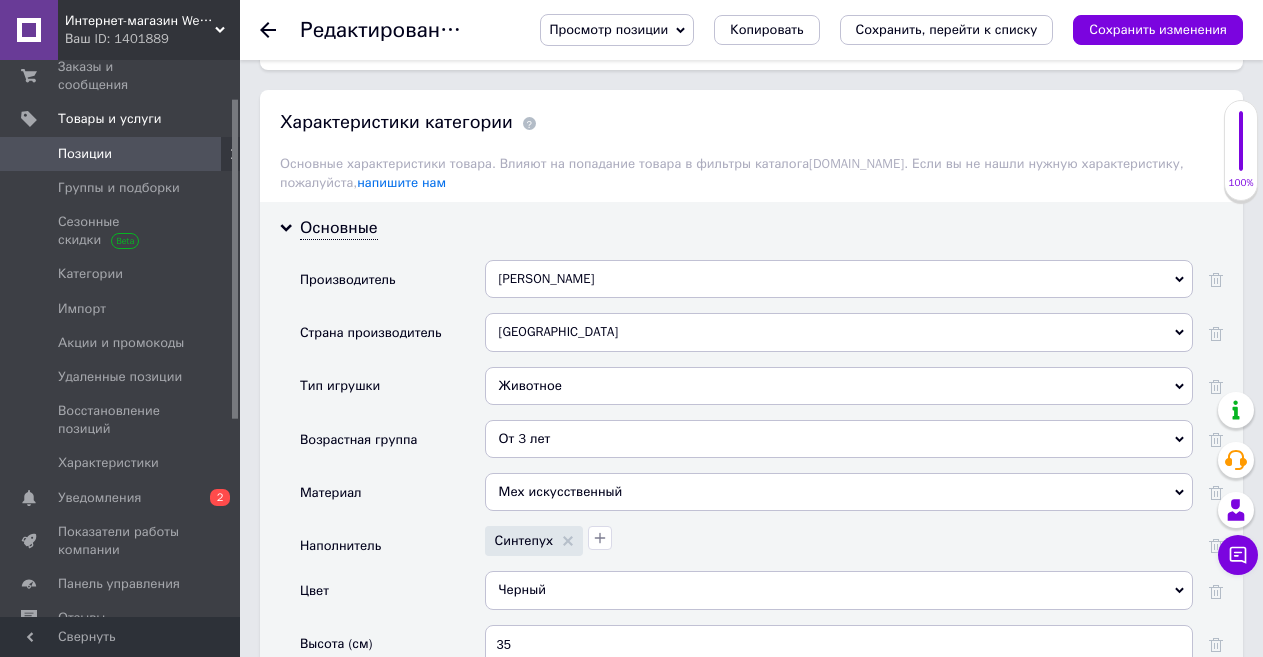 scroll, scrollTop: 2100, scrollLeft: 0, axis: vertical 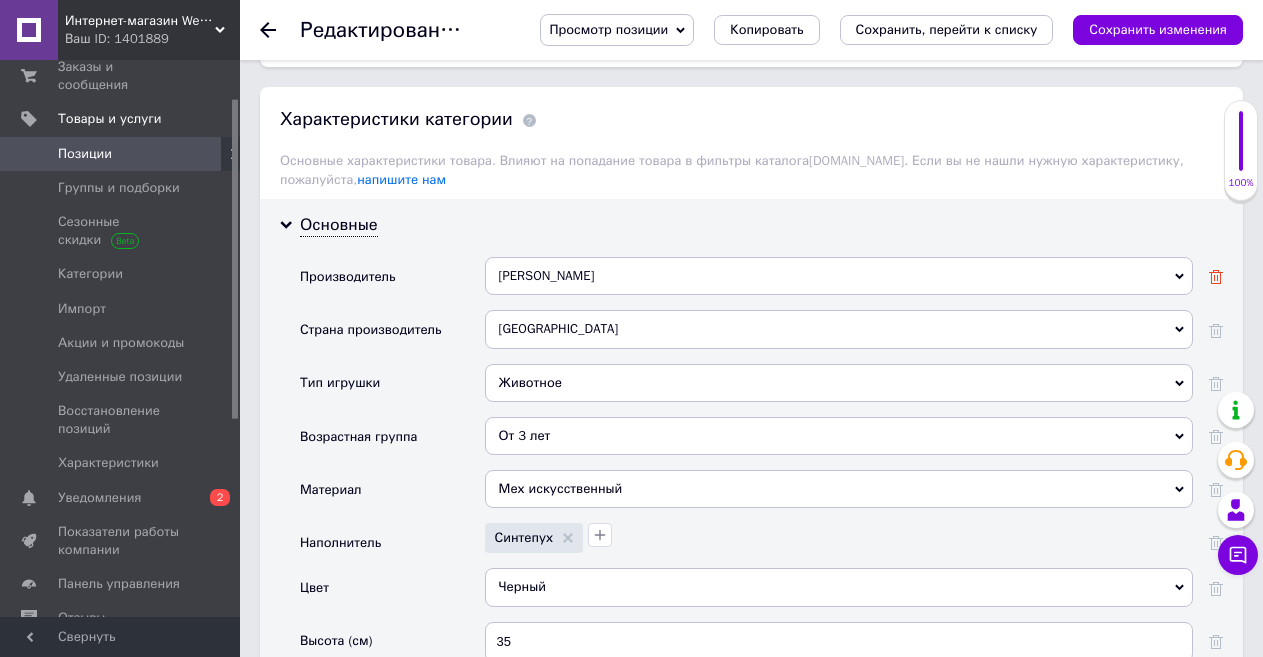 click 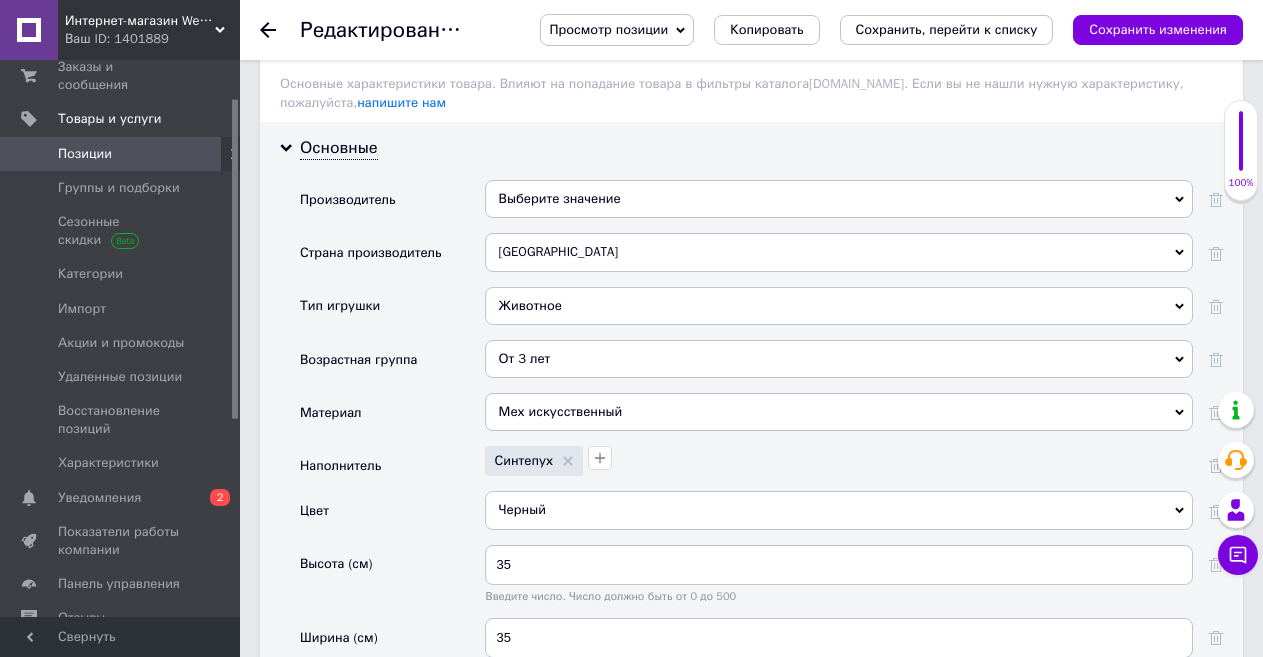 scroll, scrollTop: 2300, scrollLeft: 0, axis: vertical 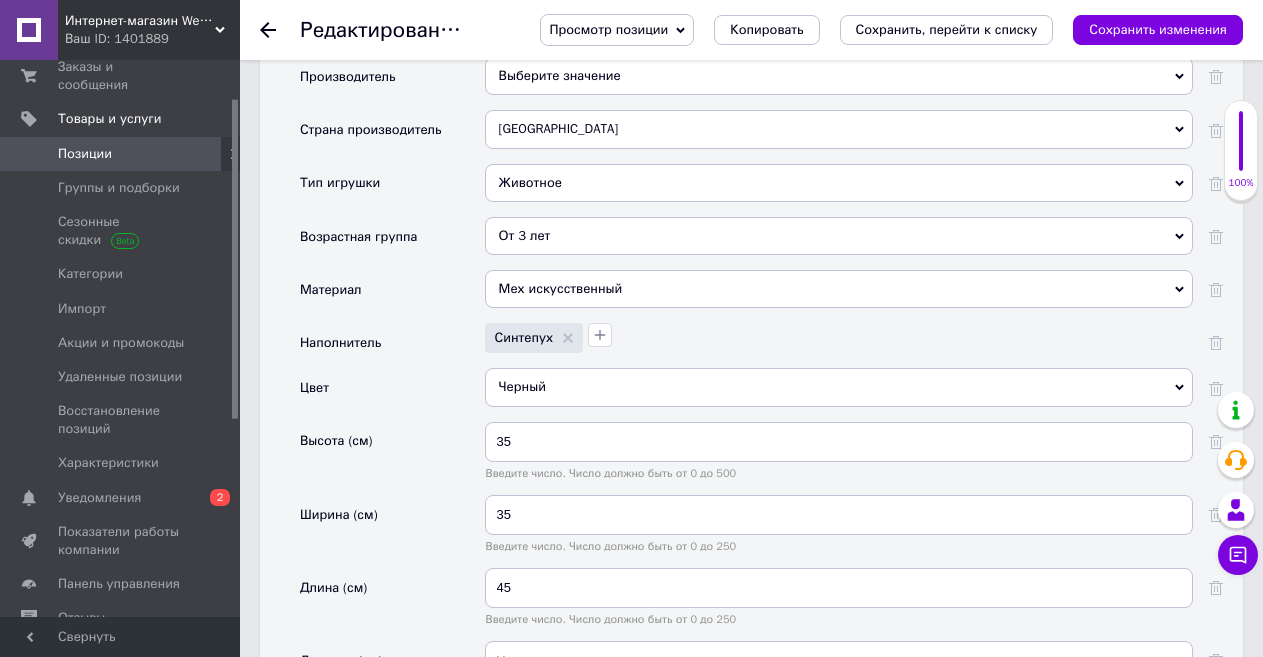 click on "Мех искусственный" at bounding box center (839, 289) 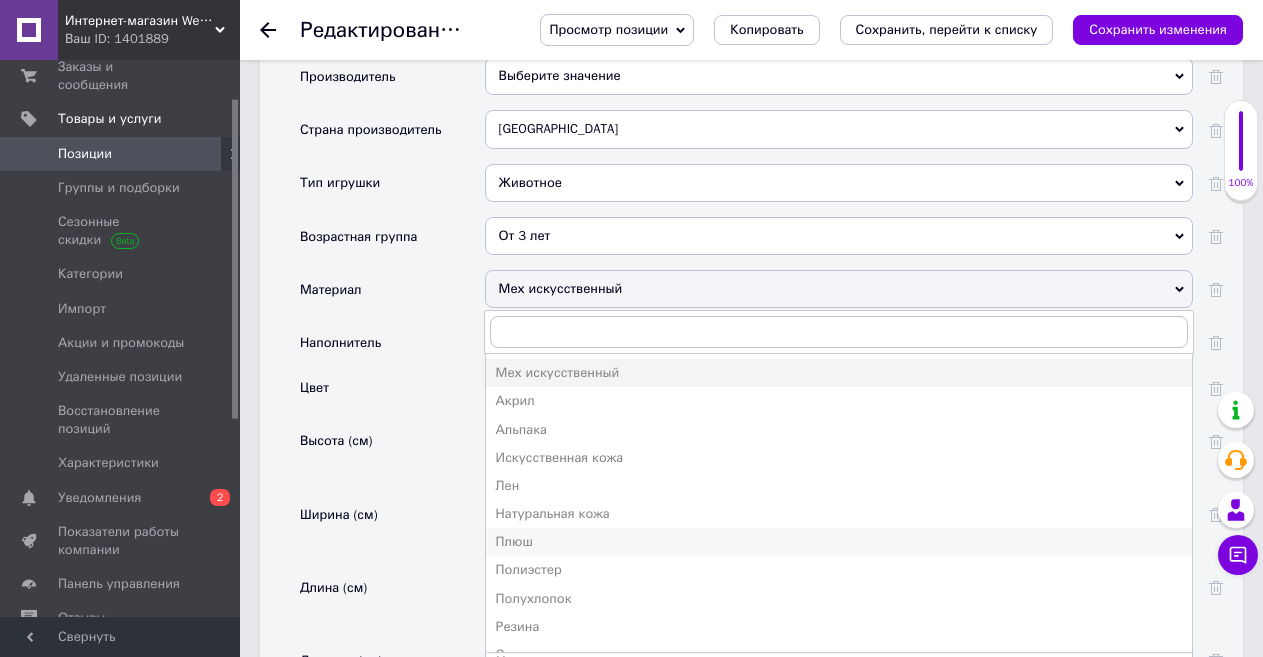 click on "Плюш" at bounding box center [839, 542] 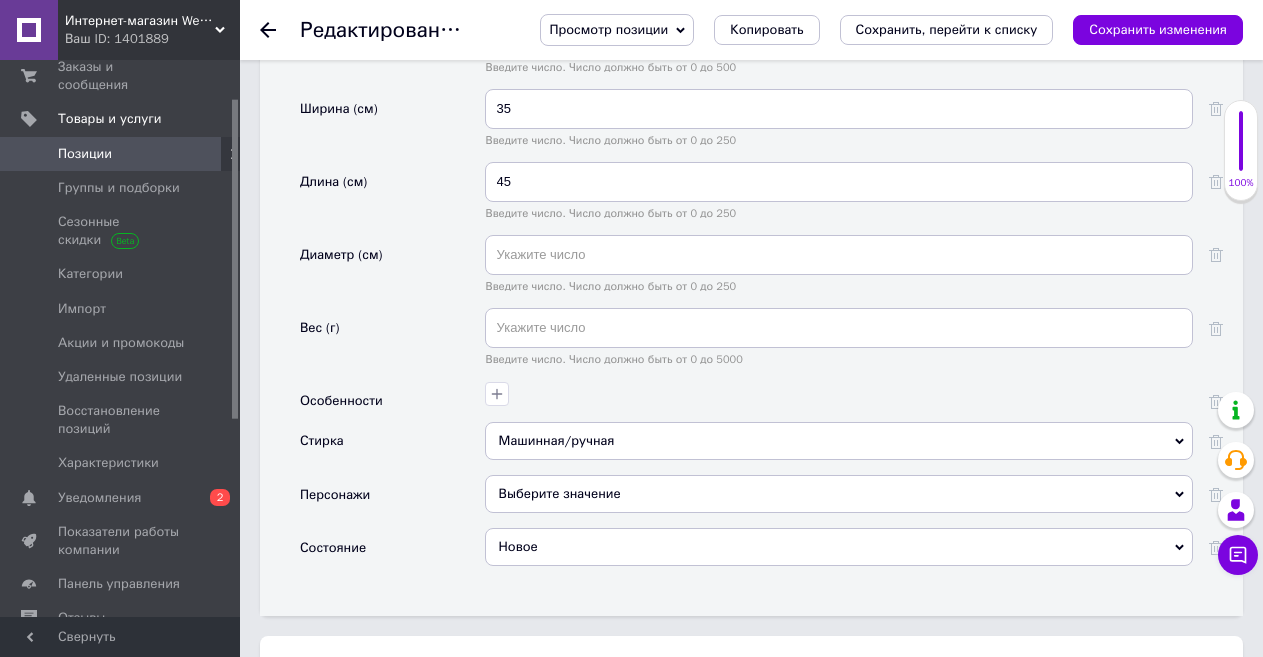 scroll, scrollTop: 2800, scrollLeft: 0, axis: vertical 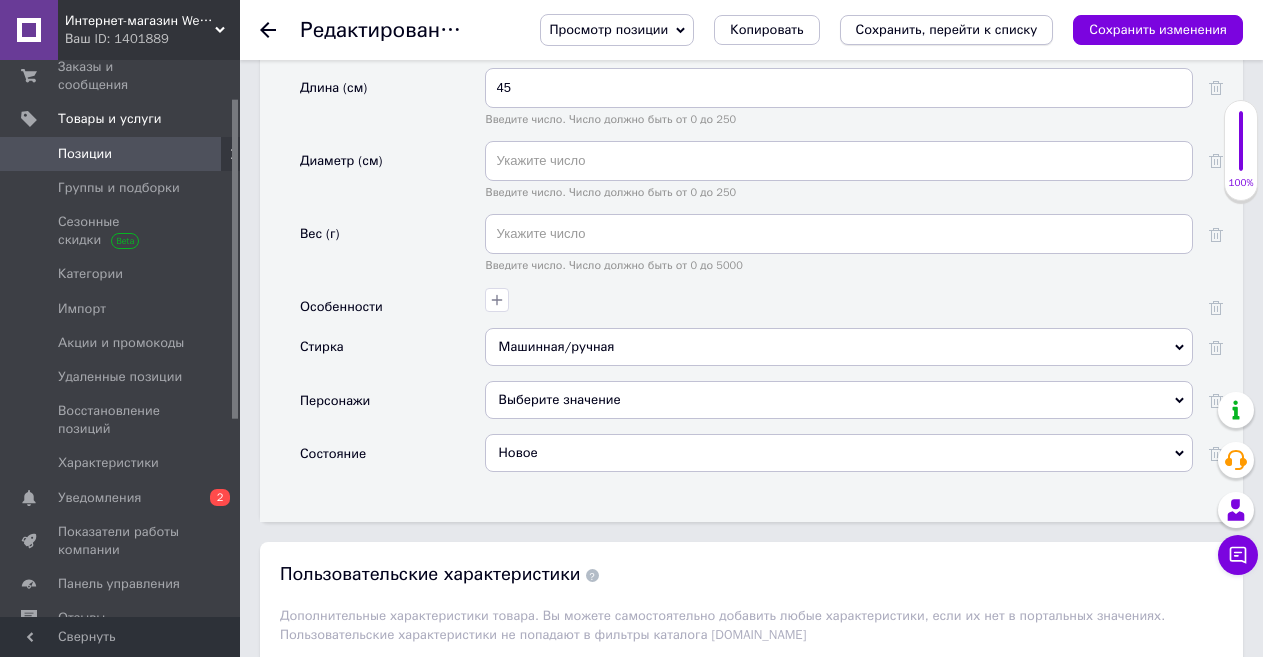 click on "Сохранить, перейти к списку" at bounding box center [947, 29] 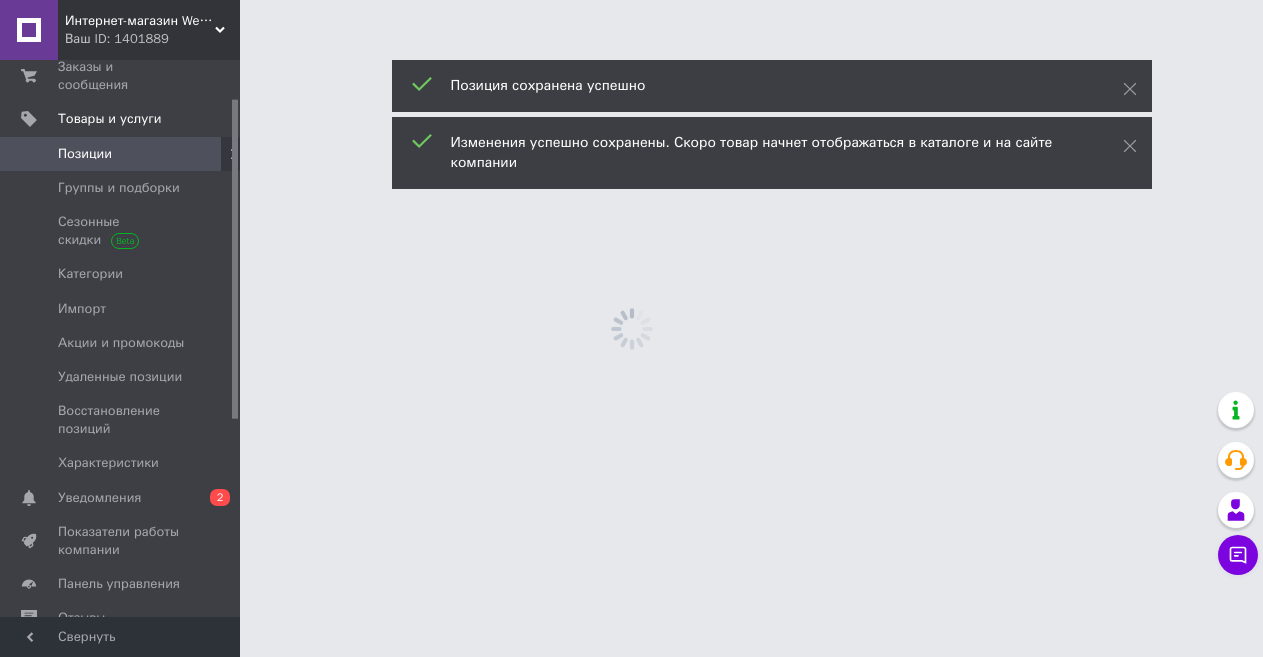 scroll, scrollTop: 0, scrollLeft: 0, axis: both 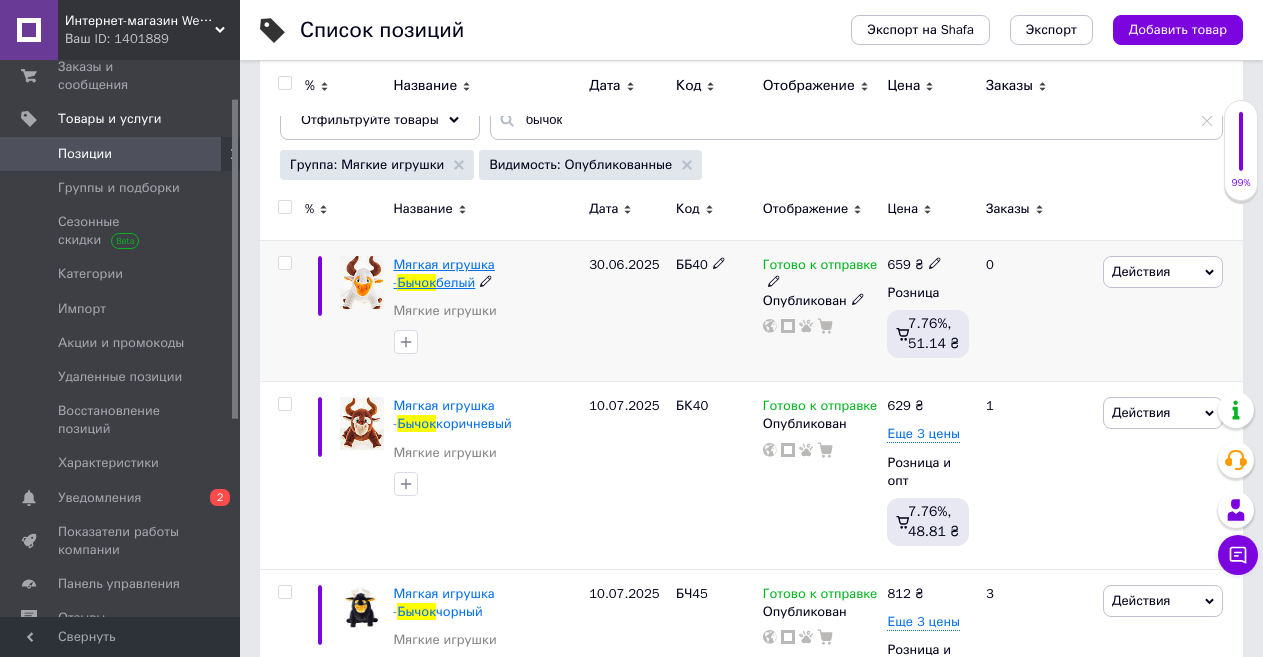 click on "Мягкая игрушка -" at bounding box center (444, 273) 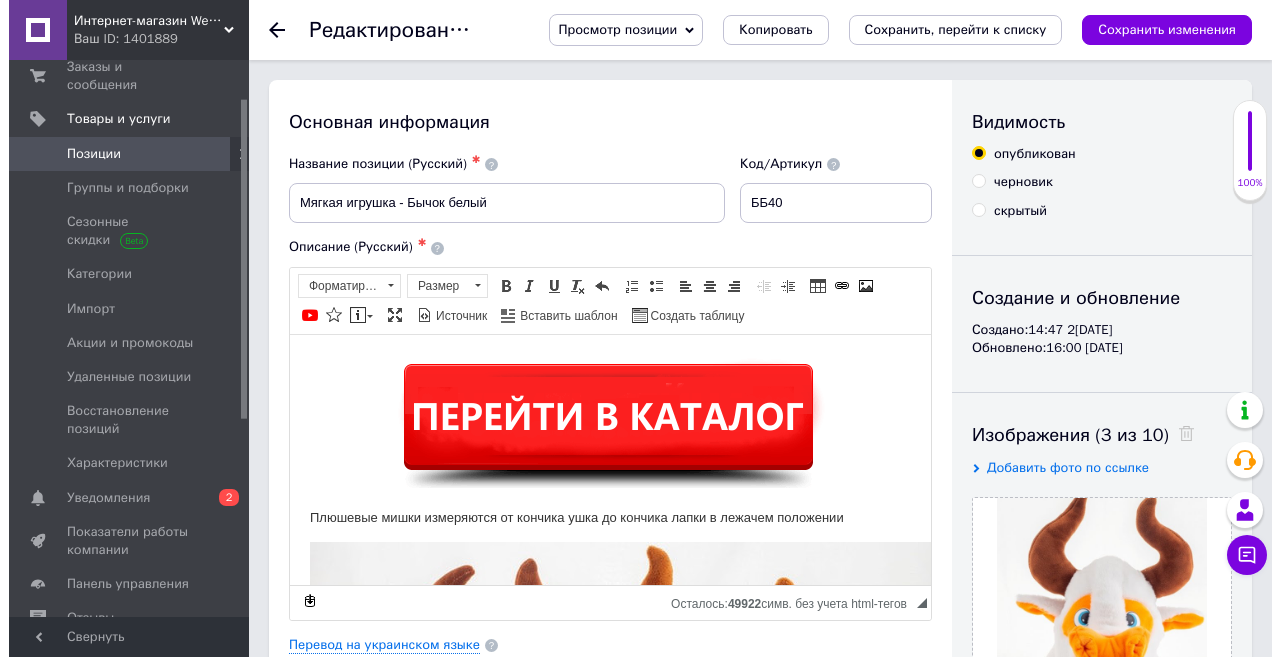 scroll, scrollTop: 100, scrollLeft: 0, axis: vertical 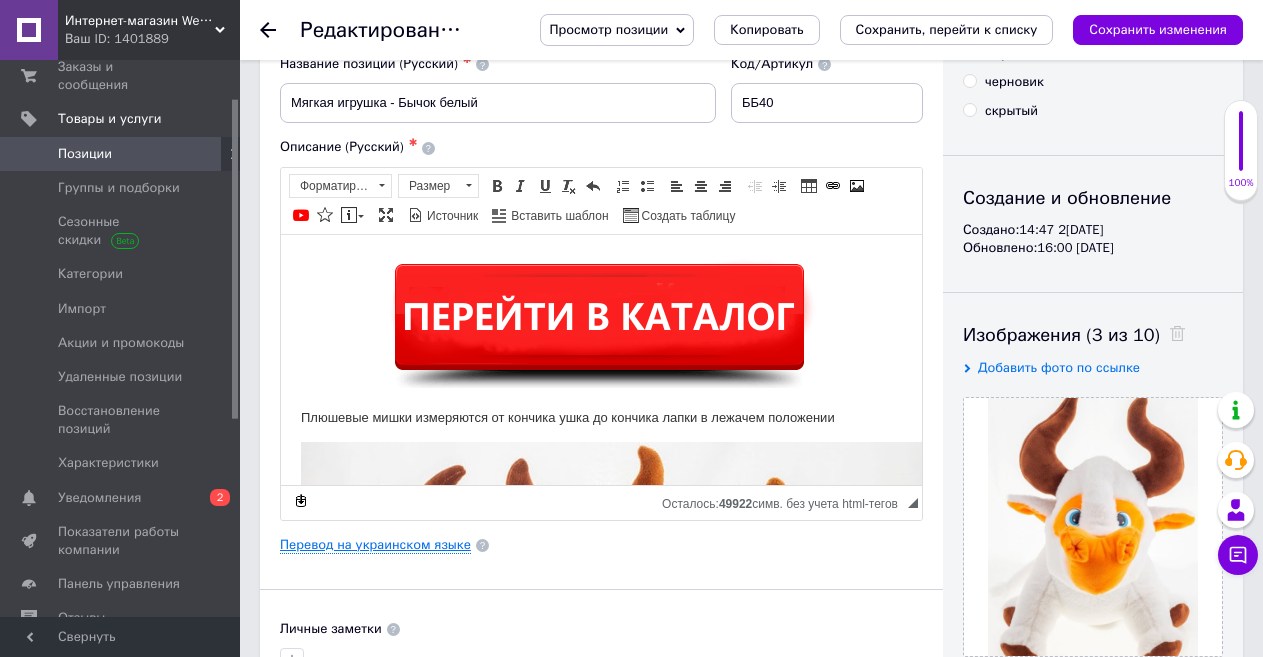click on "Перевод на украинском языке" at bounding box center [375, 545] 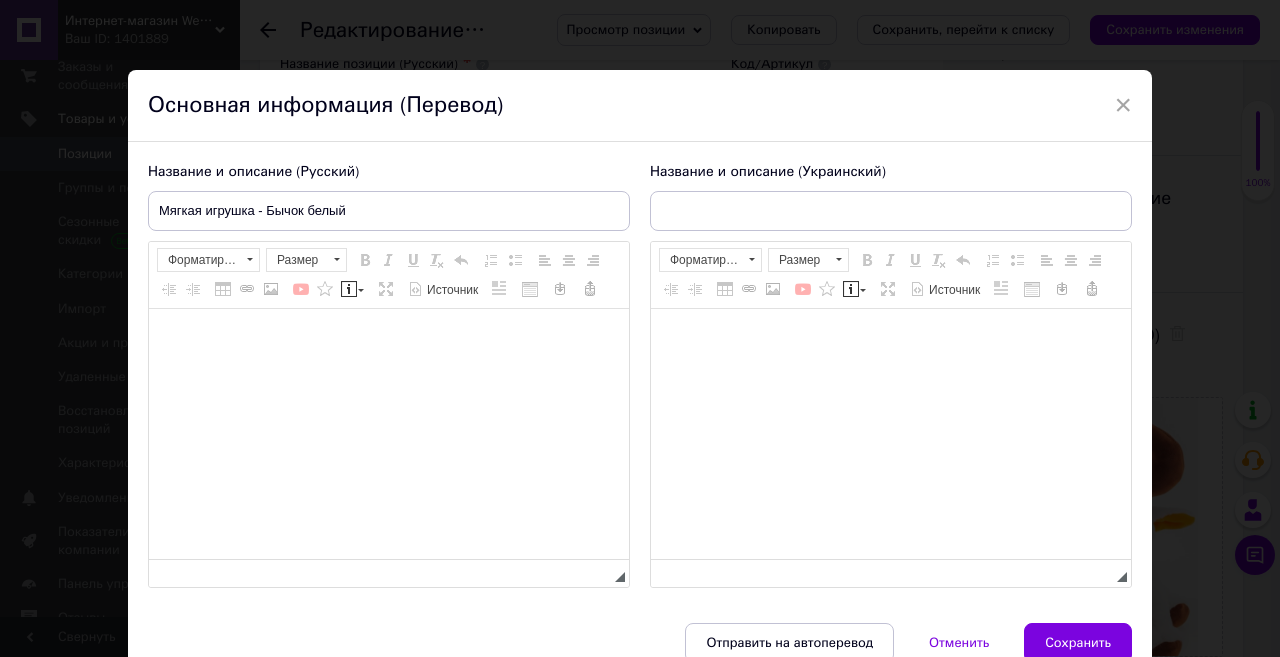 type on "Іграшка - плюшевий бичок білий" 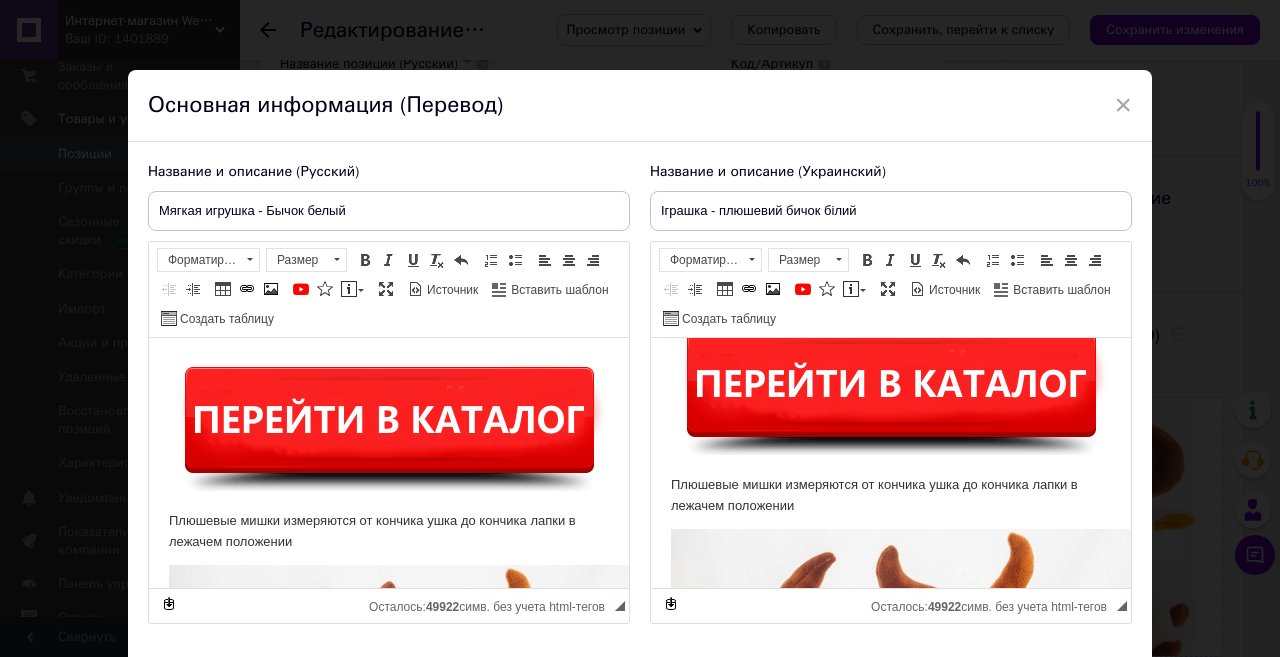 scroll, scrollTop: 100, scrollLeft: 0, axis: vertical 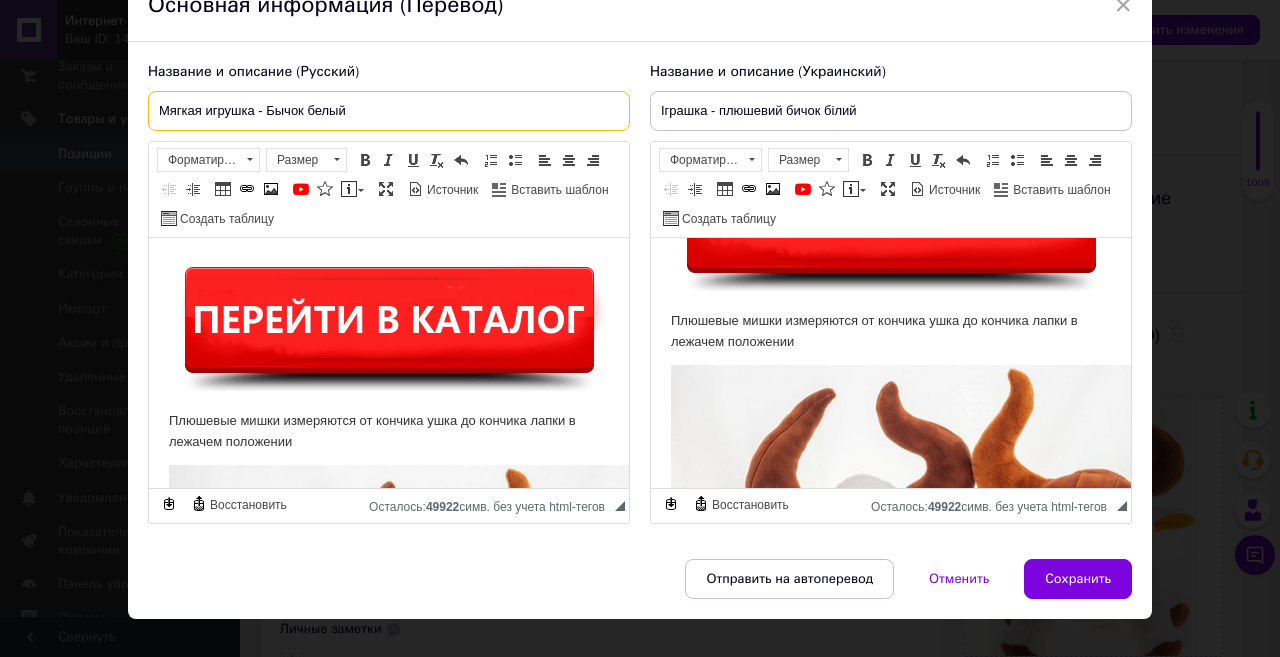 drag, startPoint x: 395, startPoint y: 109, endPoint x: 140, endPoint y: 115, distance: 255.07057 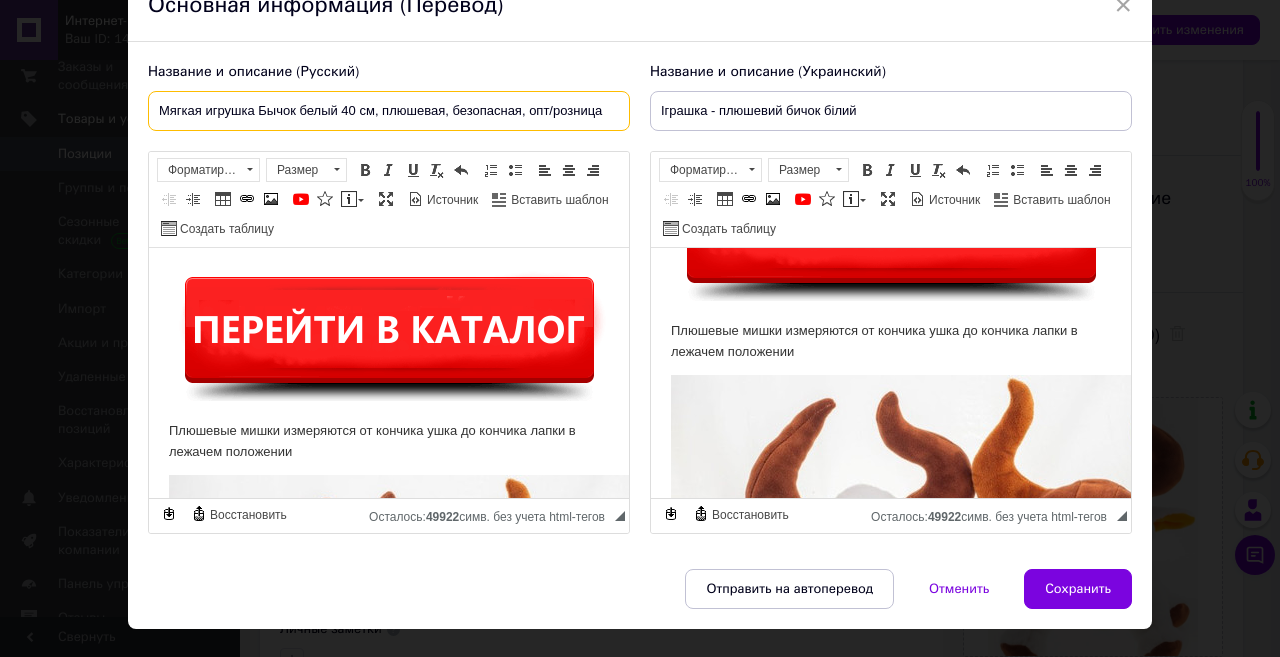 type on "Мягкая игрушка Бычок белый 40 см, плюшевая, безопасная, опт/розница" 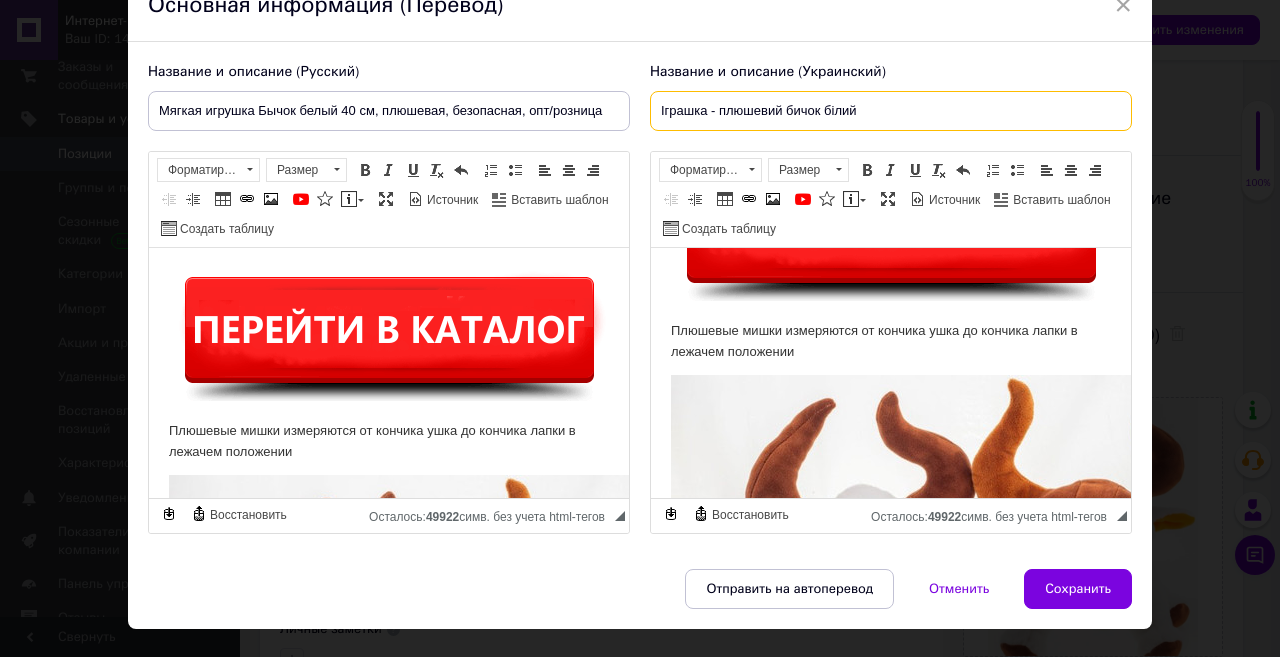 drag, startPoint x: 860, startPoint y: 109, endPoint x: 648, endPoint y: 127, distance: 212.76277 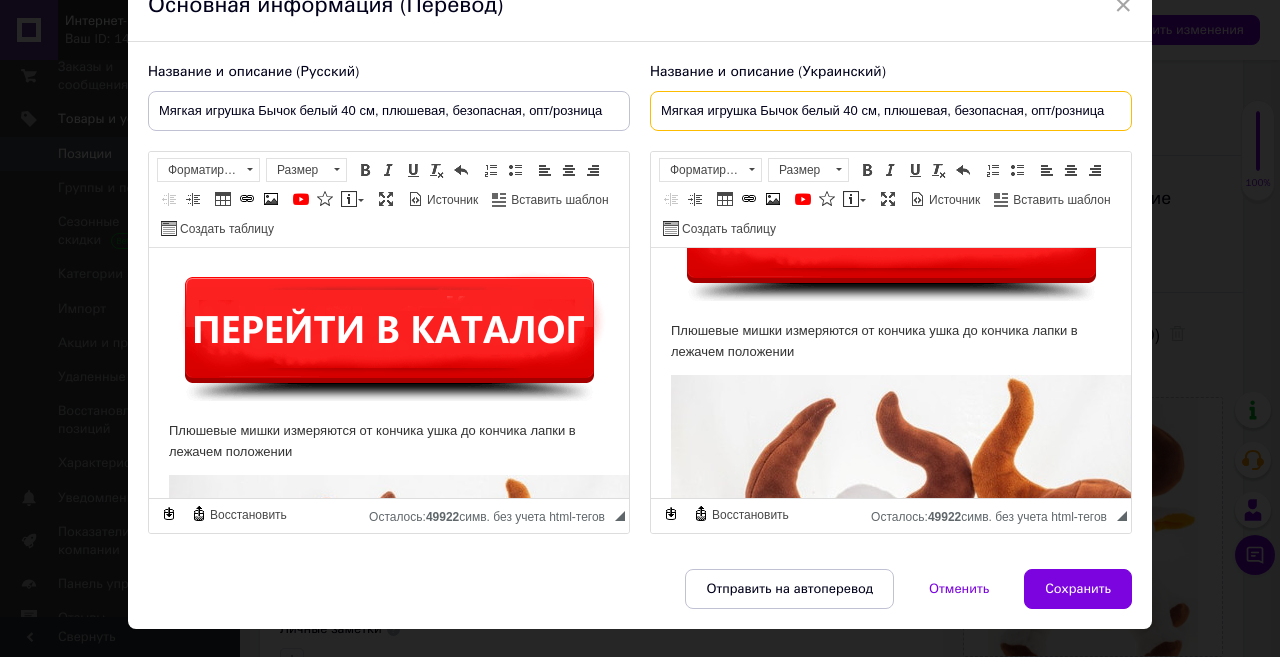 type on "Мягкая игрушка Бычок белый 40 см, плюшевая, безопасная, опт/розница" 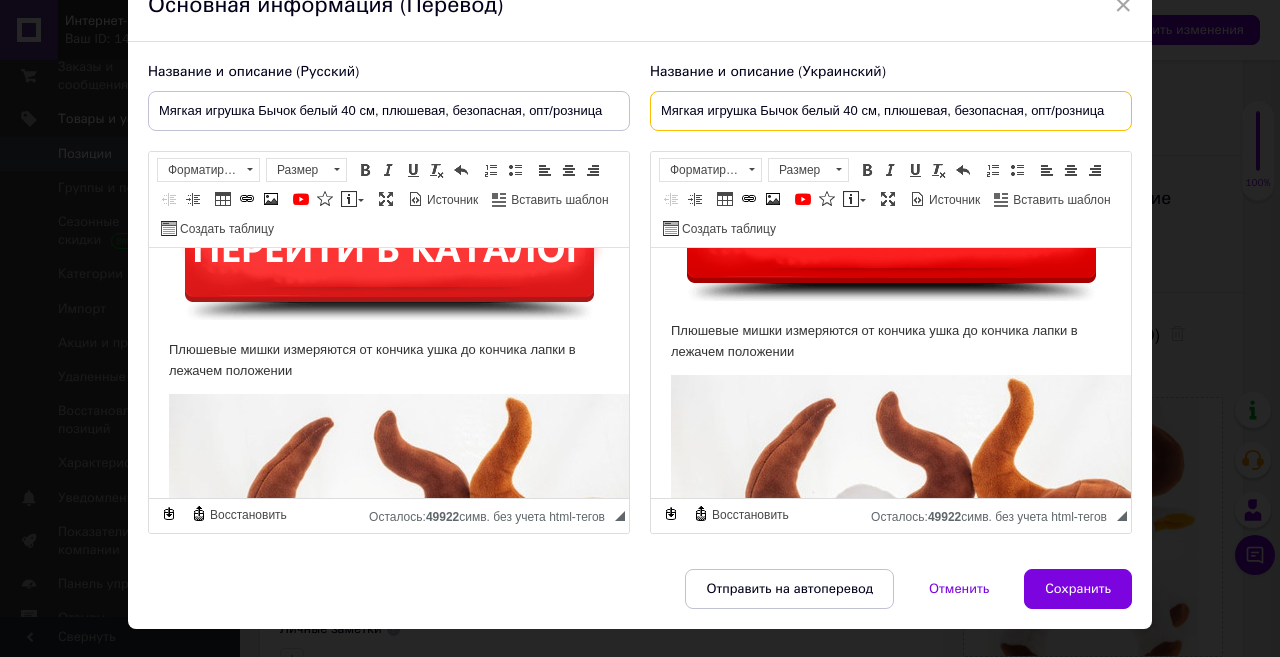 scroll, scrollTop: 0, scrollLeft: 0, axis: both 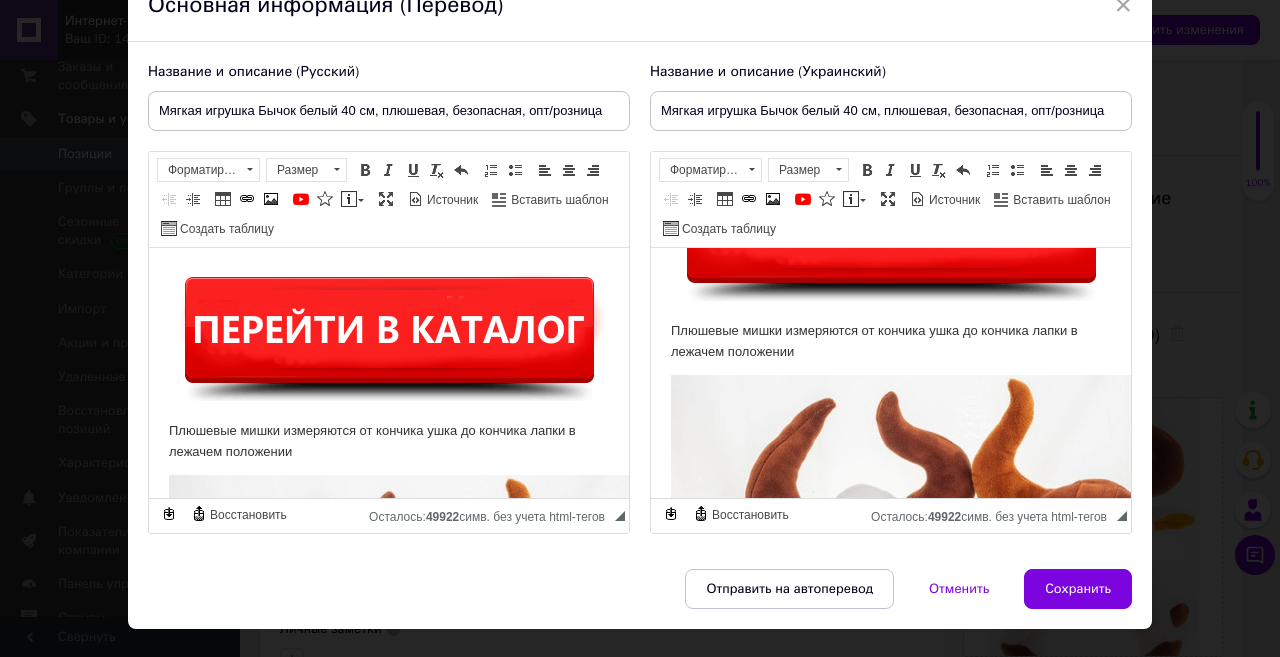 click on "Плюшевые мишки измеряются от кончика ушка до кончика лапки в лежачем положении" at bounding box center [389, 442] 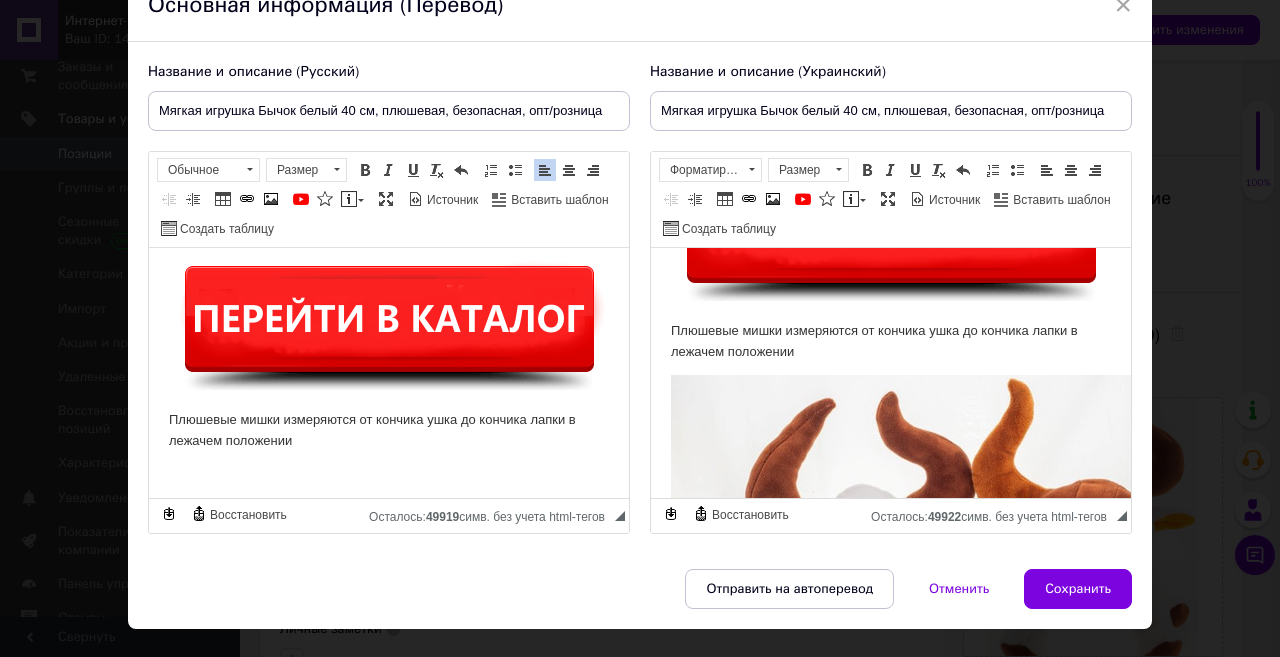 scroll, scrollTop: 115, scrollLeft: 0, axis: vertical 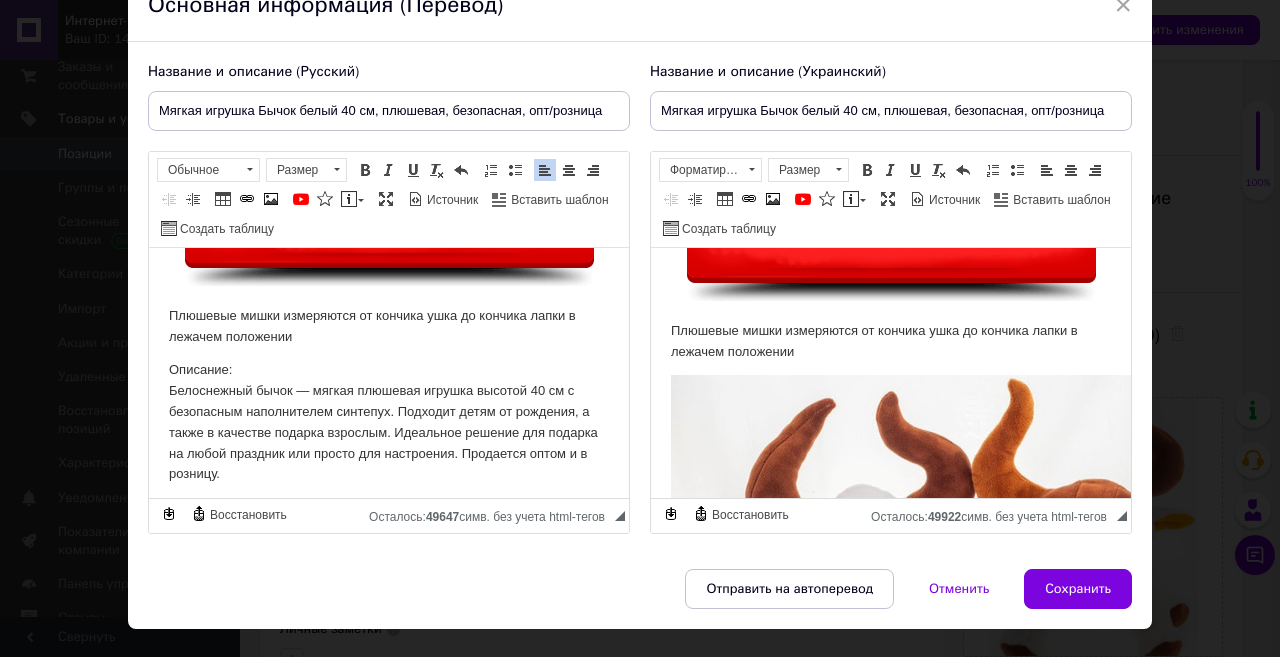 click on "Плюшевые мишки измеряются от кончика ушка до кончика лапки в лежачем положении" at bounding box center (891, 342) 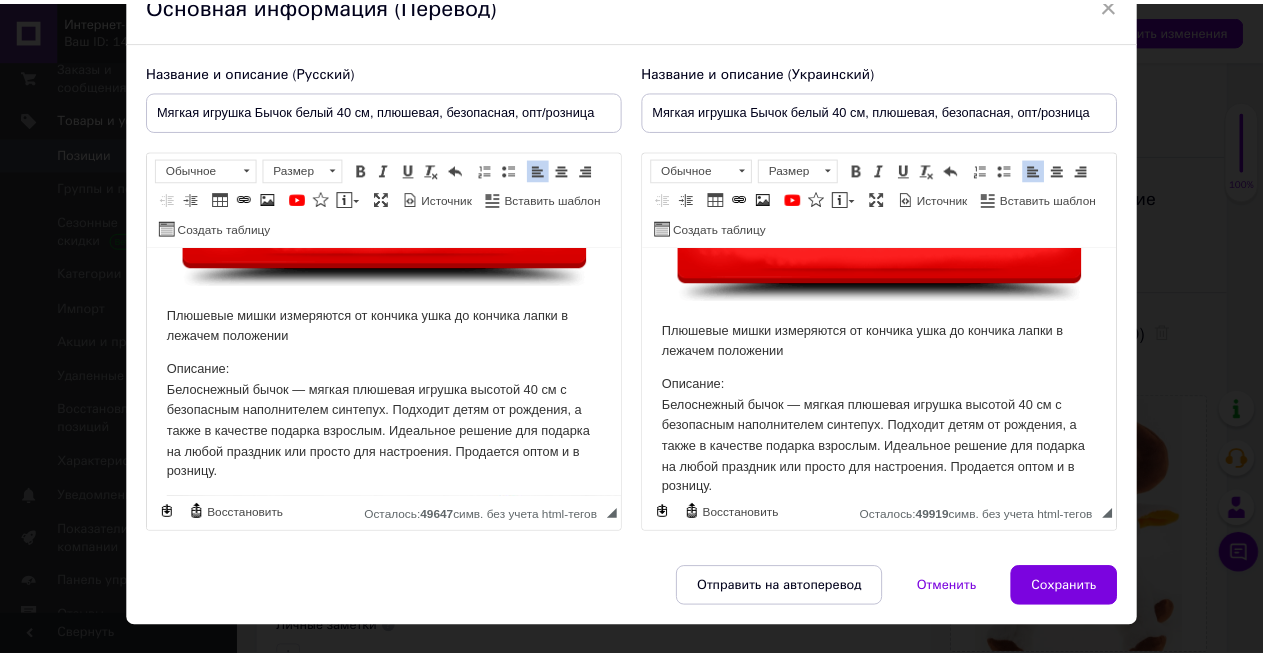 scroll, scrollTop: 115, scrollLeft: 0, axis: vertical 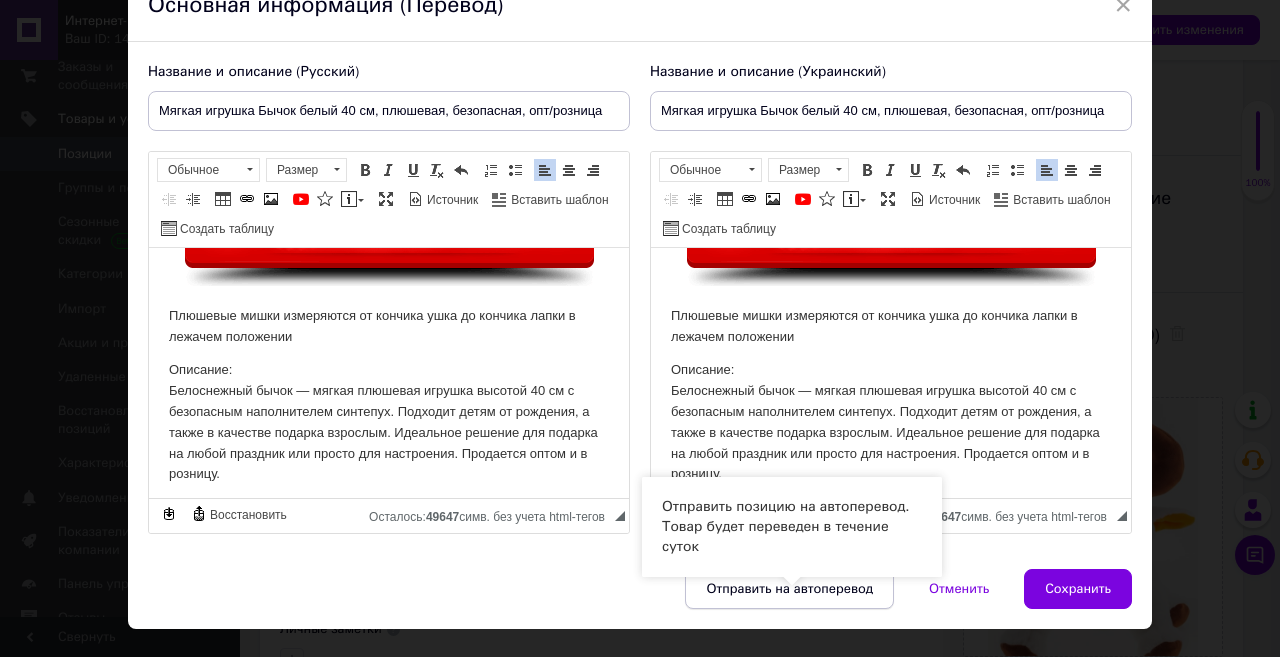 click on "Отправить на автоперевод" at bounding box center (789, 589) 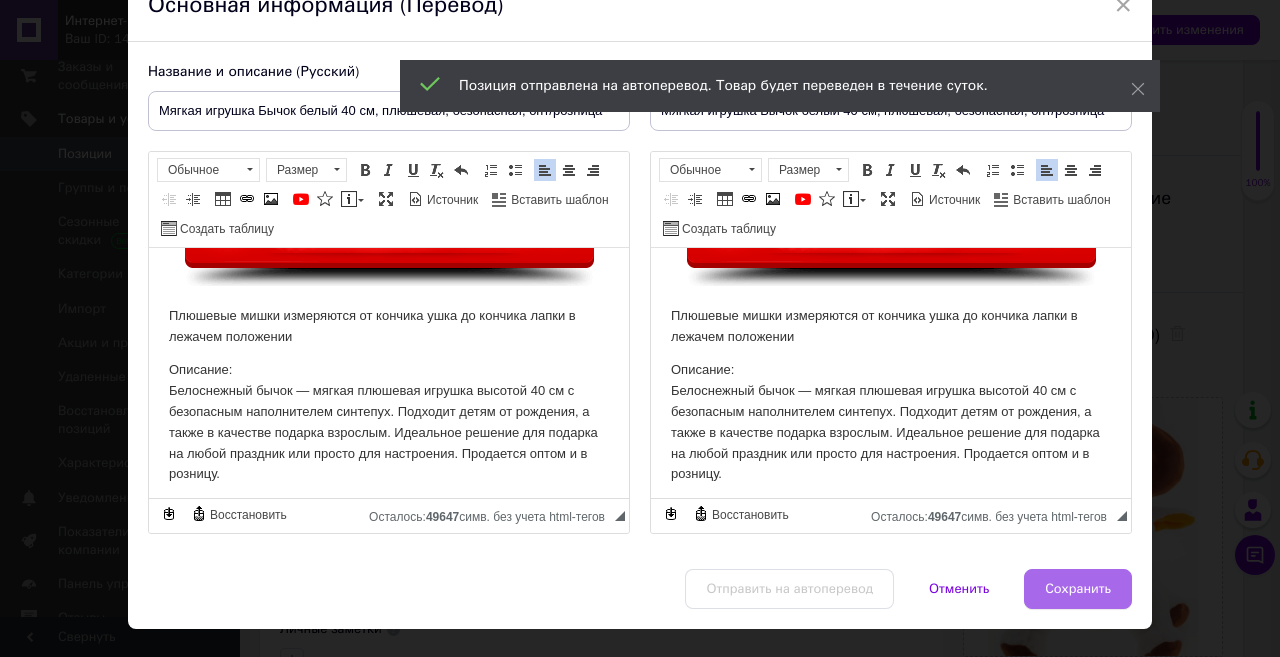 click on "Сохранить" at bounding box center (1078, 589) 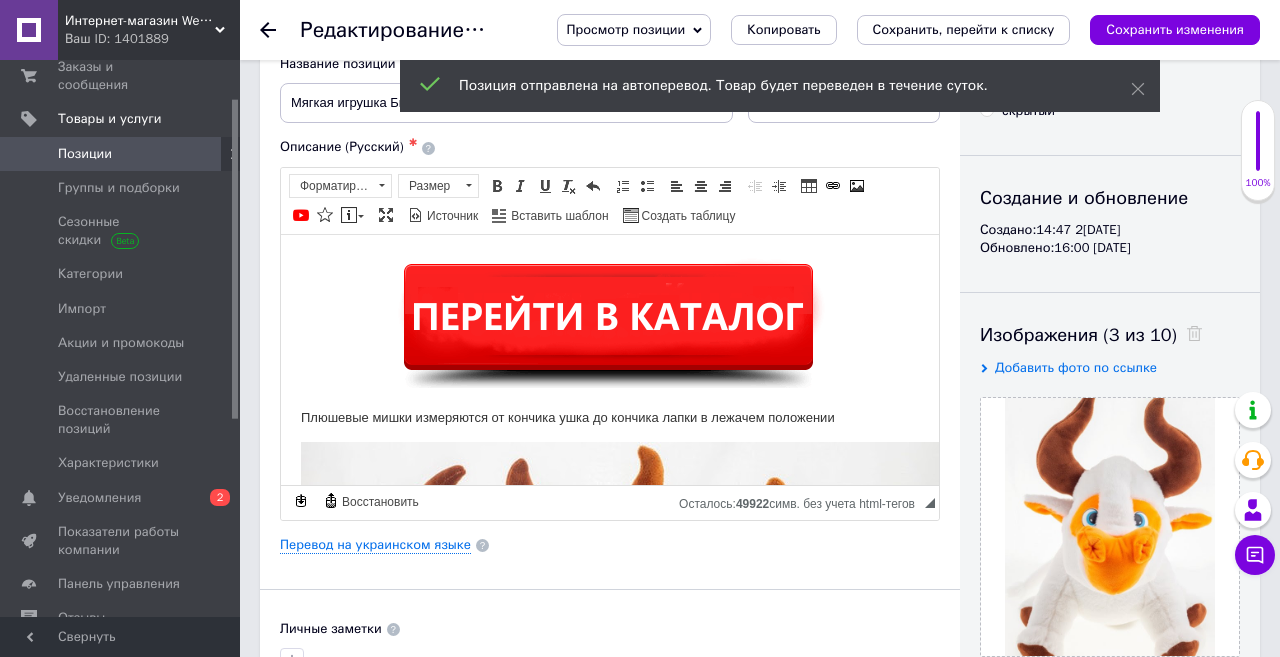 type on "Мягкая игрушка Бычок белый 40 см, плюшевая, безопасная, опт/розница" 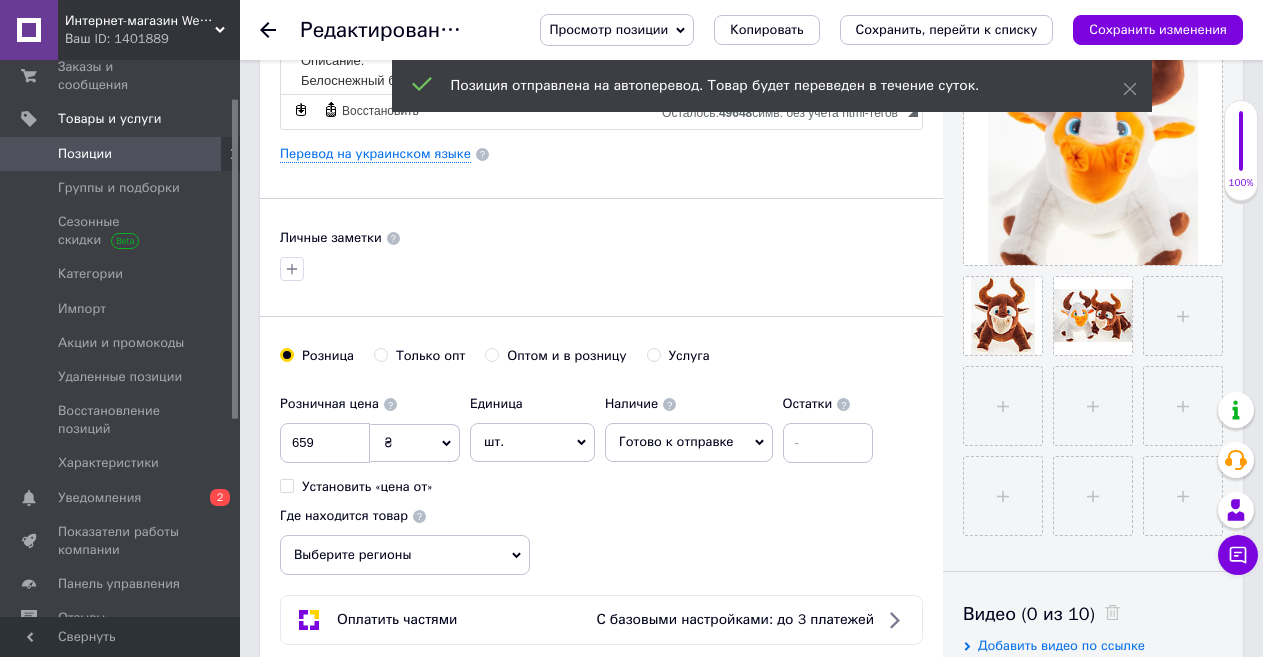scroll, scrollTop: 500, scrollLeft: 0, axis: vertical 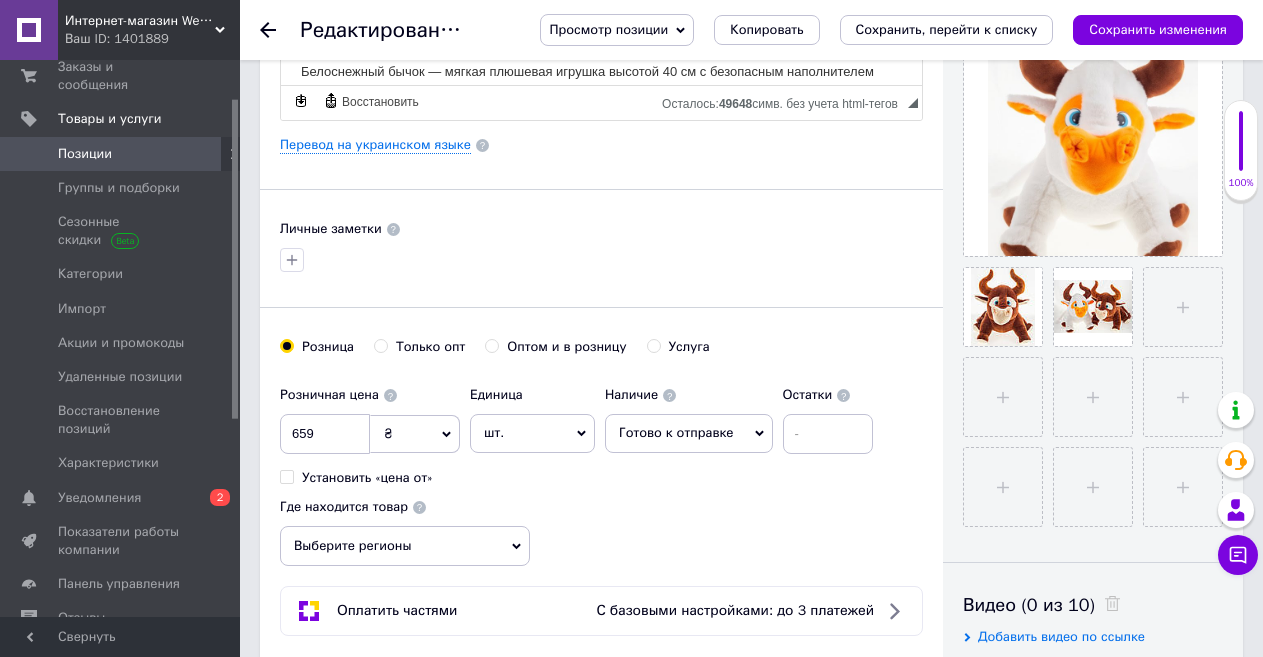 click on "Оптом и в розницу" at bounding box center [491, 345] 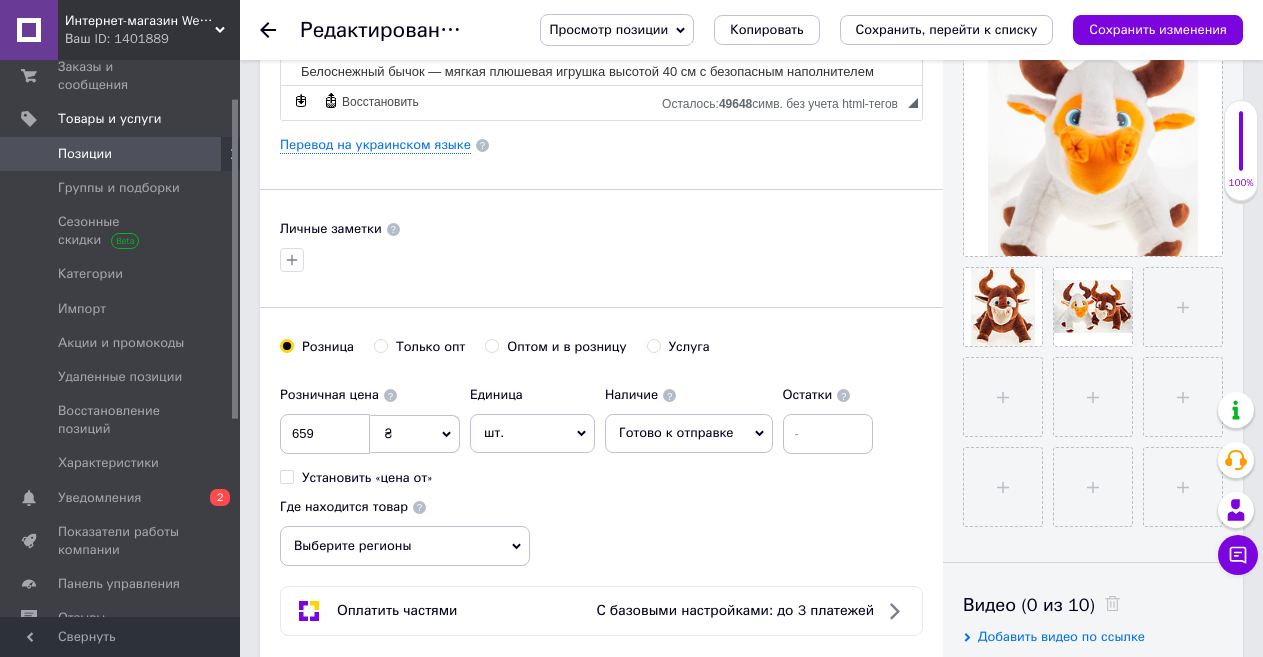 radio on "true" 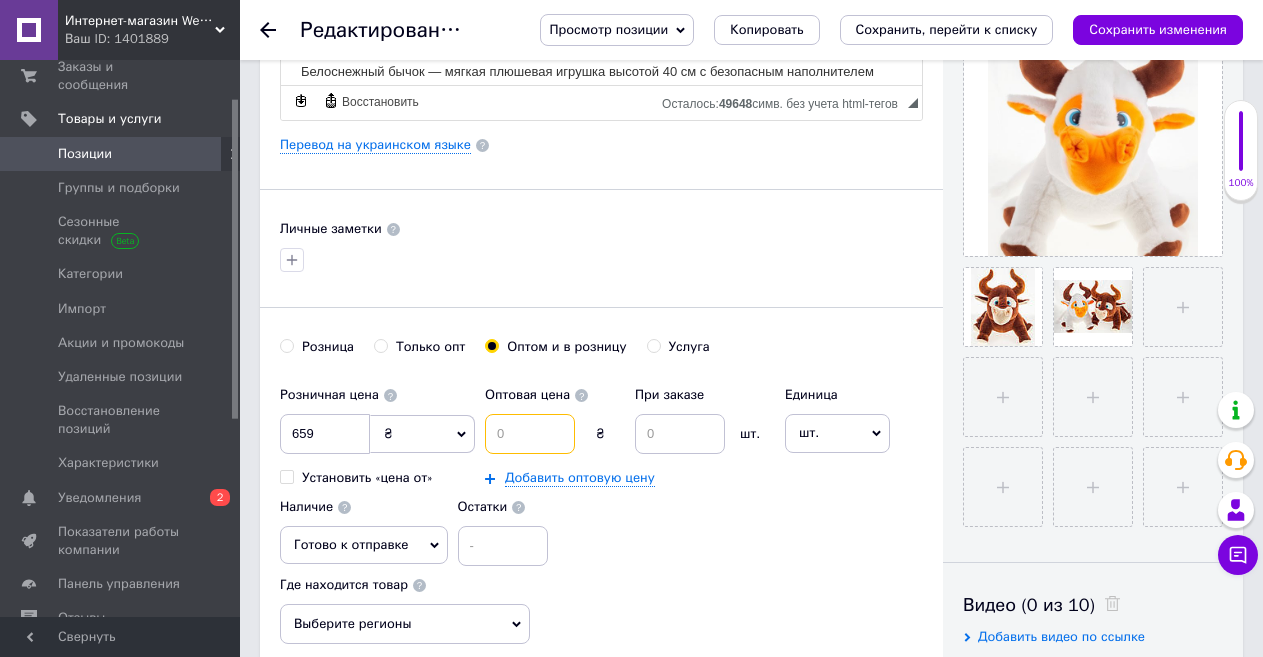 click at bounding box center (530, 434) 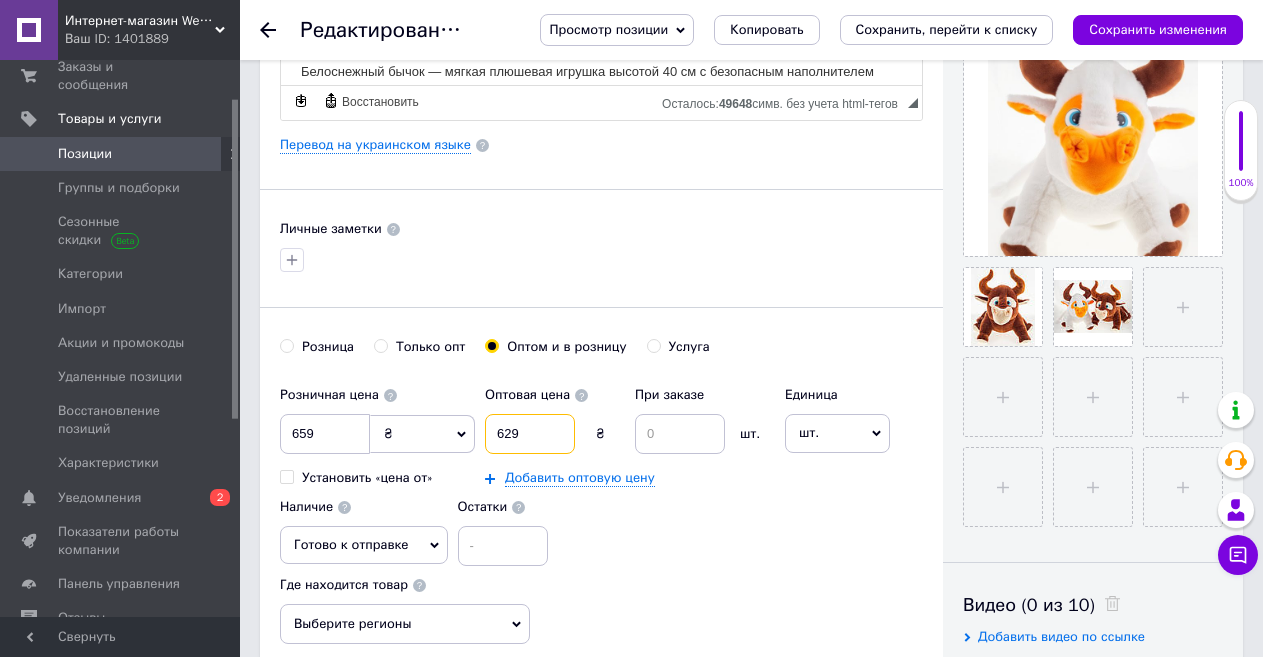 type on "629" 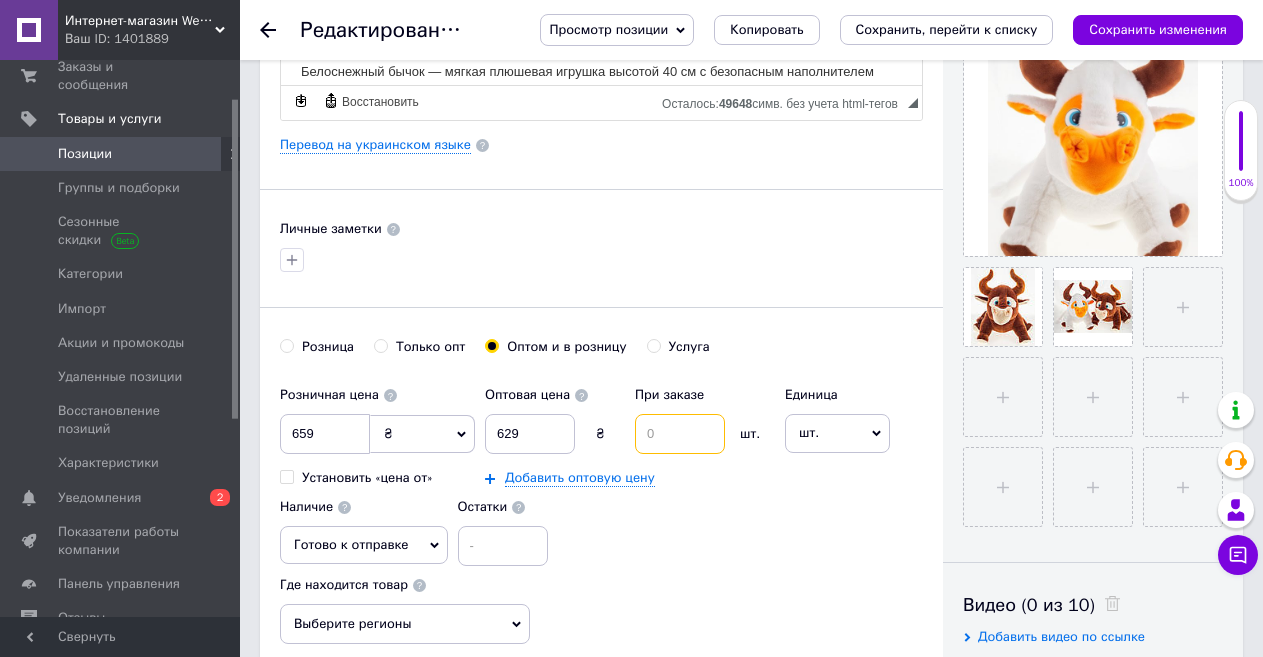 click at bounding box center [680, 434] 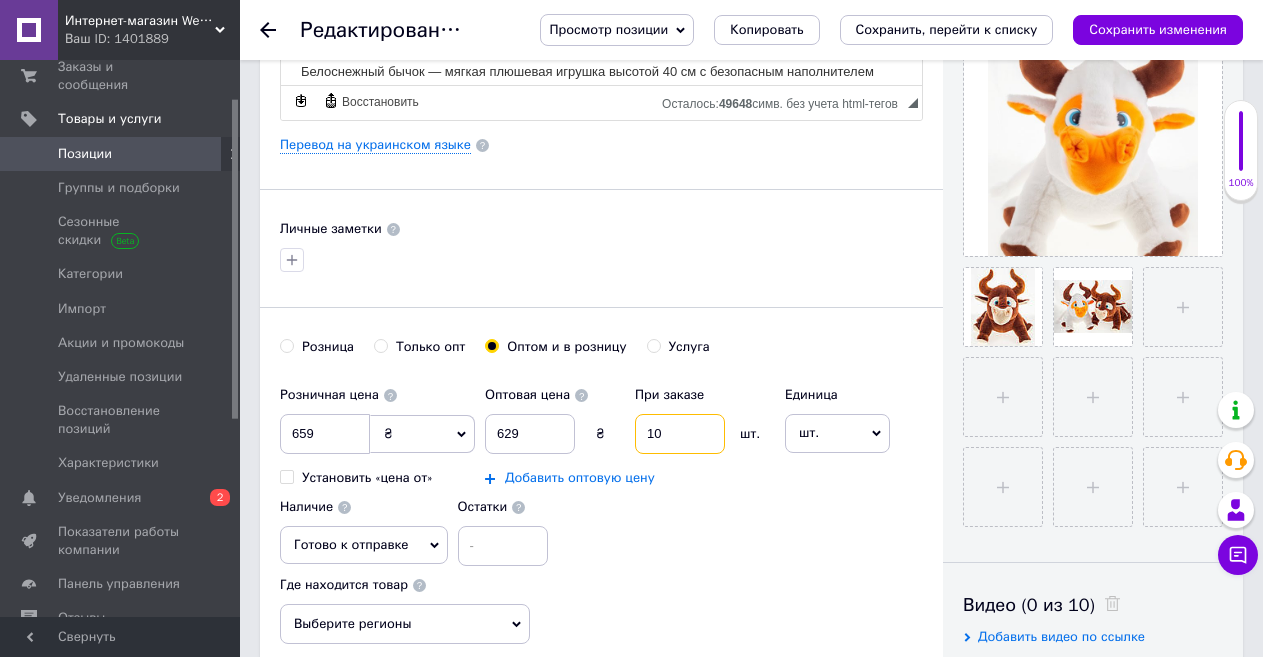 type on "10" 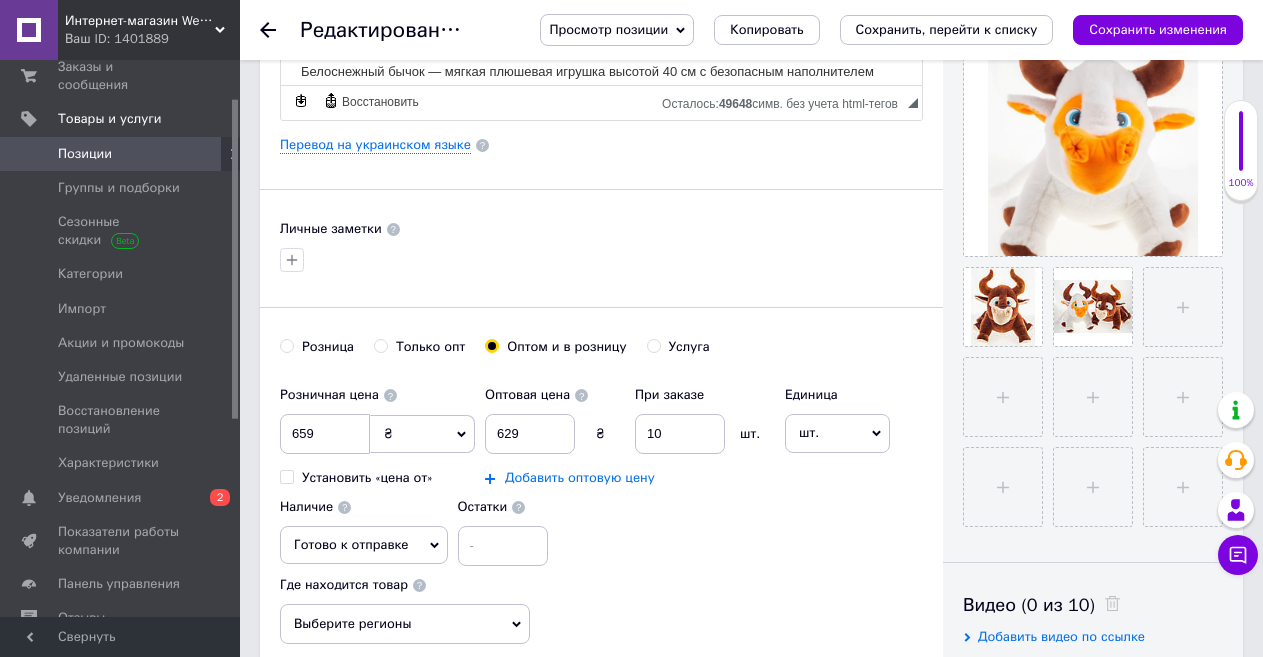 click on "Добавить оптовую цену" at bounding box center [580, 478] 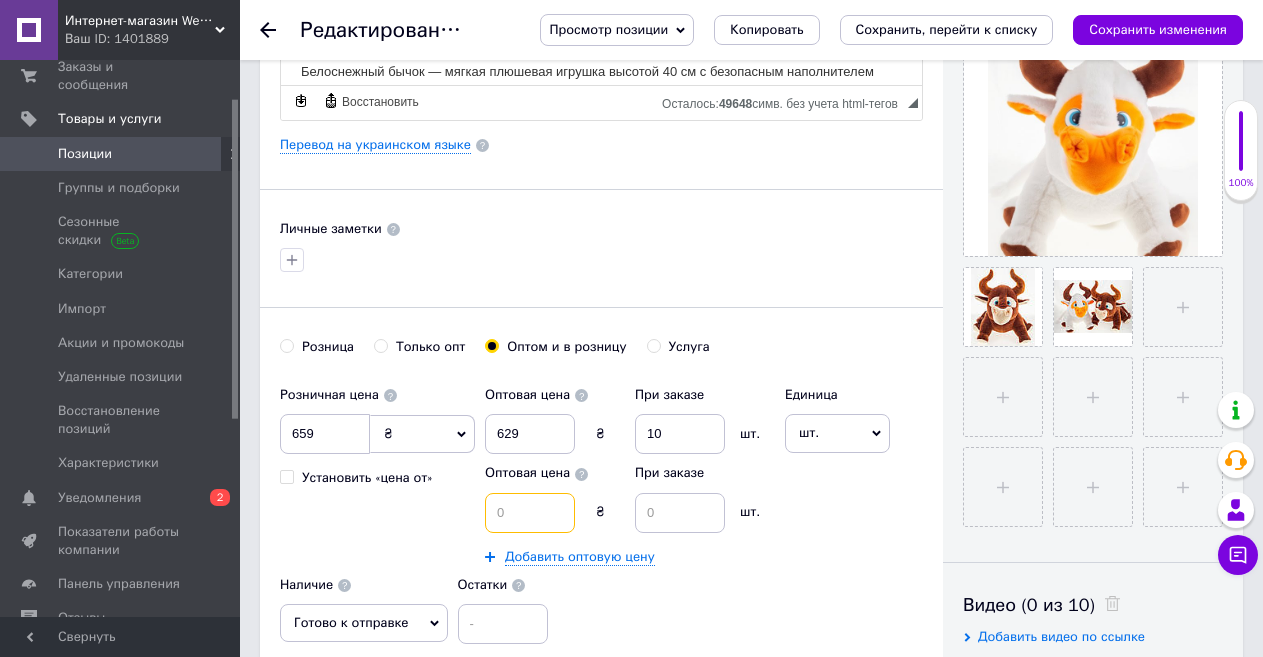 click at bounding box center [530, 513] 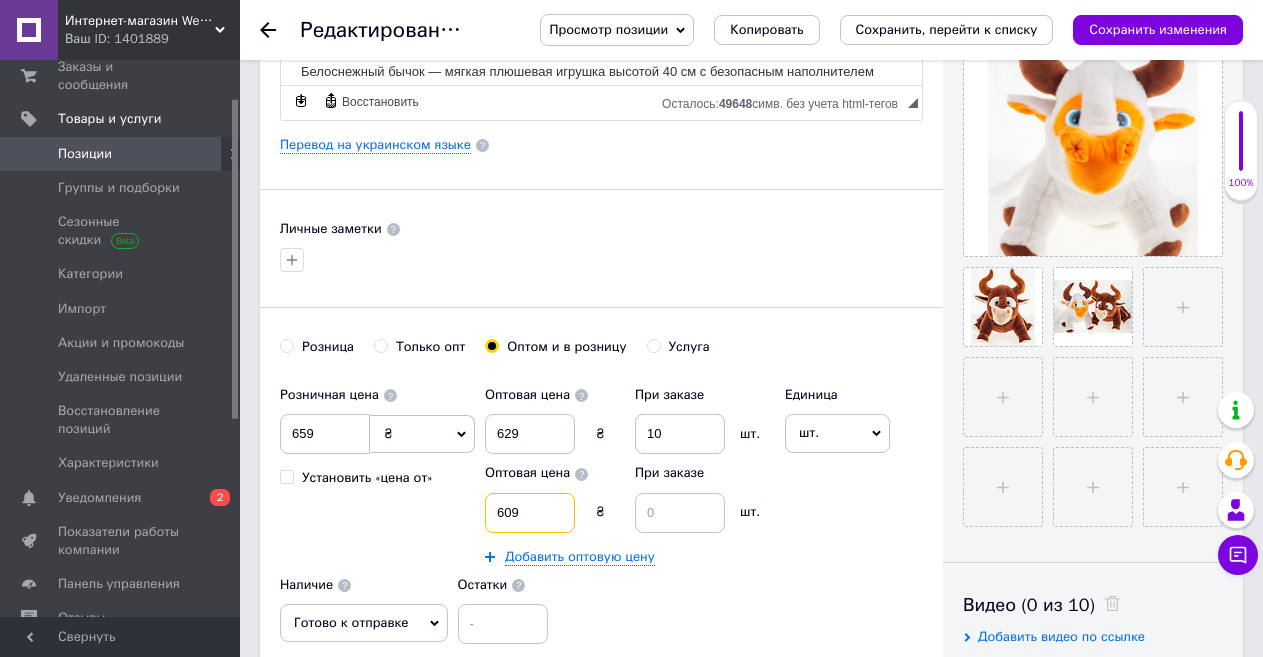 type on "609" 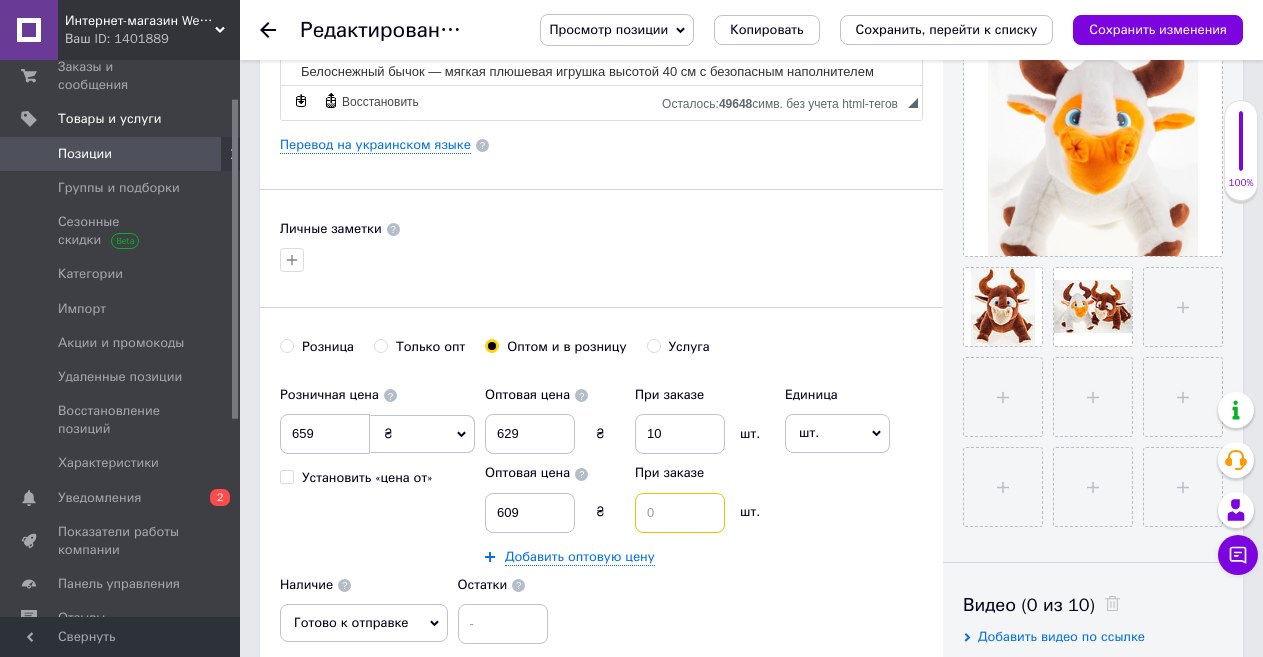 click at bounding box center [680, 513] 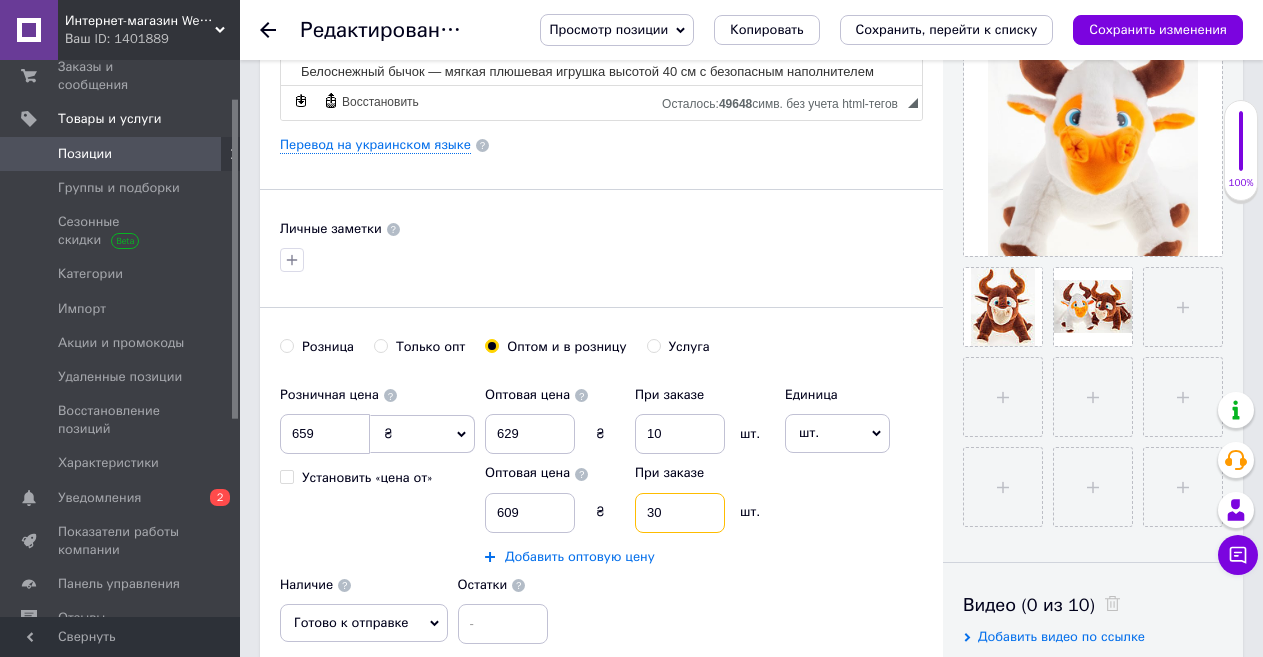 type on "30" 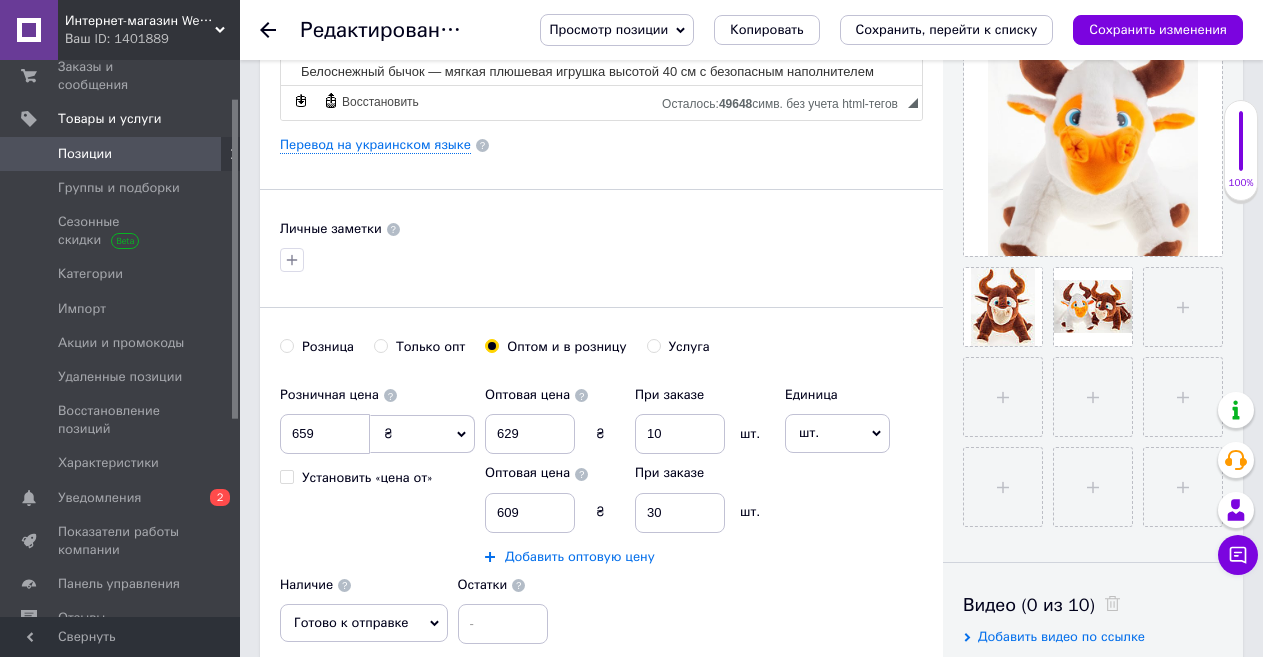 click on "Добавить оптовую цену" at bounding box center [580, 557] 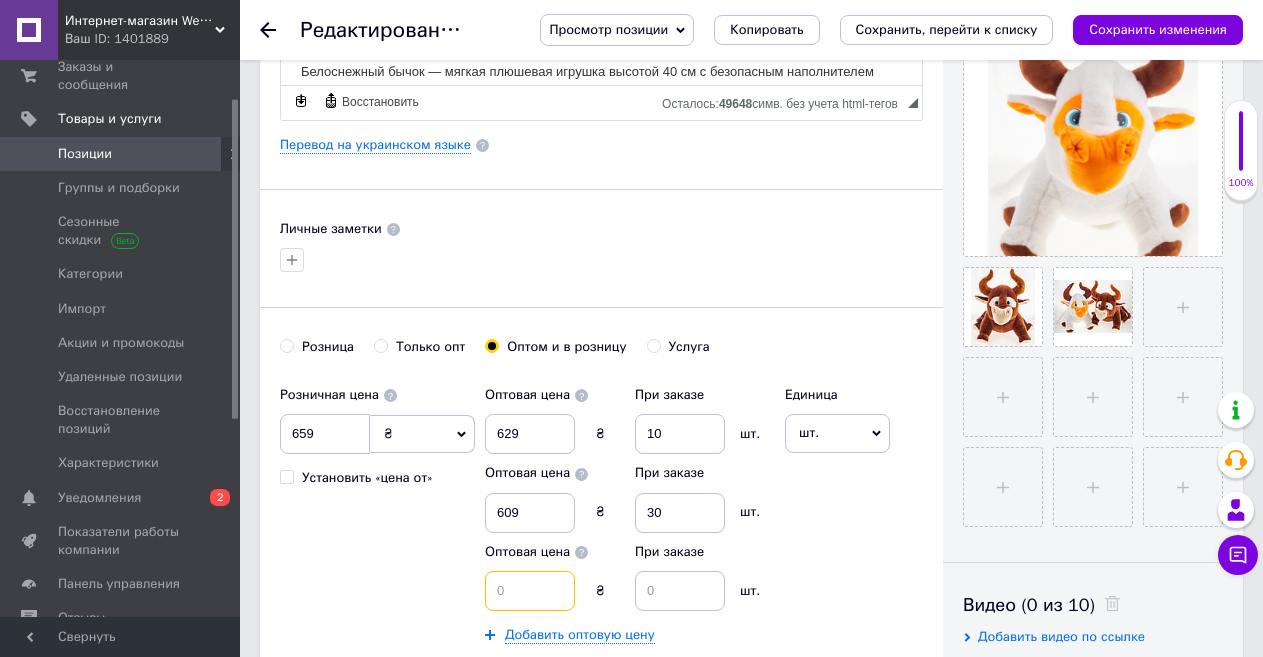 click at bounding box center (530, 591) 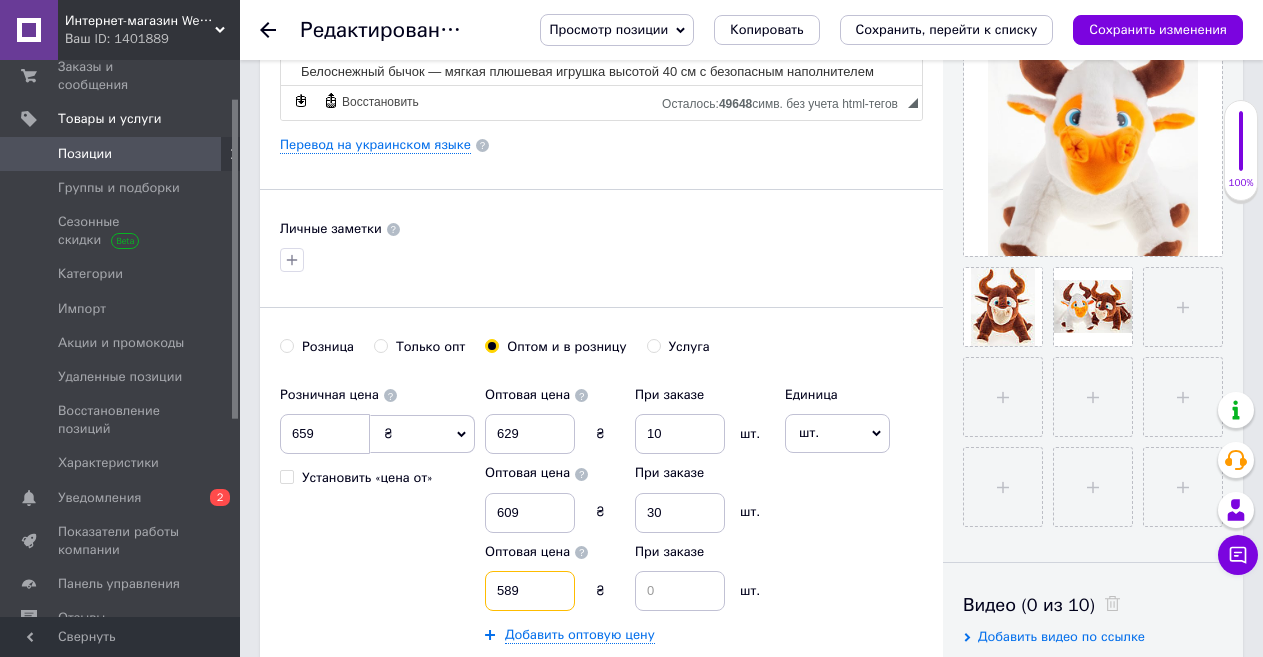 type on "589" 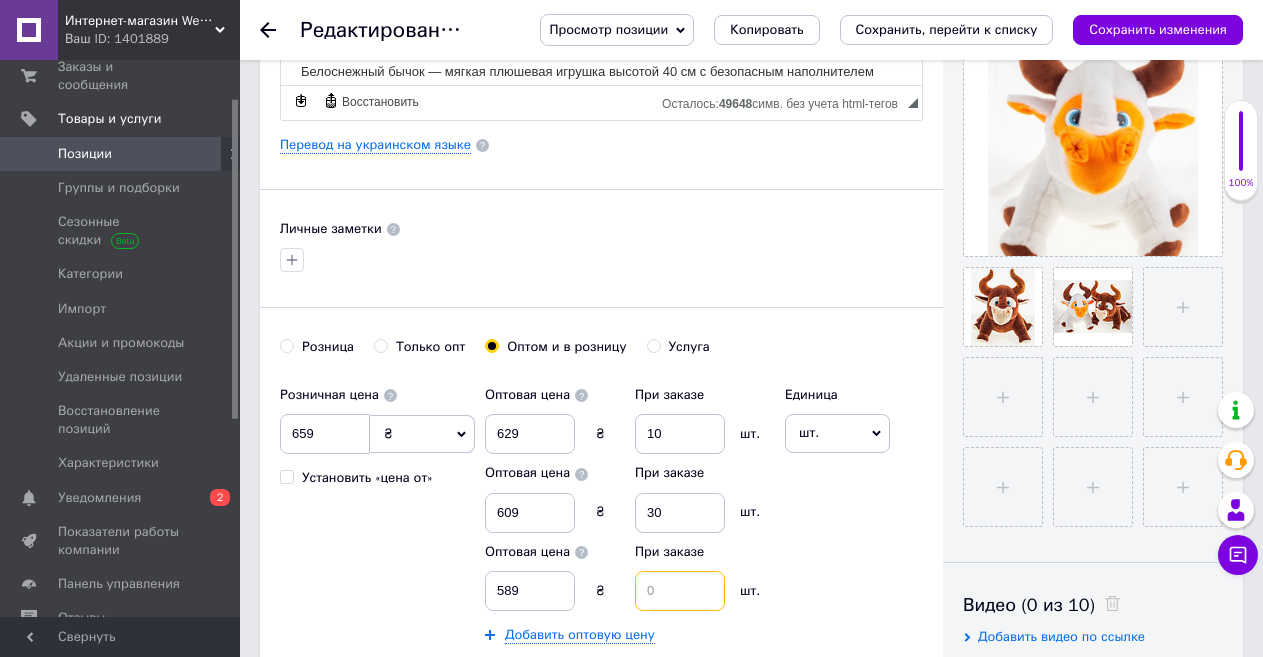click at bounding box center (680, 591) 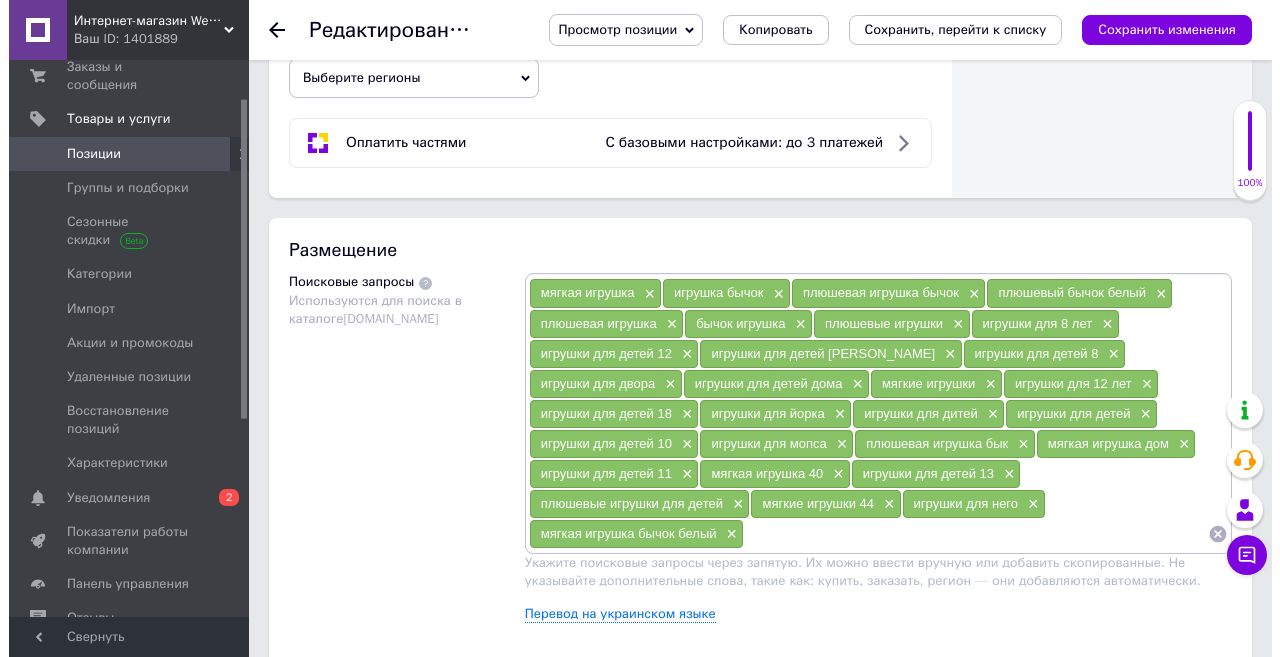 scroll, scrollTop: 1400, scrollLeft: 0, axis: vertical 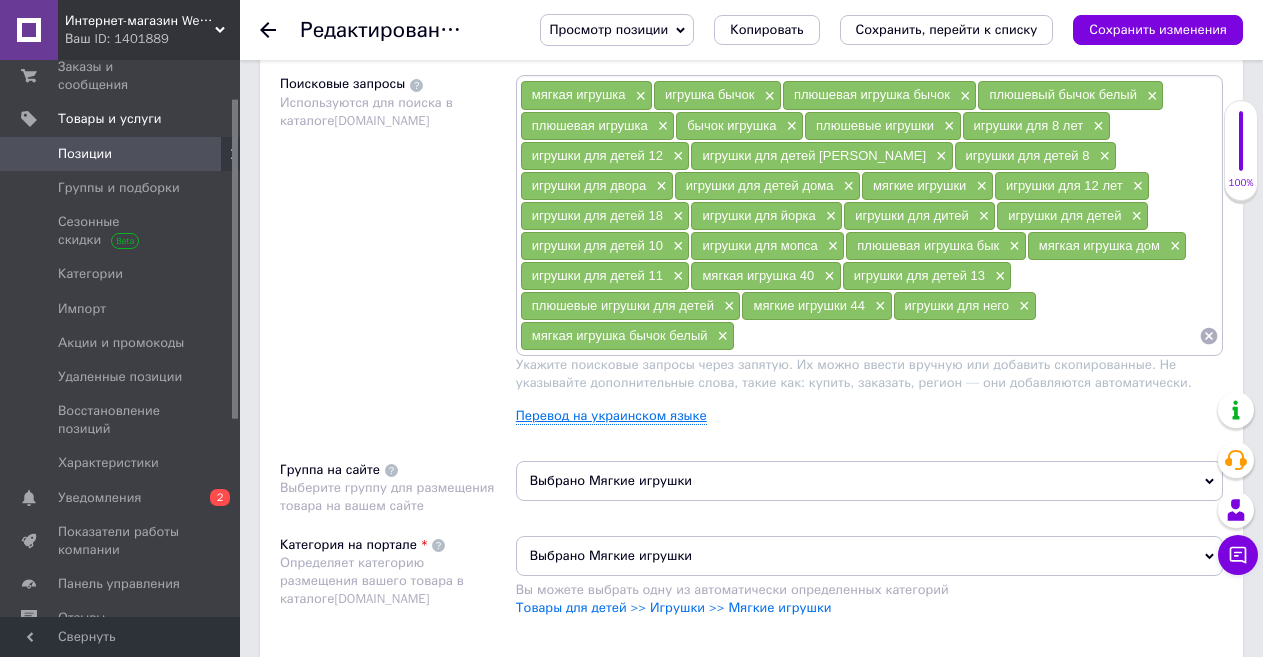 type on "50" 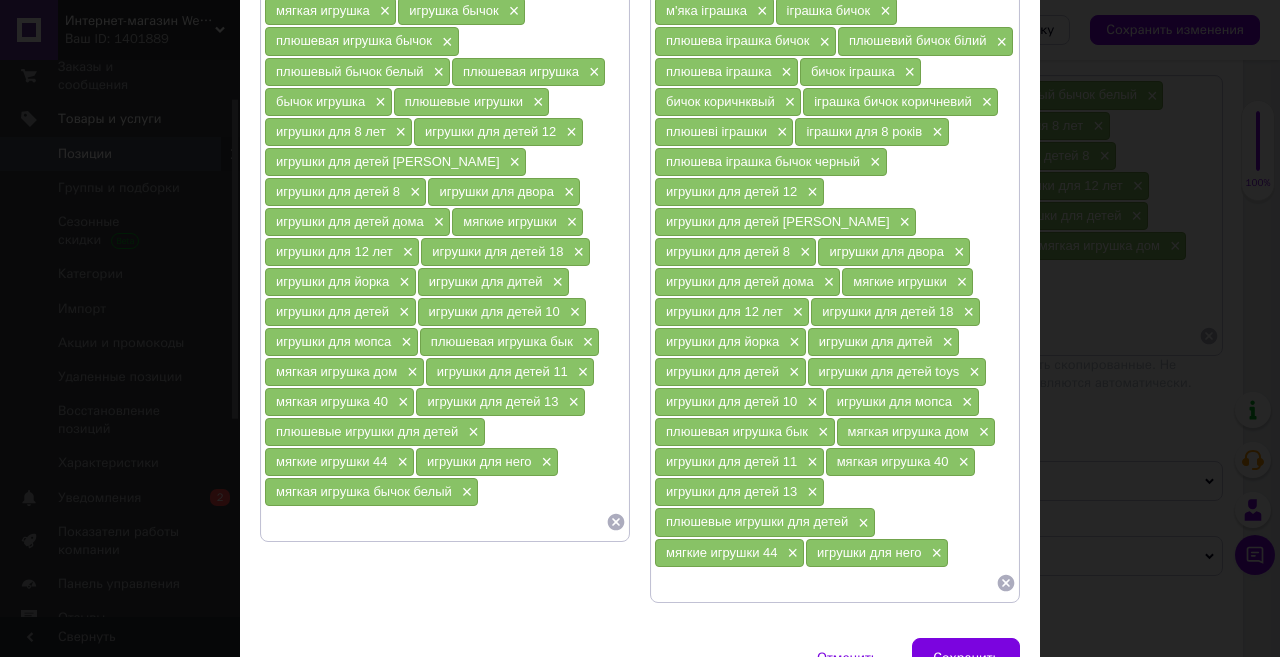 scroll, scrollTop: 100, scrollLeft: 0, axis: vertical 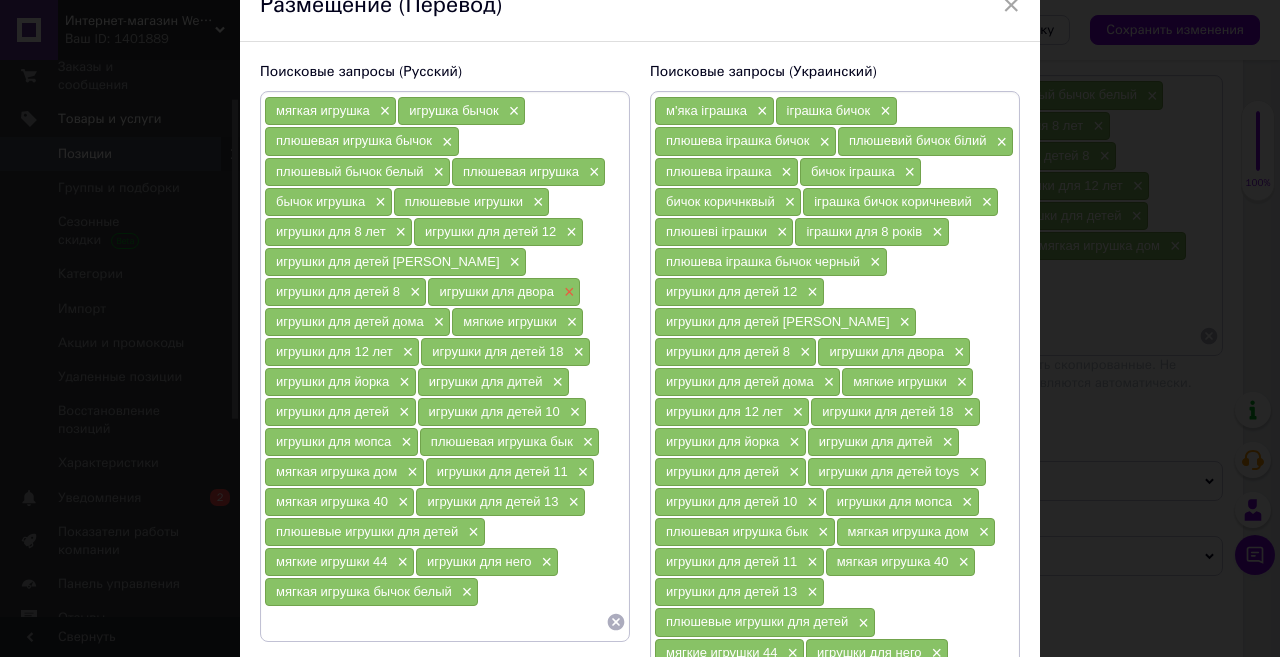 click on "×" at bounding box center (567, 292) 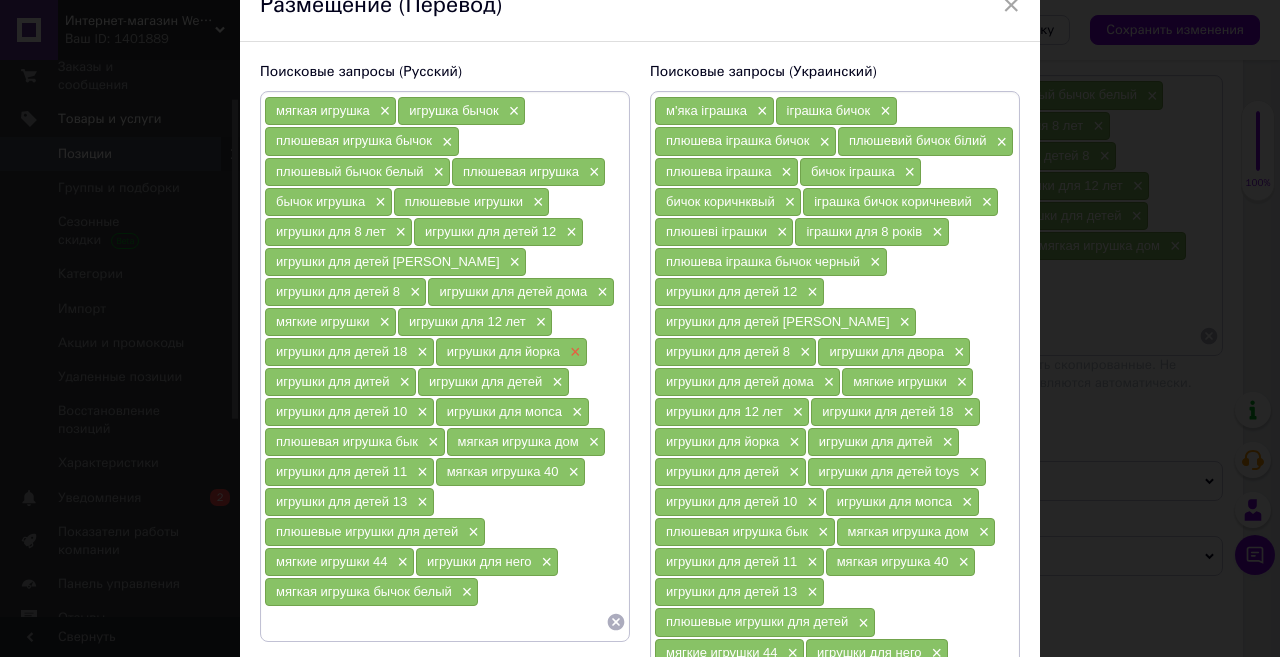 click on "×" at bounding box center [573, 352] 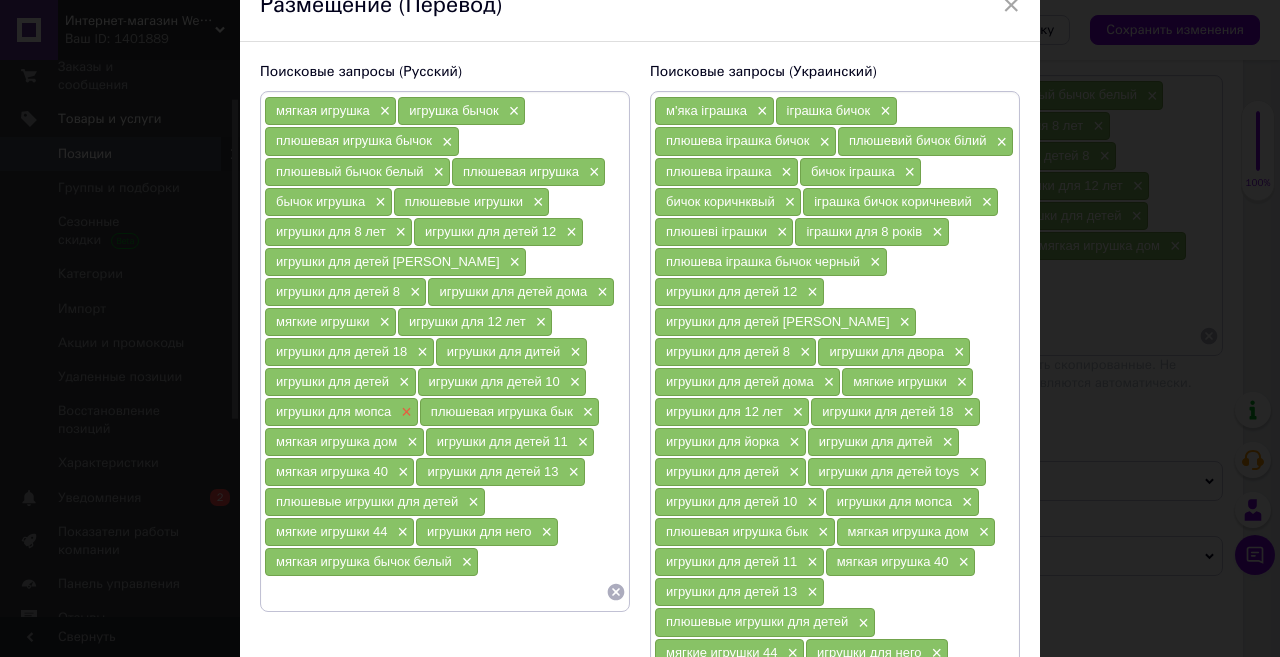 click on "×" at bounding box center (404, 412) 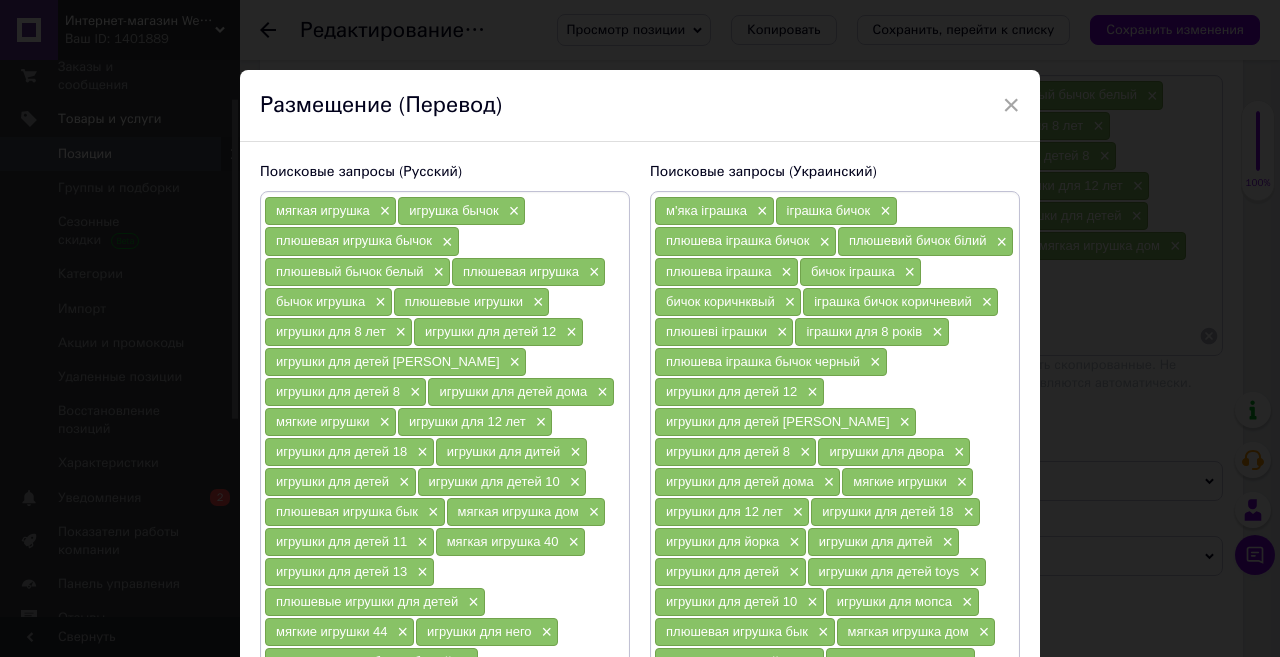 scroll, scrollTop: 100, scrollLeft: 0, axis: vertical 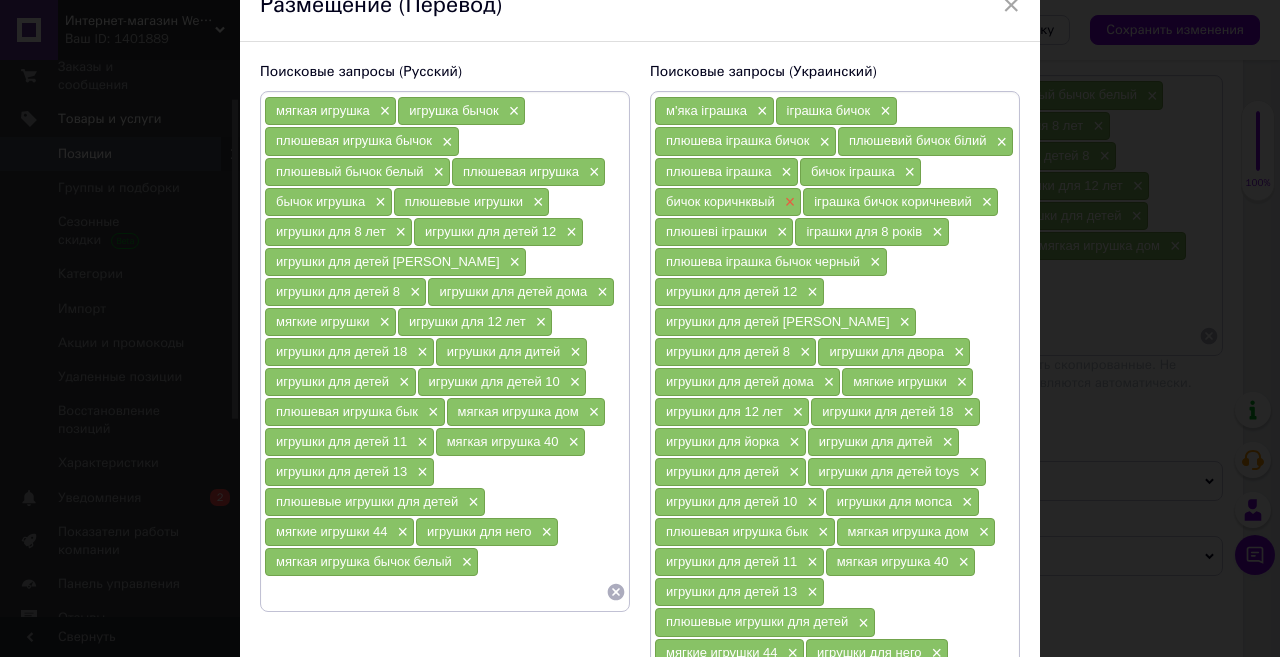 click on "×" at bounding box center (788, 202) 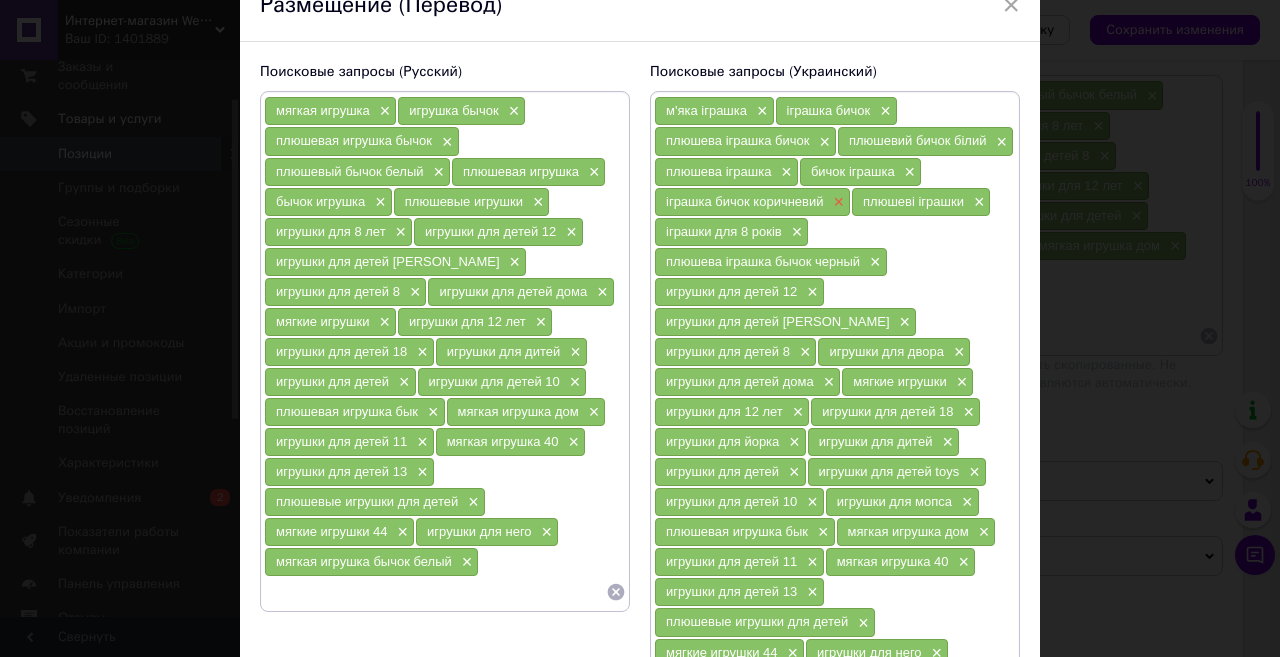 click on "×" at bounding box center [837, 202] 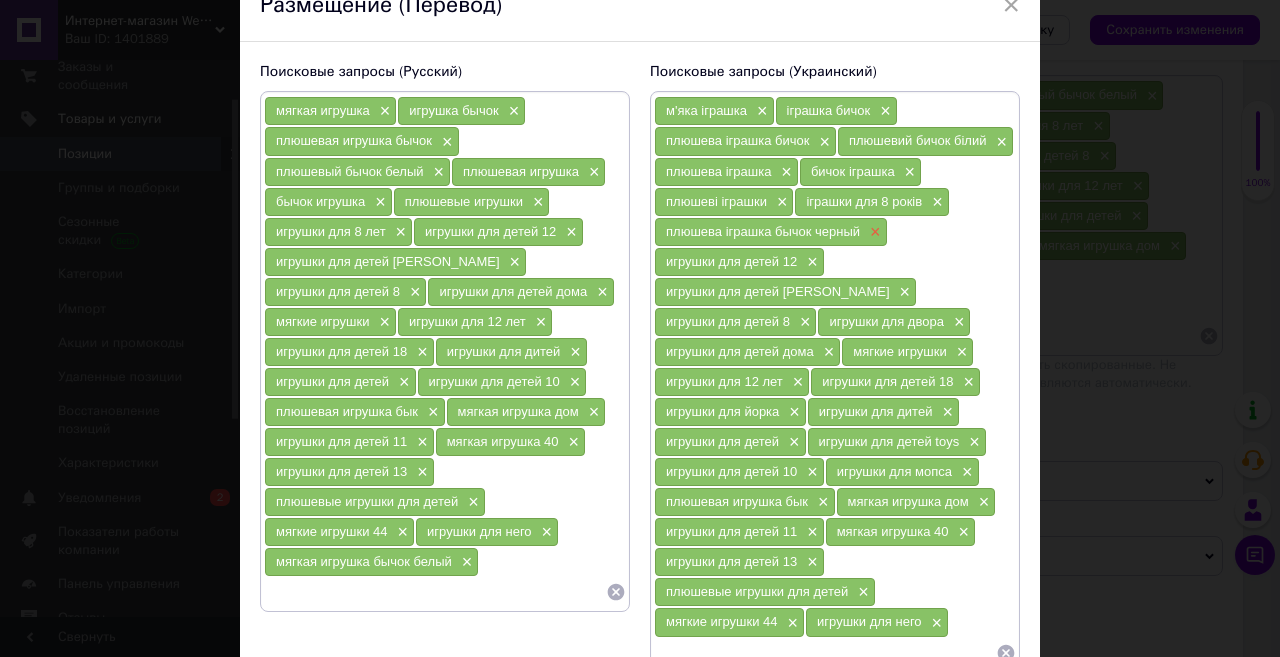 click on "×" at bounding box center (873, 232) 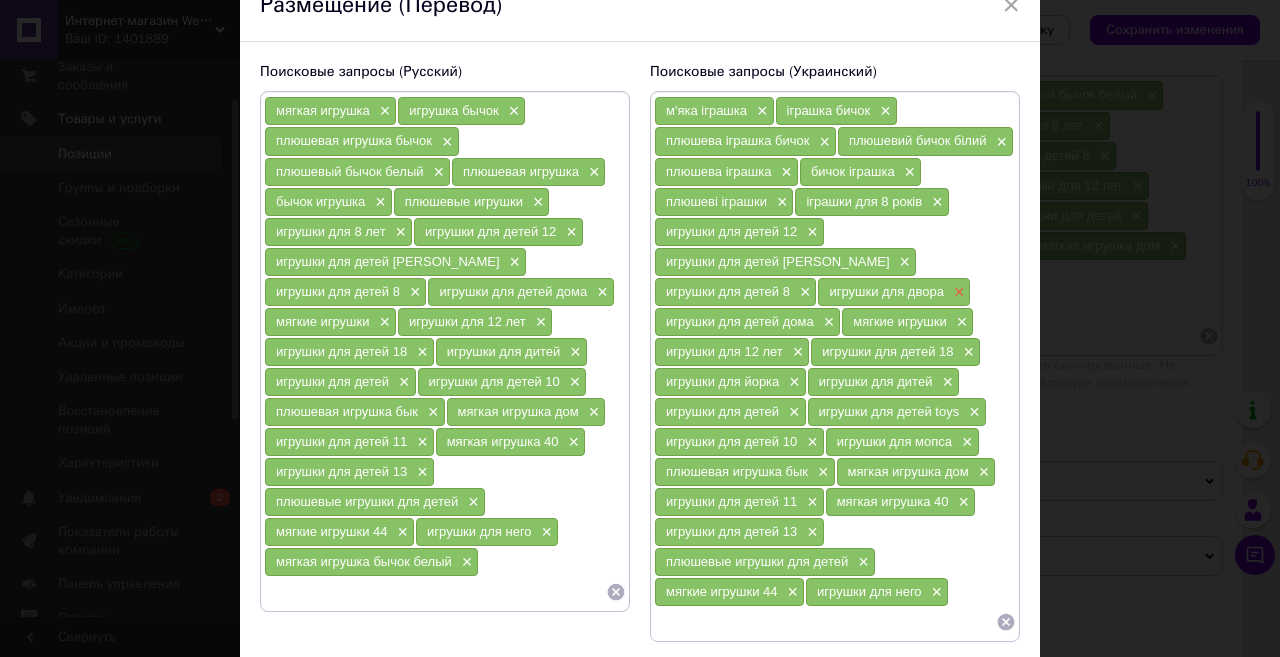 click on "×" at bounding box center [957, 292] 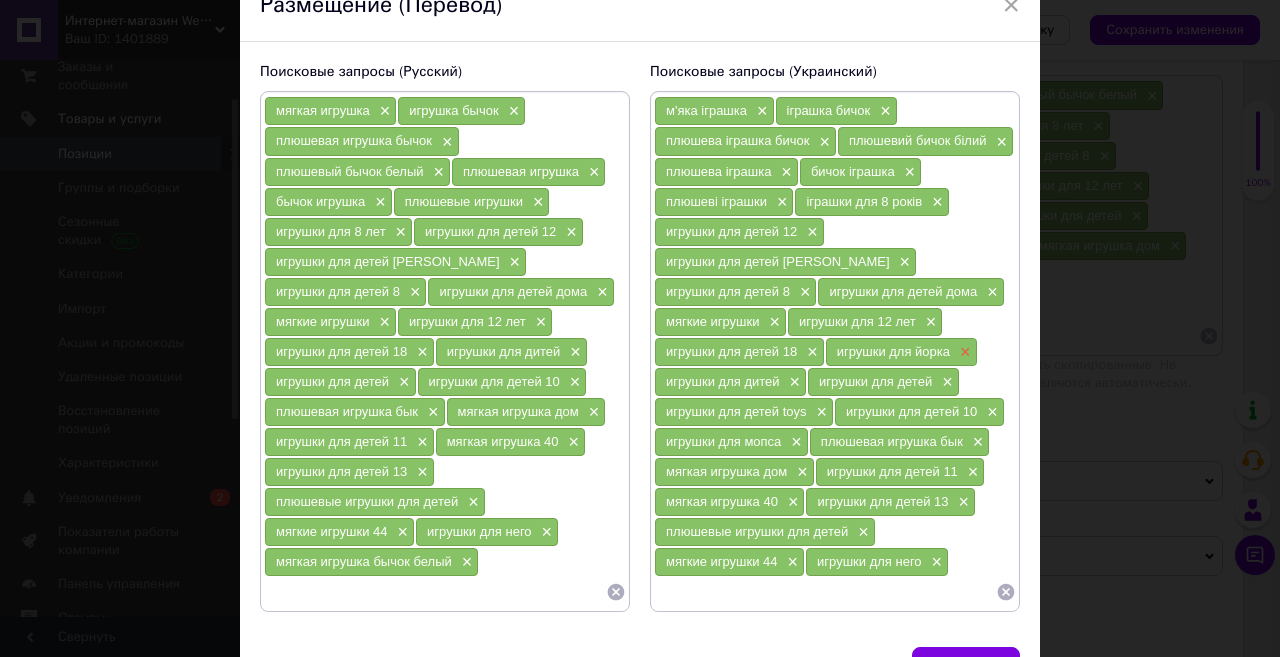 click on "×" at bounding box center (963, 352) 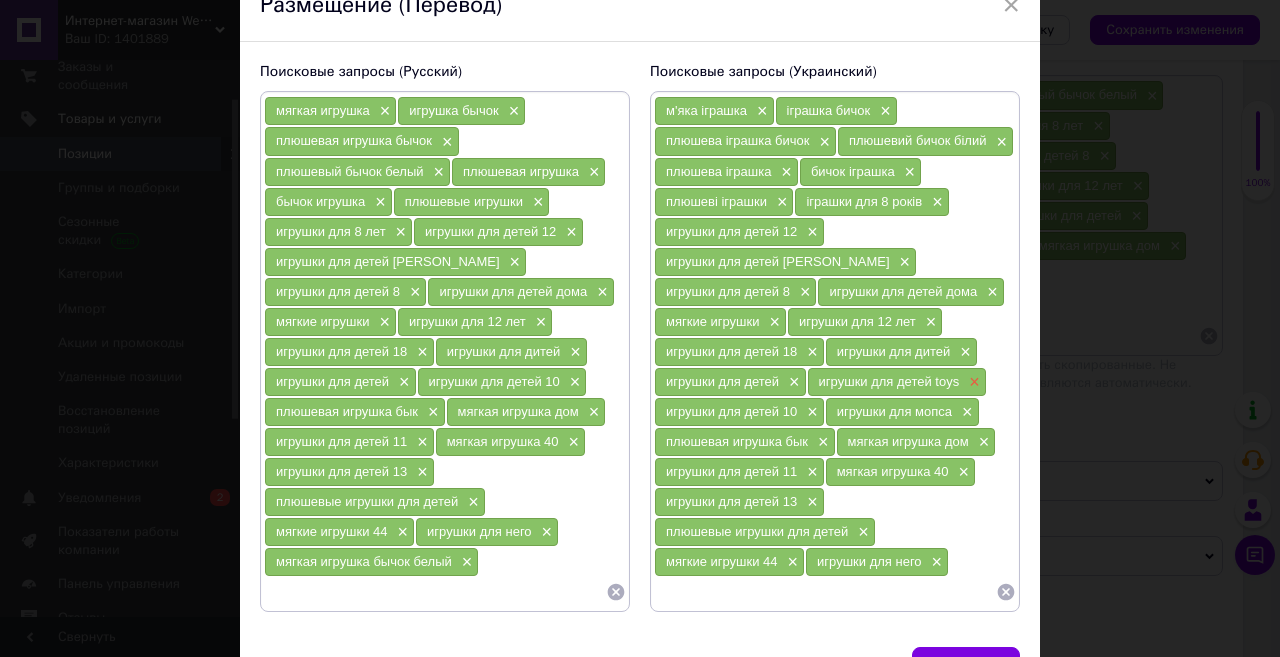 click on "×" at bounding box center [972, 382] 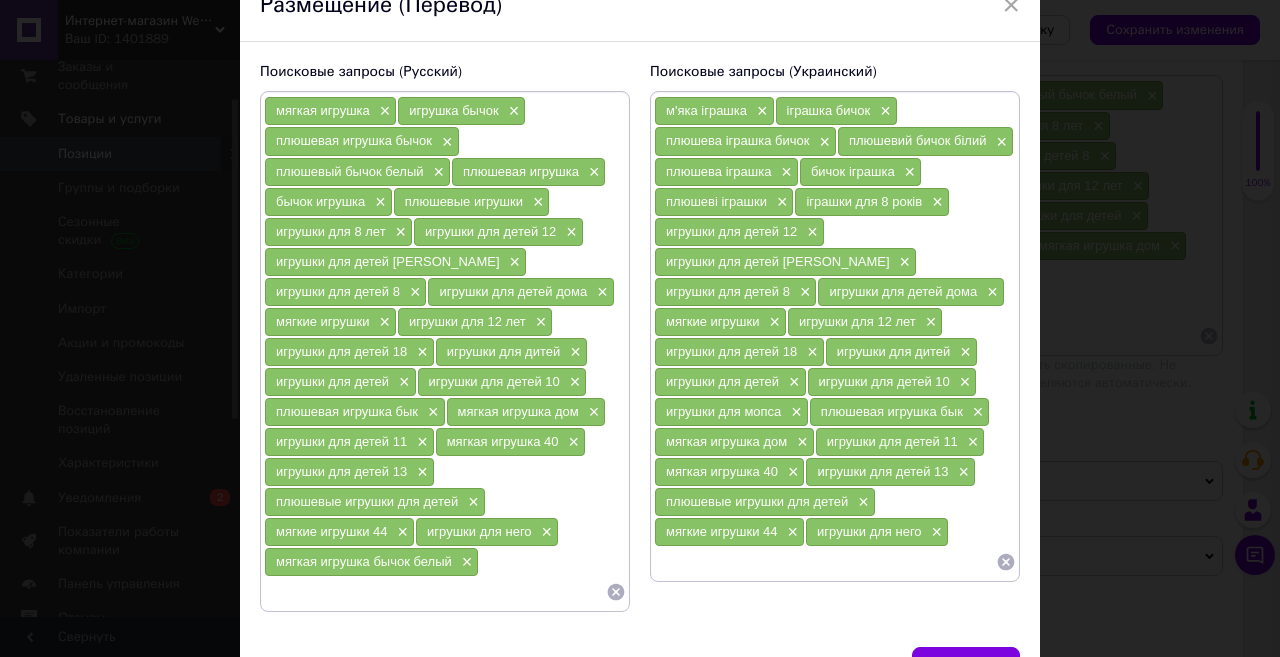 scroll, scrollTop: 191, scrollLeft: 0, axis: vertical 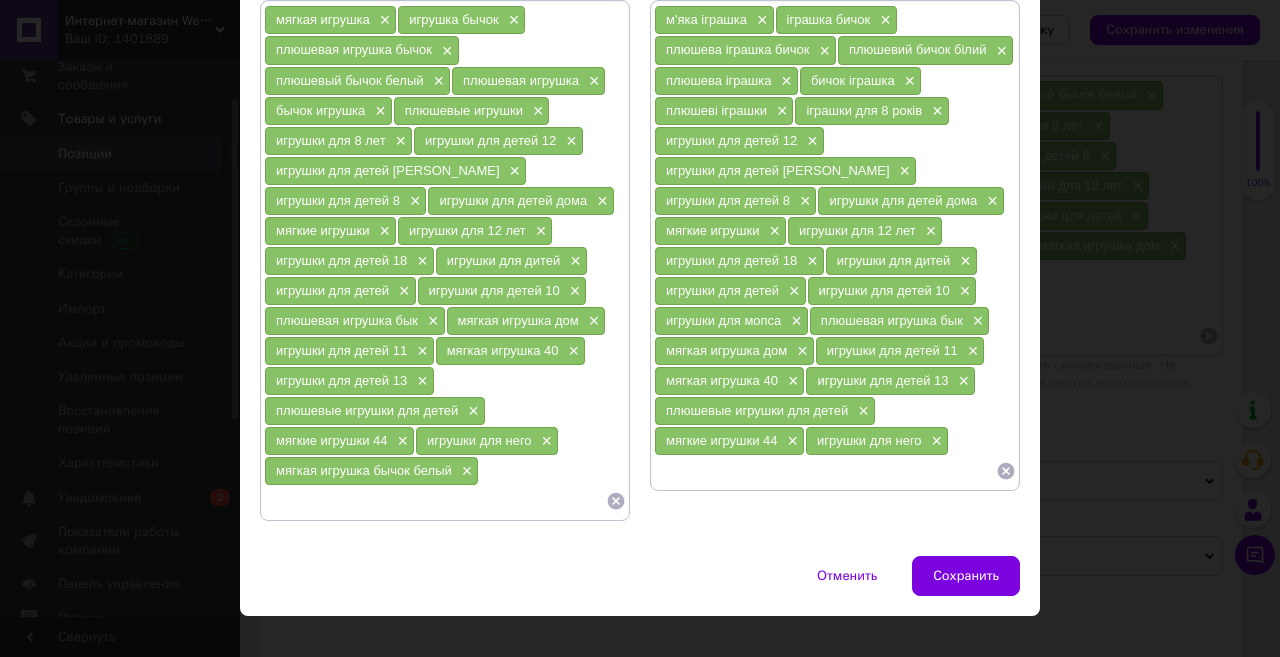 click at bounding box center (435, 501) 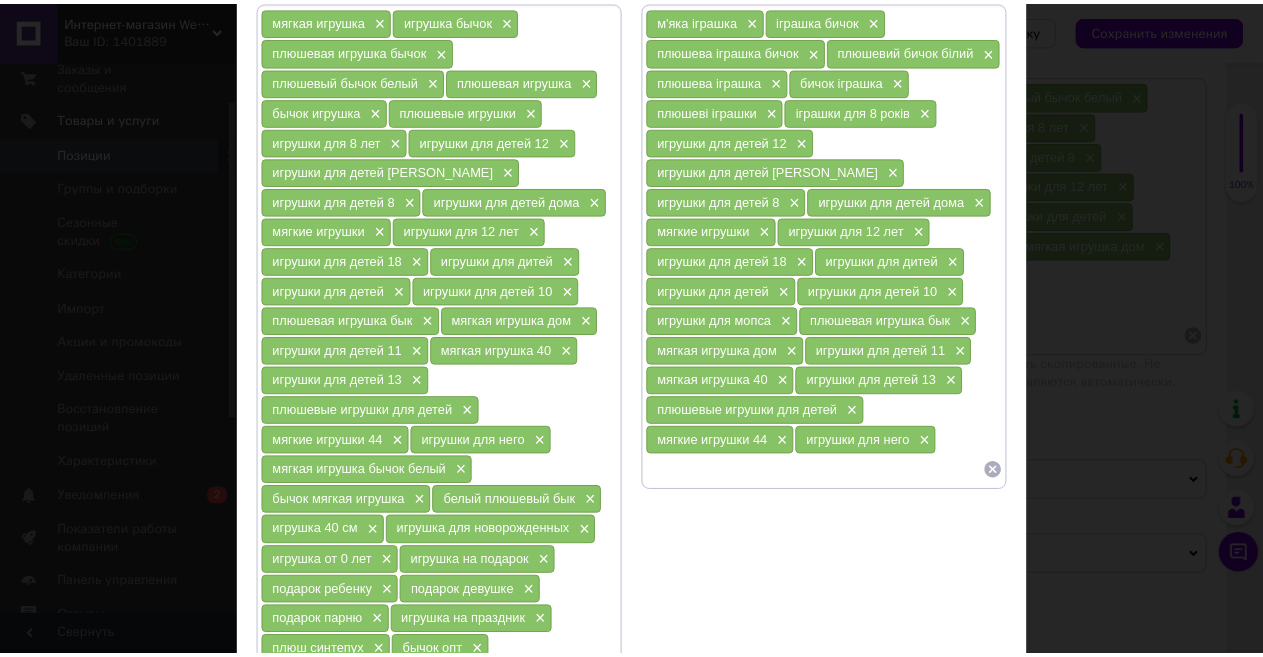 scroll, scrollTop: 391, scrollLeft: 0, axis: vertical 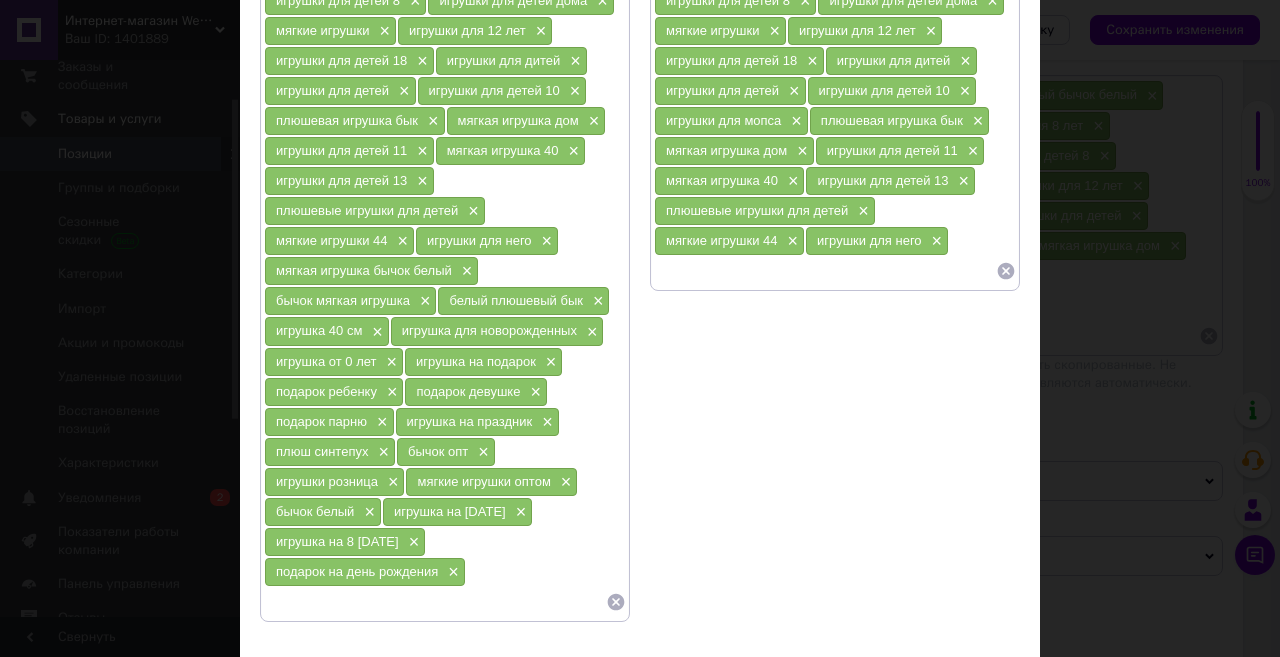 click on "Сохранить" at bounding box center [966, 677] 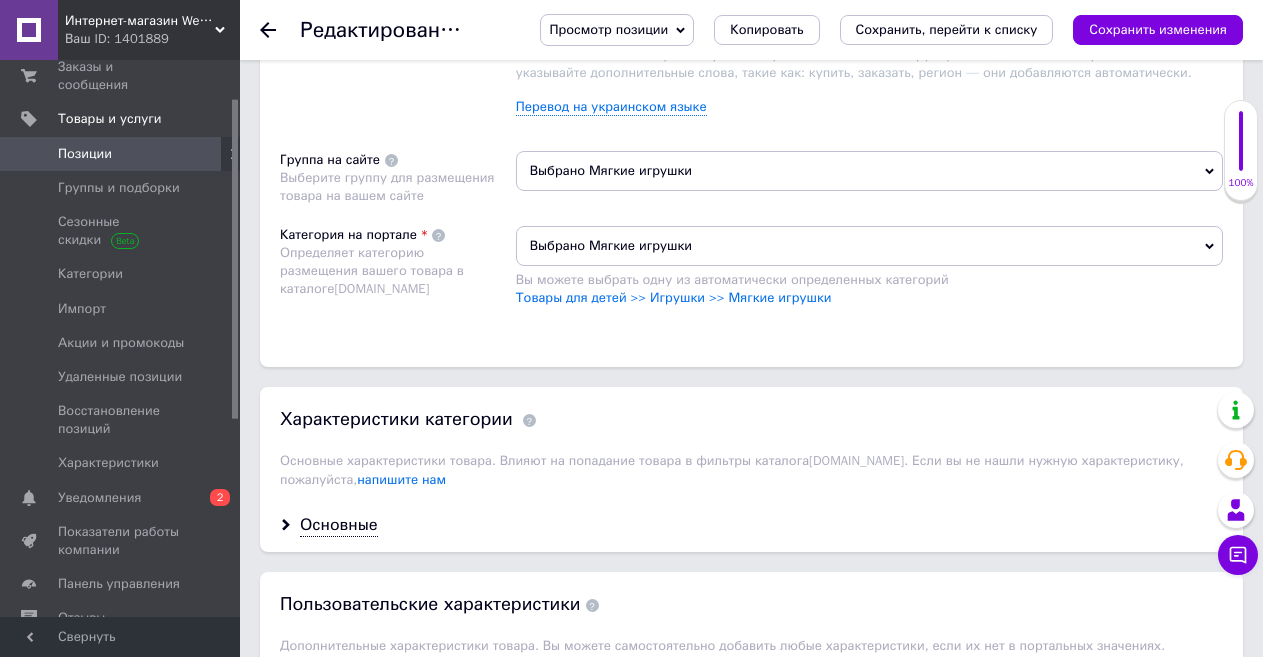 scroll, scrollTop: 1900, scrollLeft: 0, axis: vertical 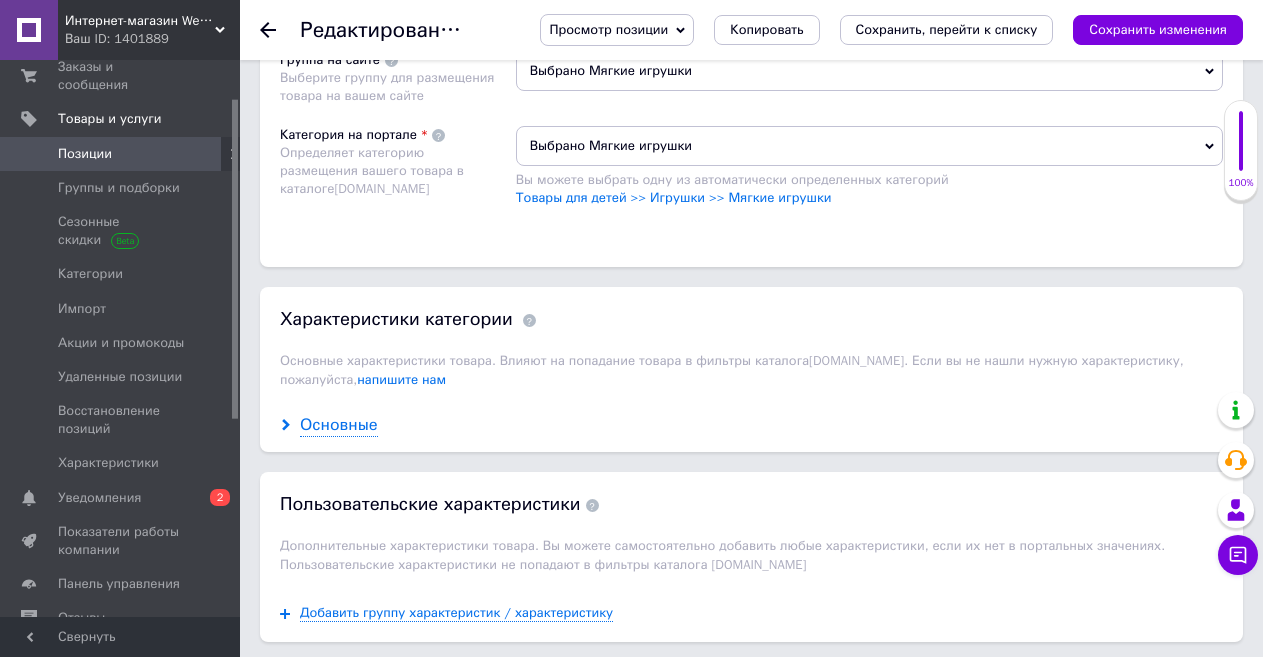 click on "Основные" at bounding box center [339, 425] 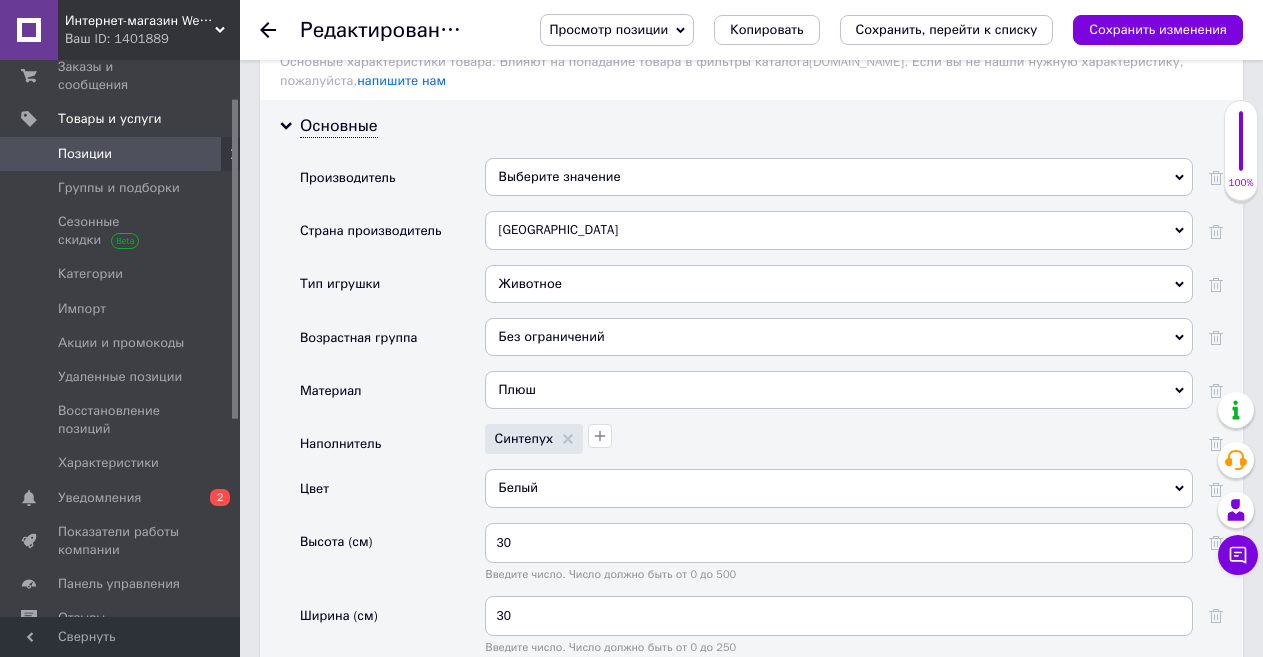 scroll, scrollTop: 2200, scrollLeft: 0, axis: vertical 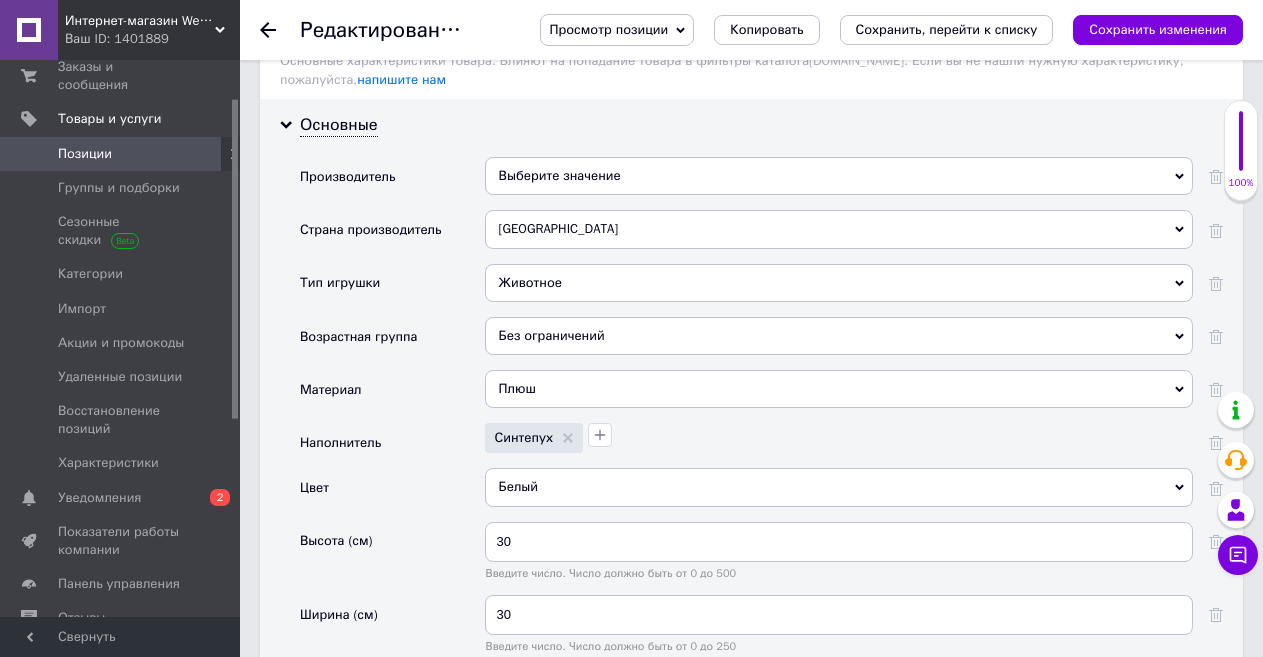 click on "Животное" at bounding box center (839, 283) 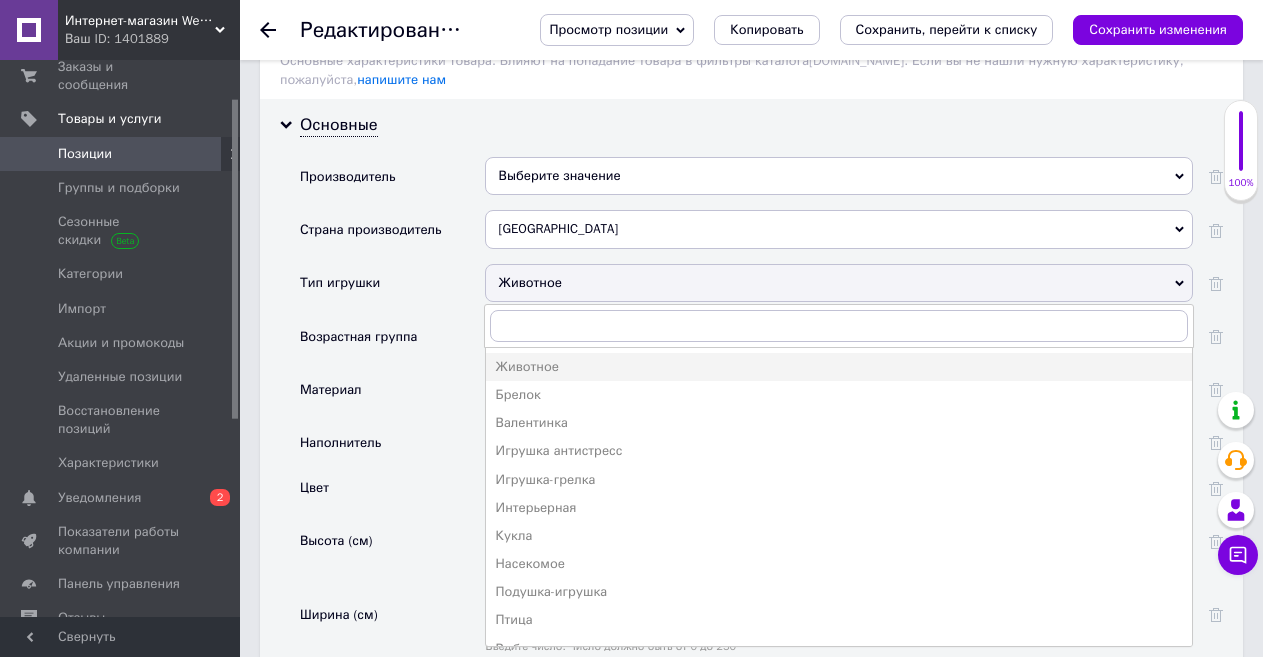 click on "Возрастная группа" at bounding box center [392, 343] 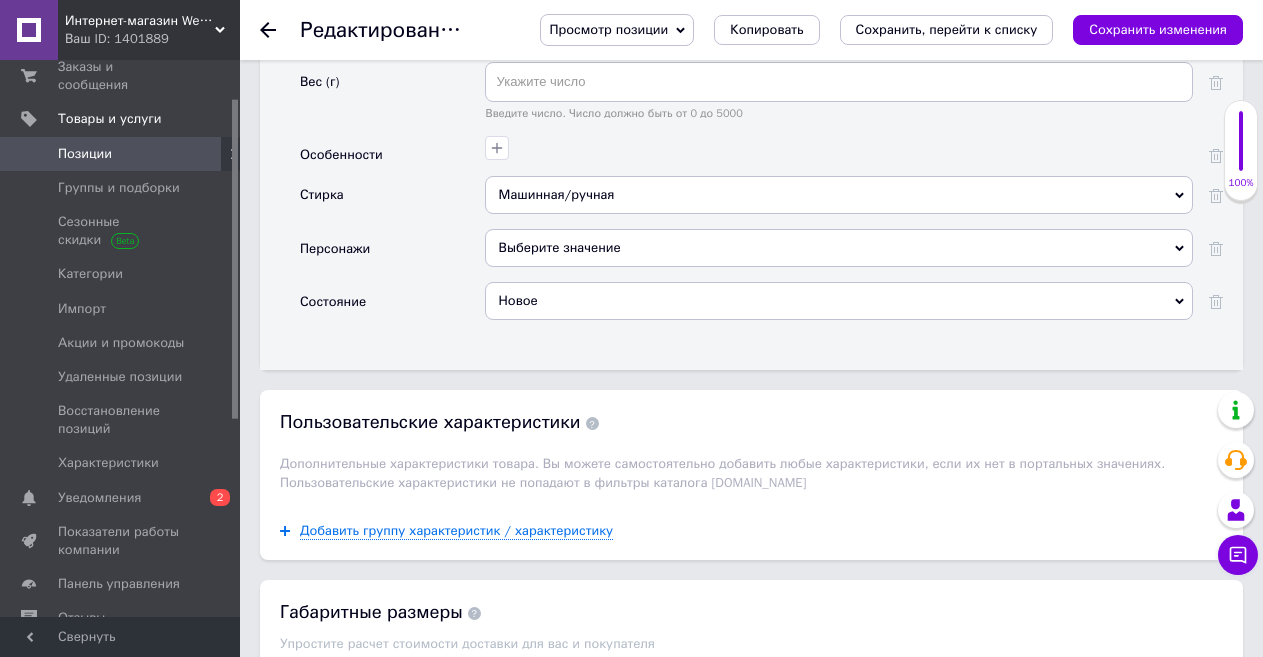 scroll, scrollTop: 3000, scrollLeft: 0, axis: vertical 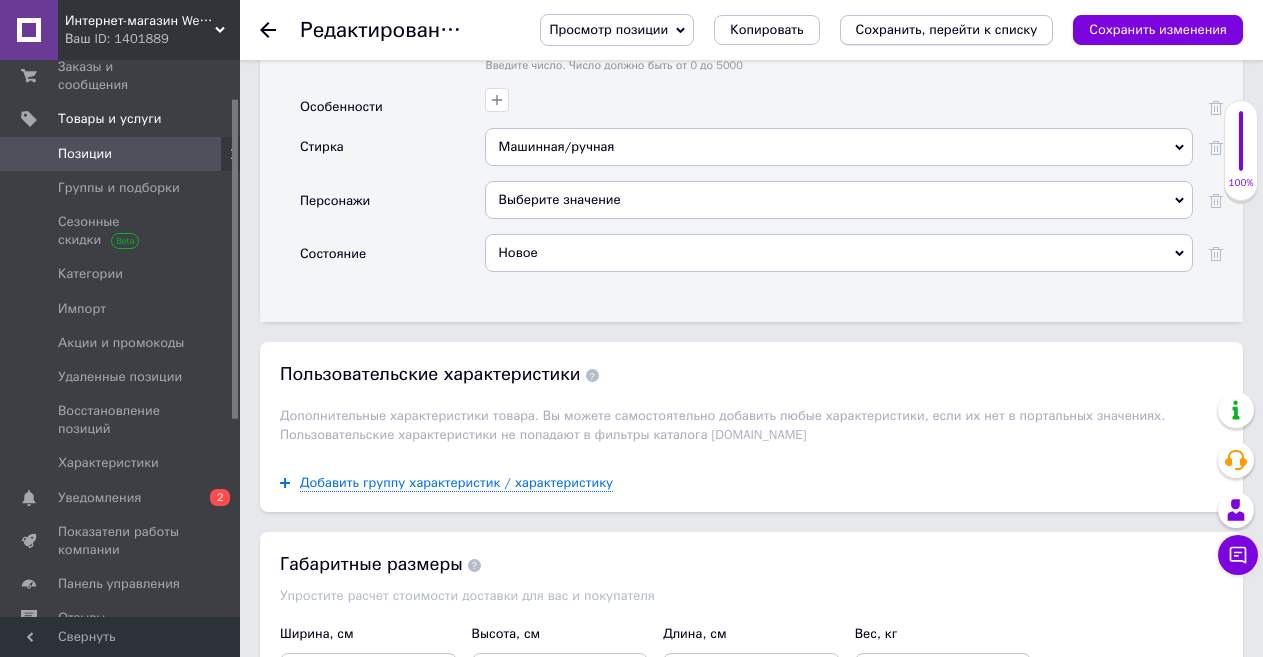 click on "Сохранить, перейти к списку" at bounding box center (947, 29) 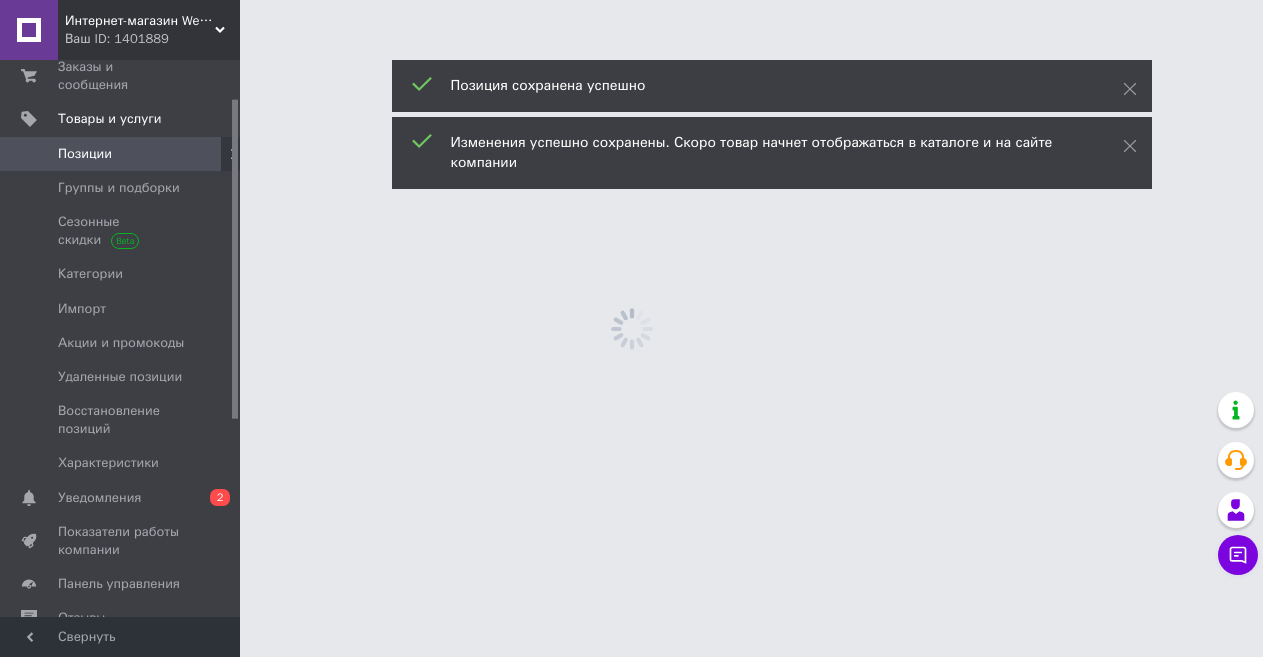 scroll, scrollTop: 0, scrollLeft: 0, axis: both 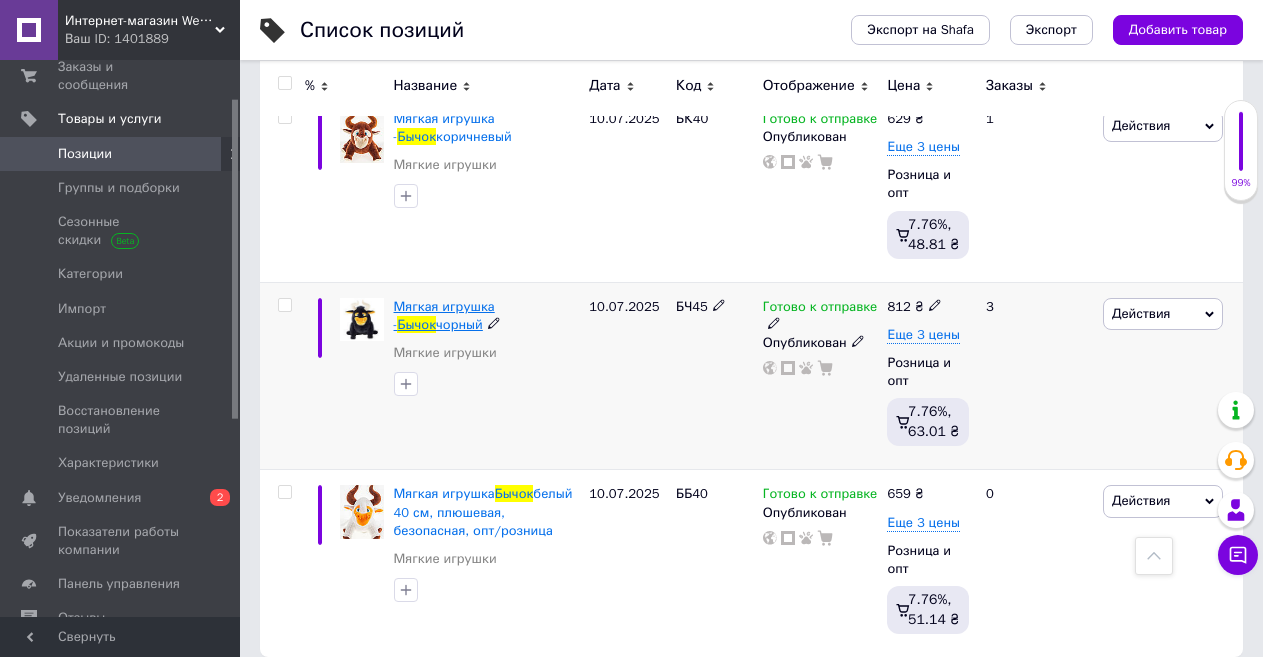click on "Мягкая игрушка -" at bounding box center [444, 315] 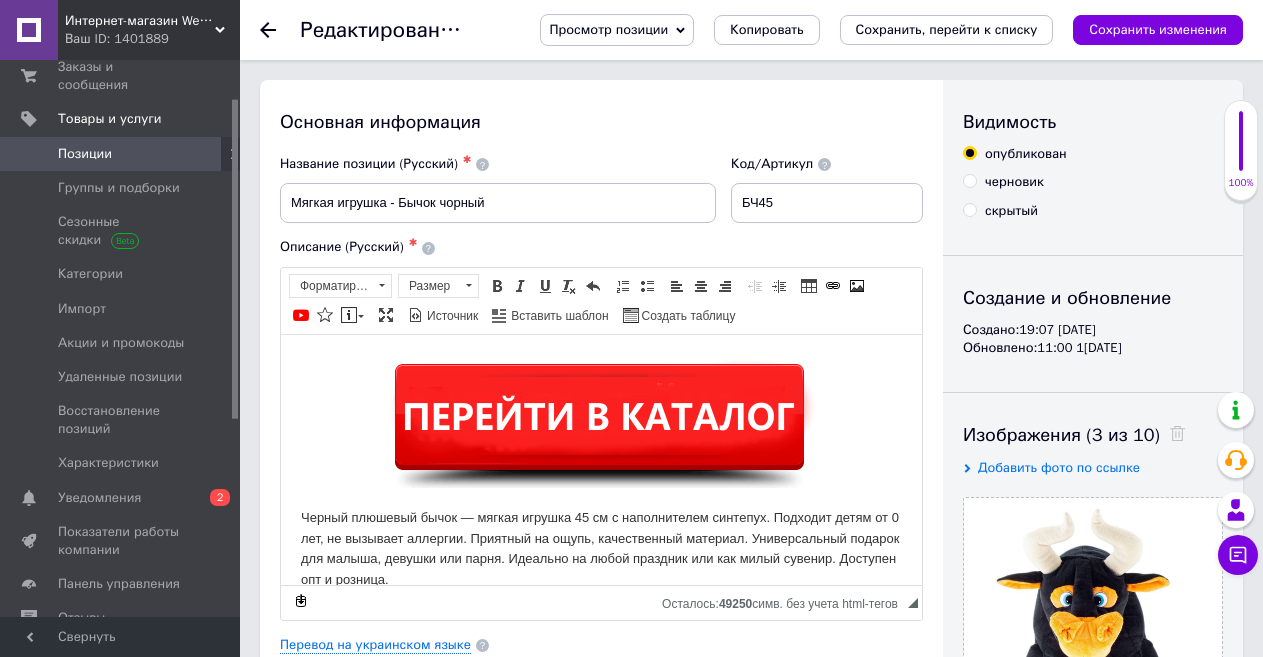 scroll, scrollTop: 0, scrollLeft: 0, axis: both 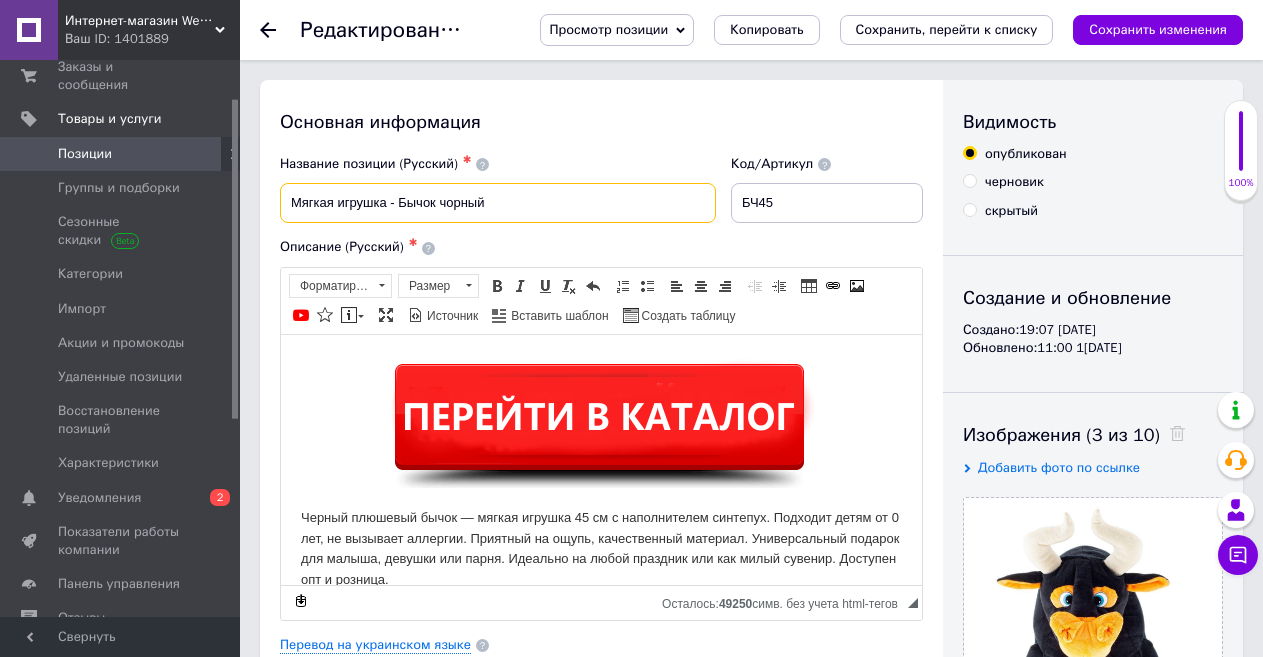 drag, startPoint x: 505, startPoint y: 198, endPoint x: 283, endPoint y: 189, distance: 222.18236 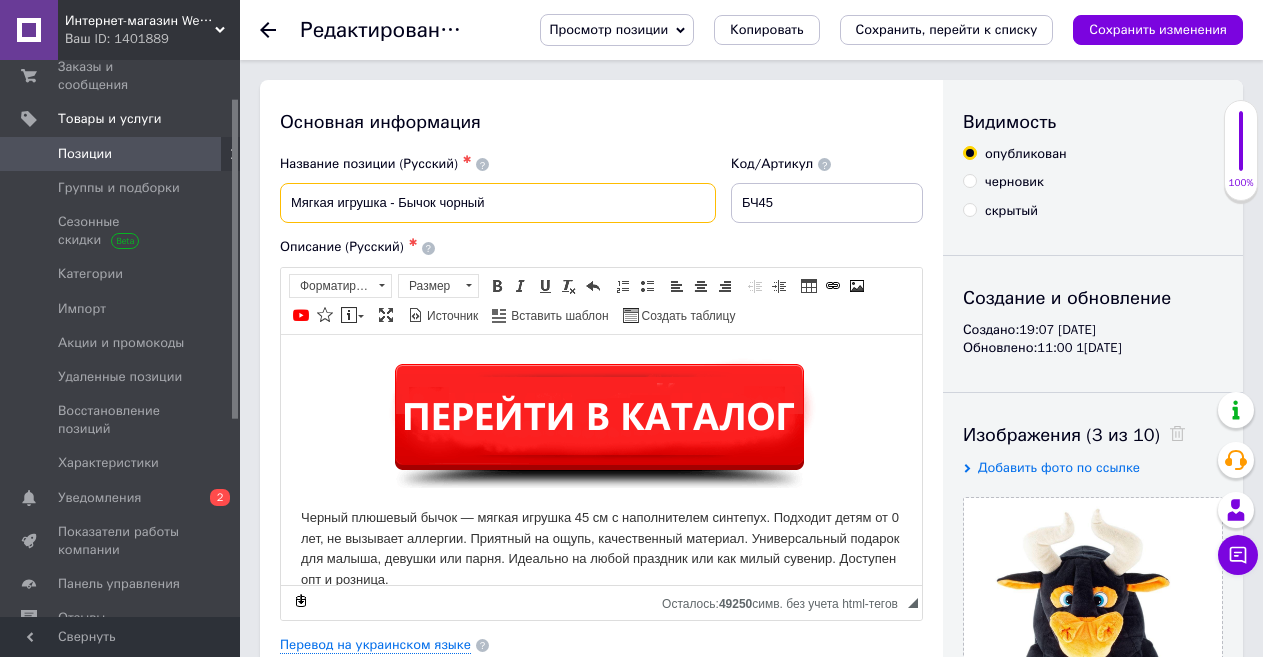 paste on "Бычок черный 40 см плюш, синтепух, оптом и в розницу" 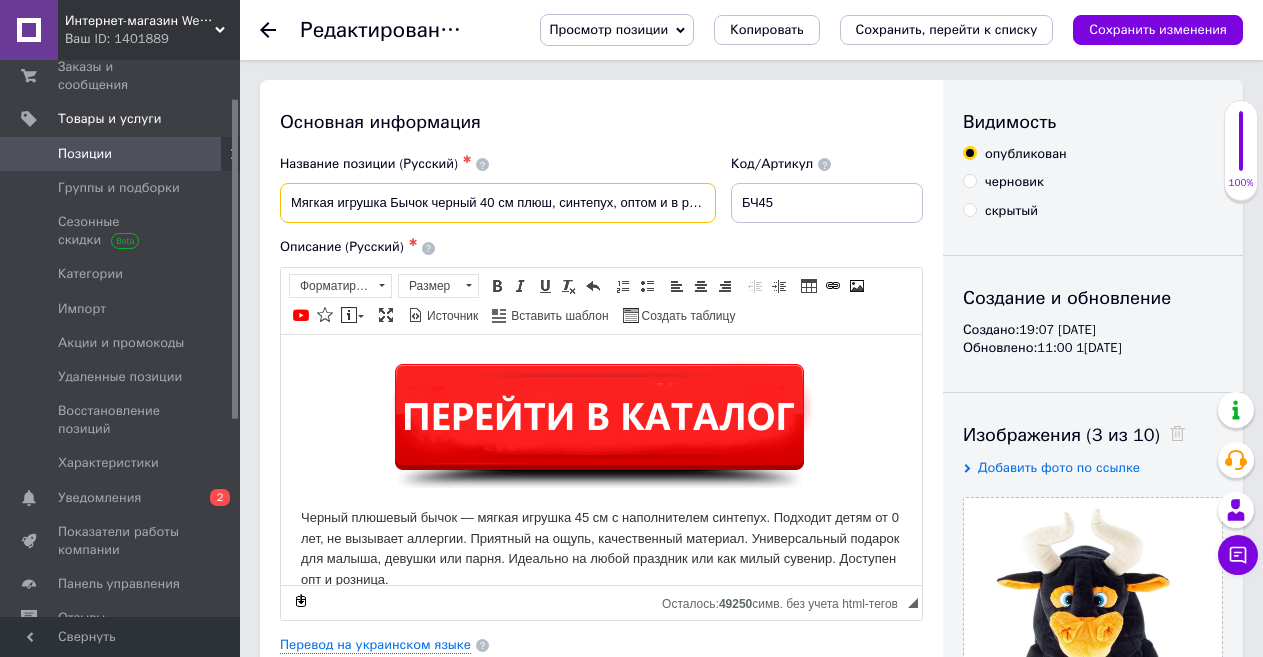 scroll, scrollTop: 0, scrollLeft: 27, axis: horizontal 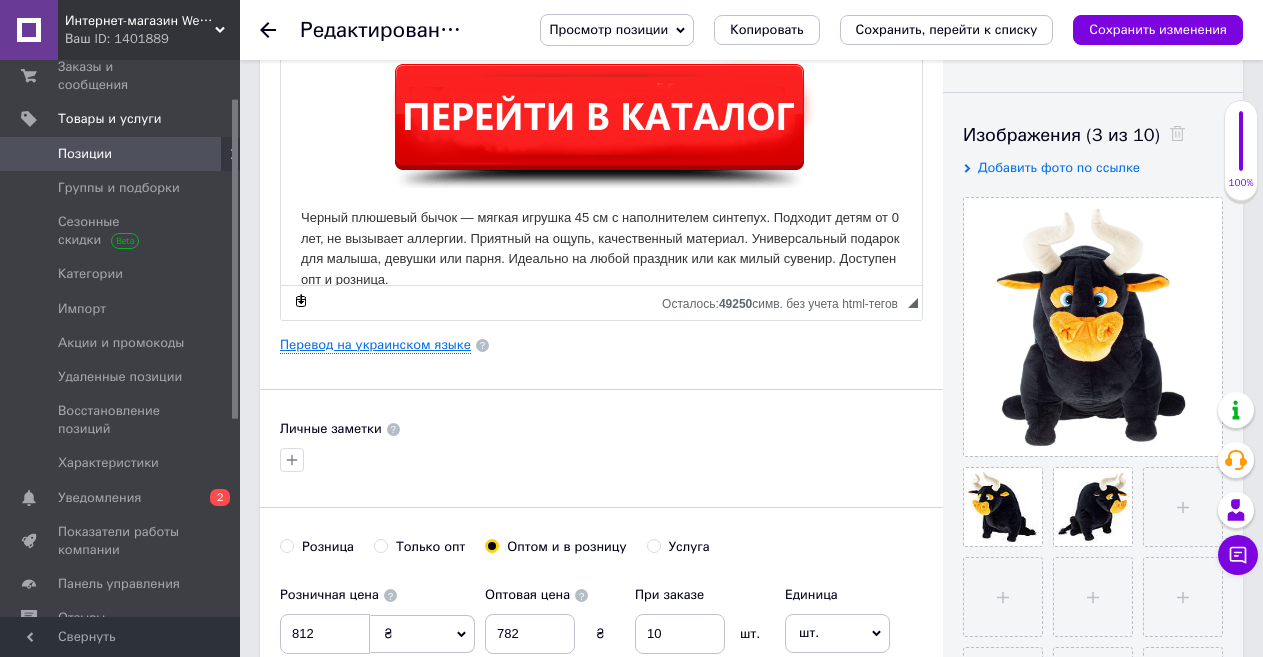 type on "Мягкая игрушка Бычок черный 40 см плюш, синтепух, оптом и в розницу" 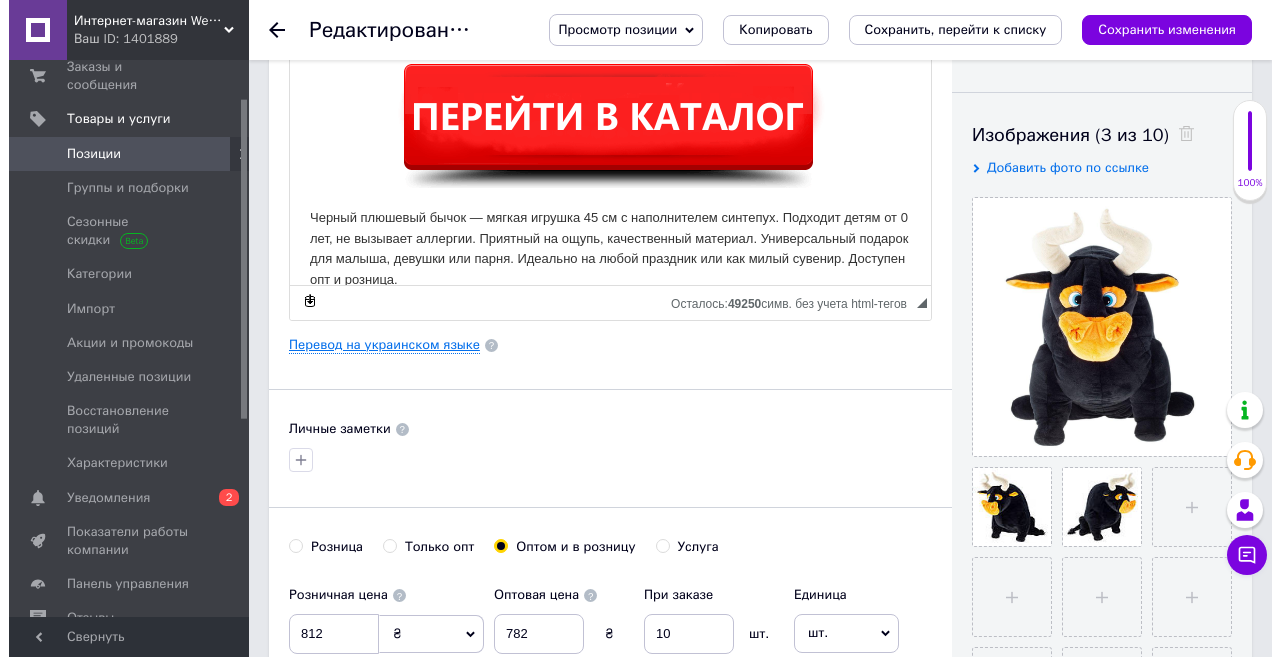 scroll, scrollTop: 0, scrollLeft: 0, axis: both 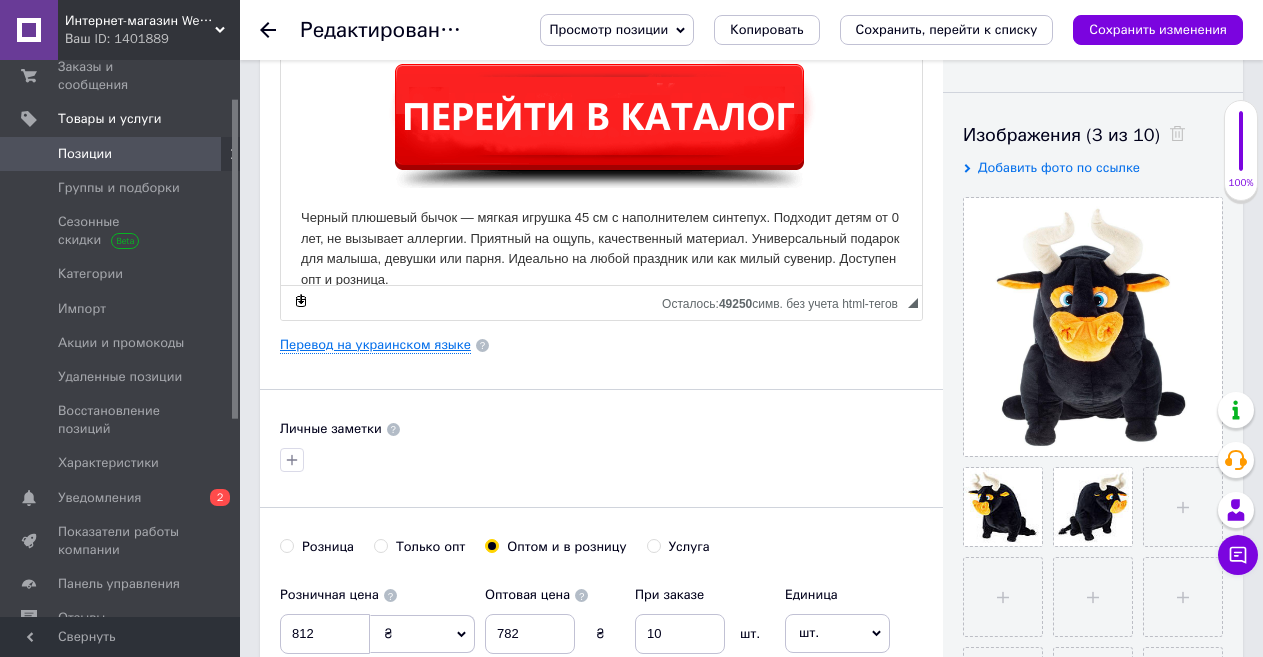 click on "Перевод на украинском языке" at bounding box center [375, 345] 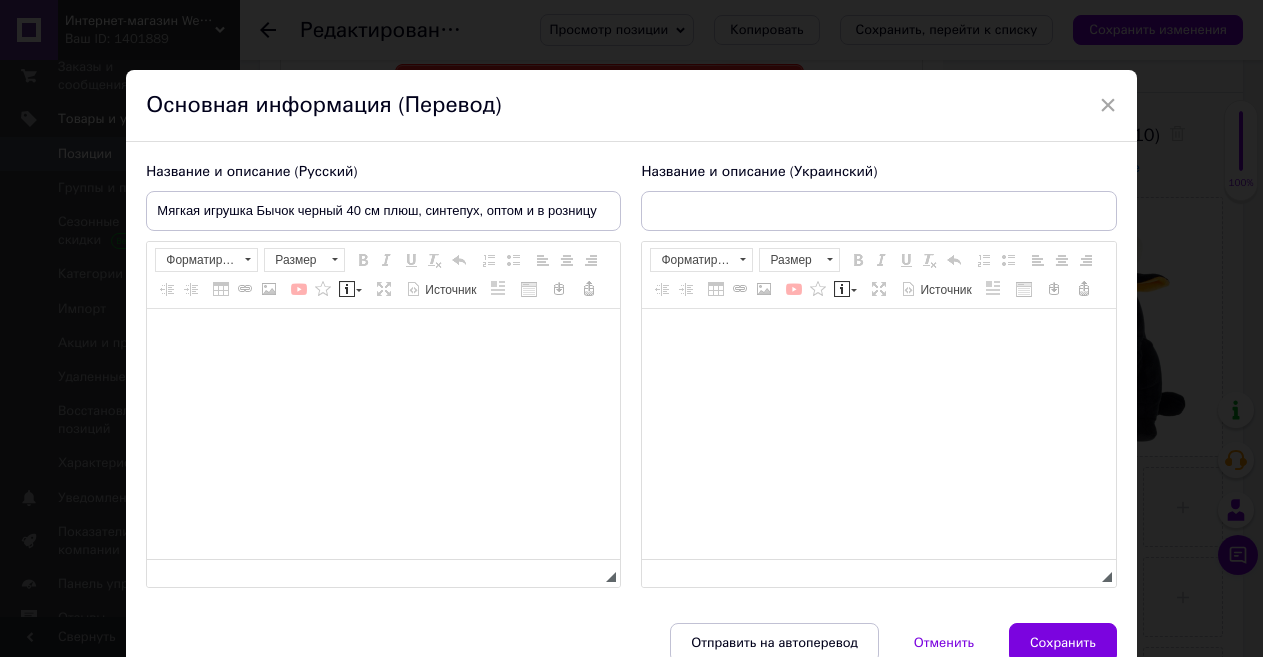 type on "М'яка іграшка — Бичок чорний" 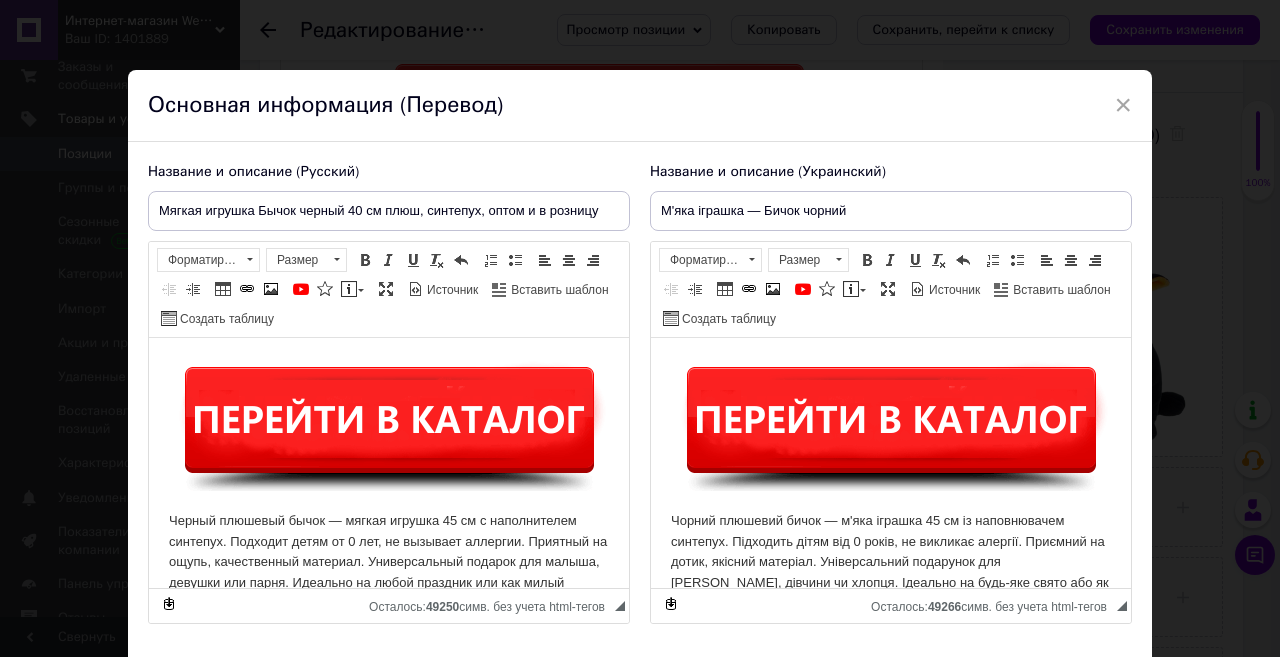 scroll, scrollTop: 0, scrollLeft: 0, axis: both 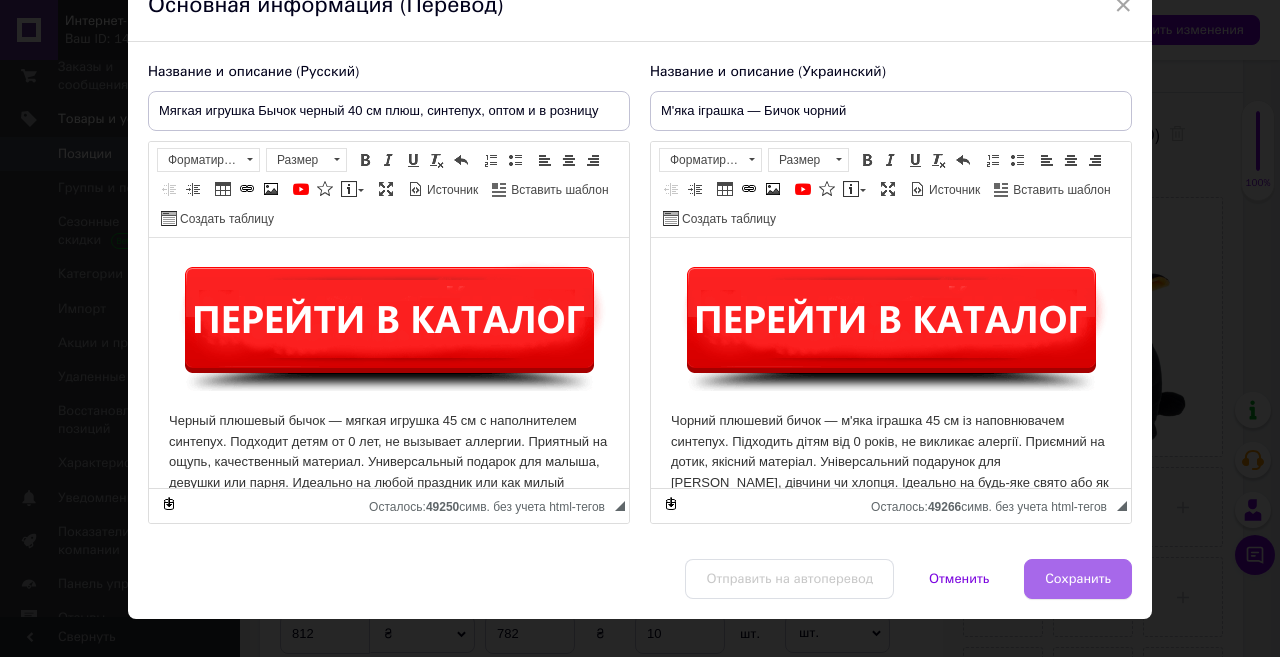 click on "Сохранить" at bounding box center [1078, 579] 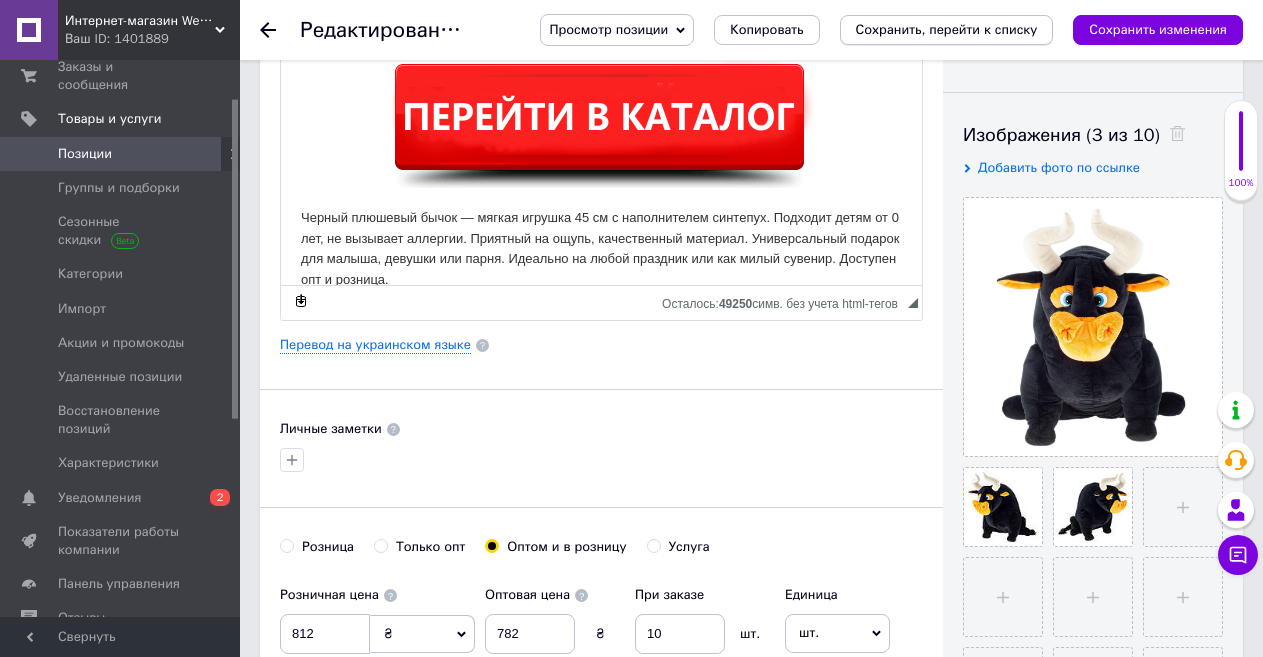 click on "Сохранить, перейти к списку" at bounding box center (947, 29) 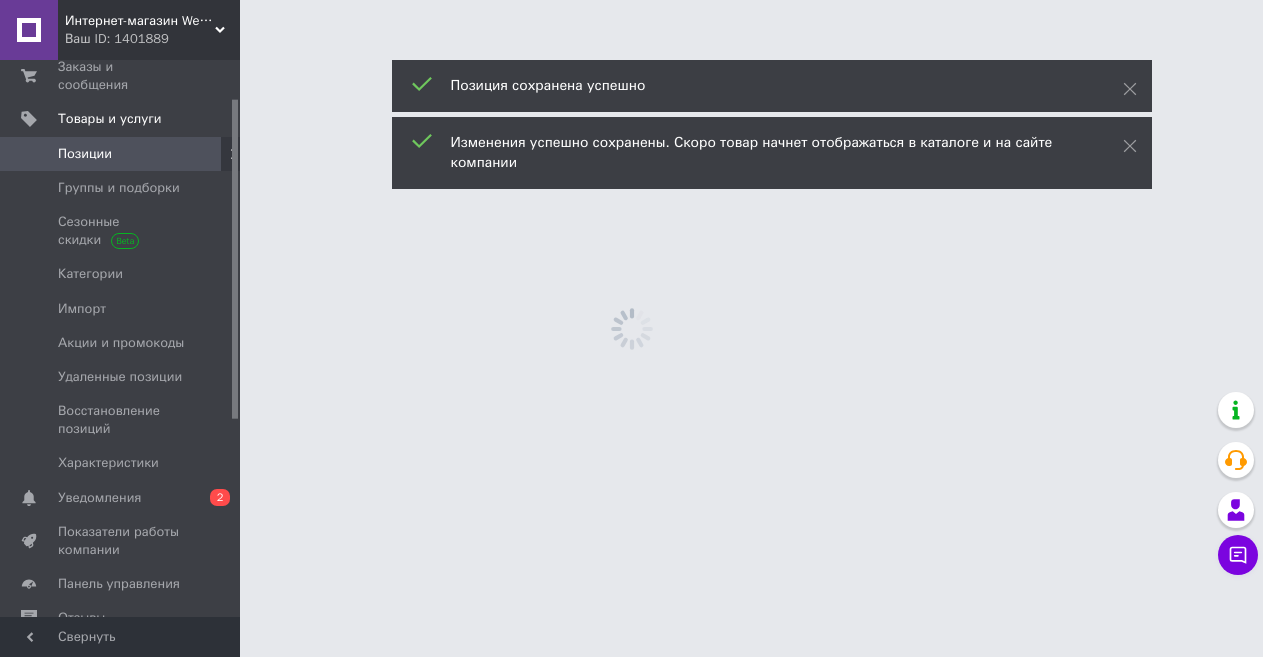 scroll, scrollTop: 0, scrollLeft: 0, axis: both 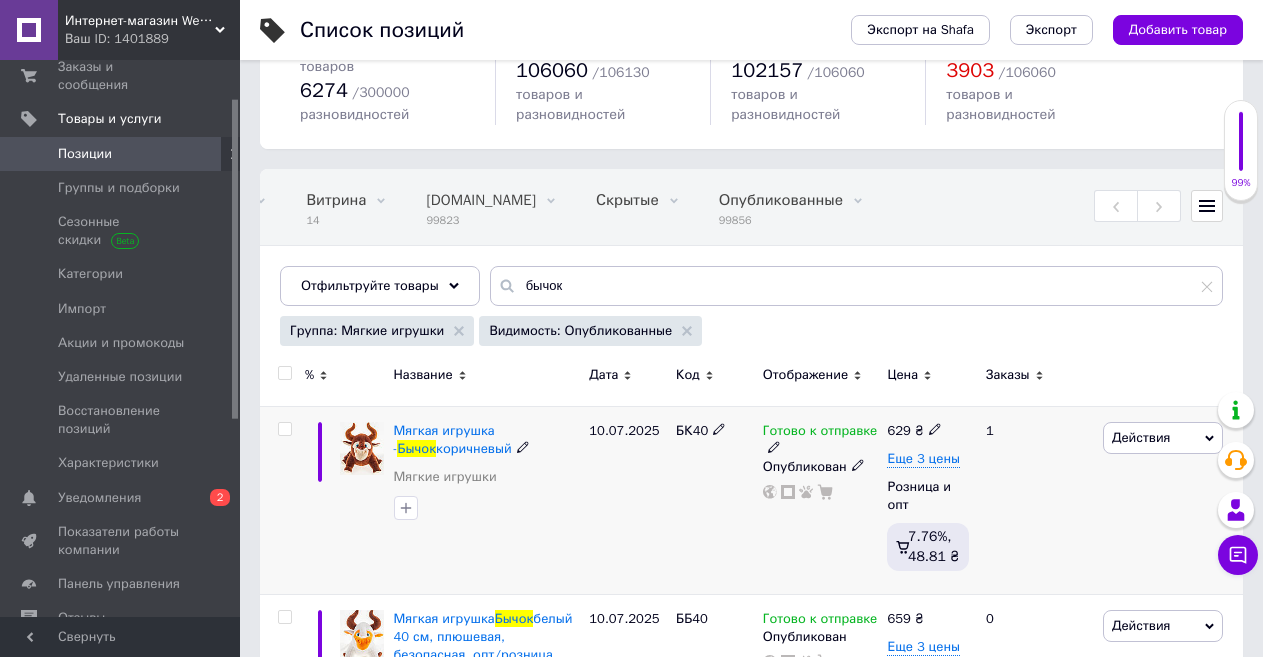 click 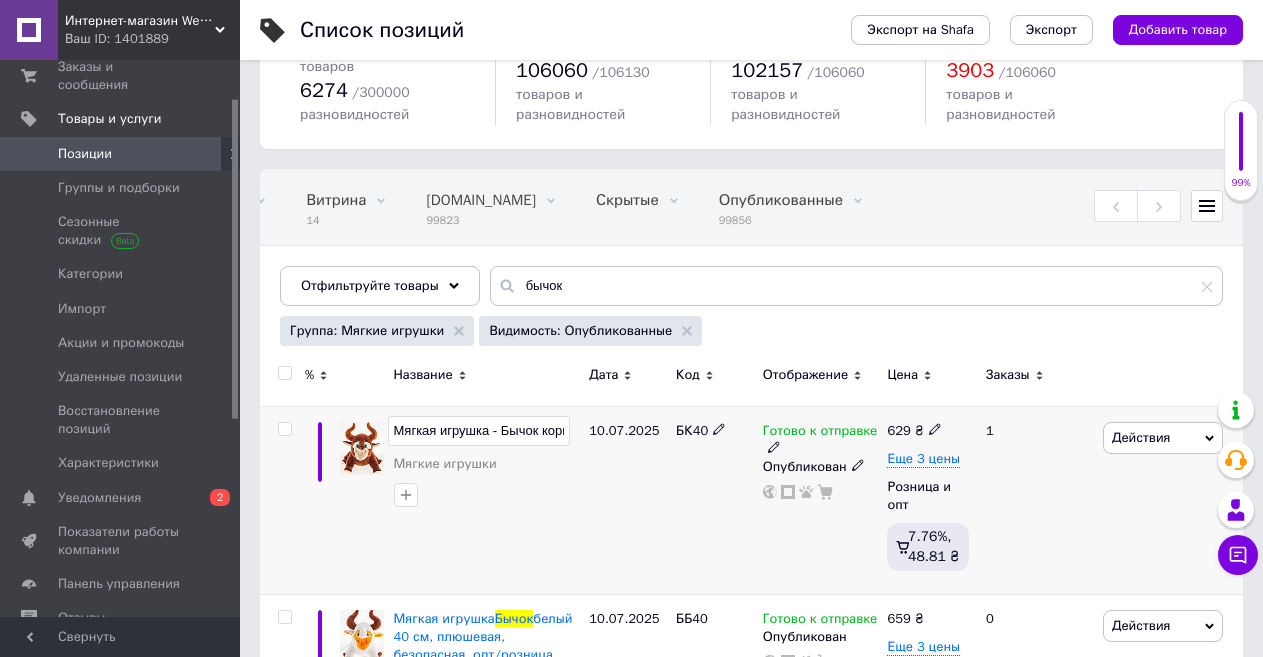 scroll, scrollTop: 0, scrollLeft: 50, axis: horizontal 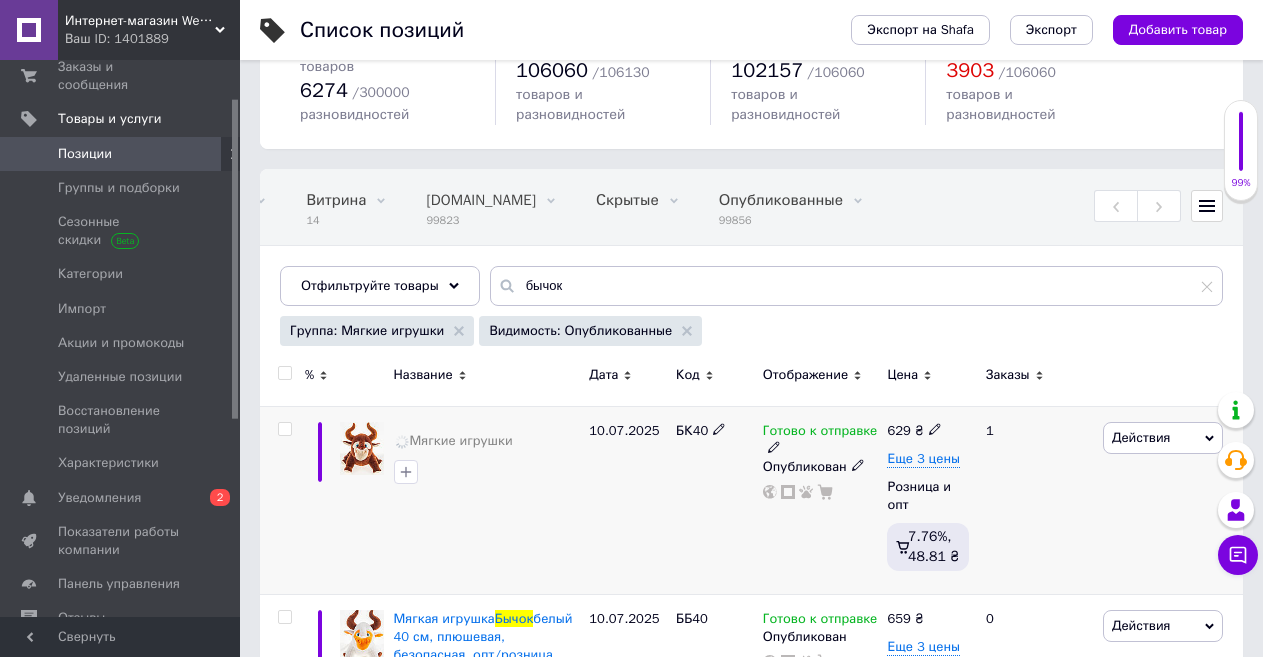 click on "БК40" at bounding box center [714, 500] 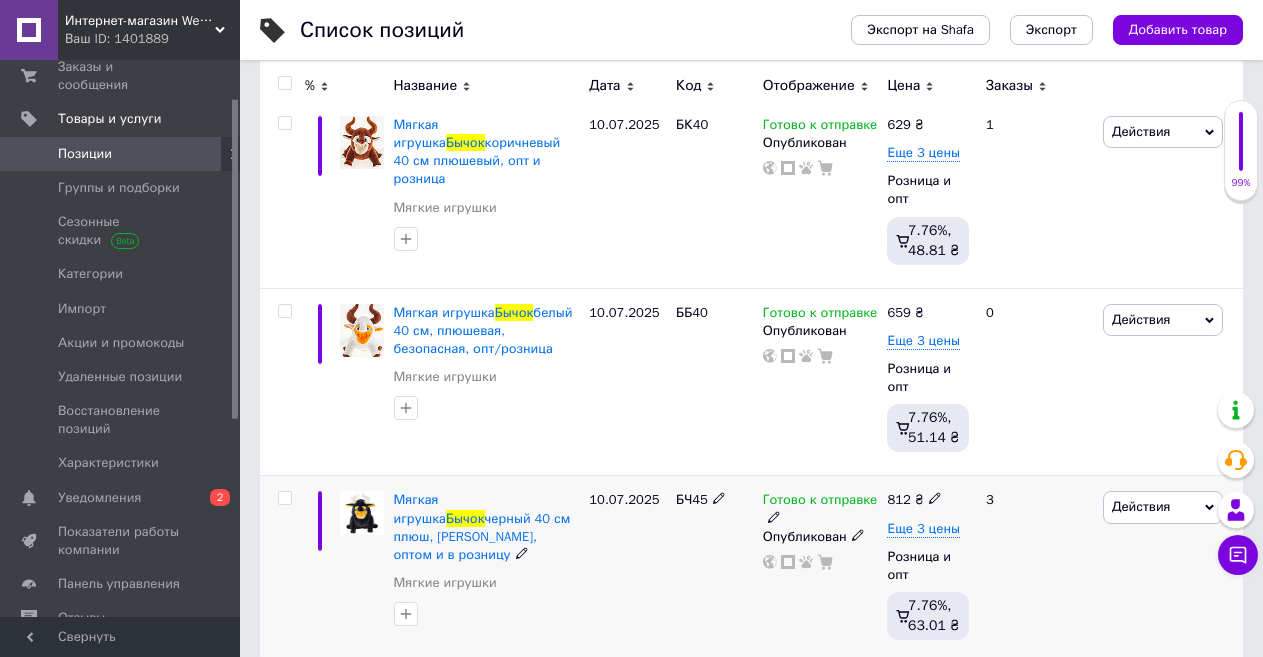 scroll, scrollTop: 412, scrollLeft: 0, axis: vertical 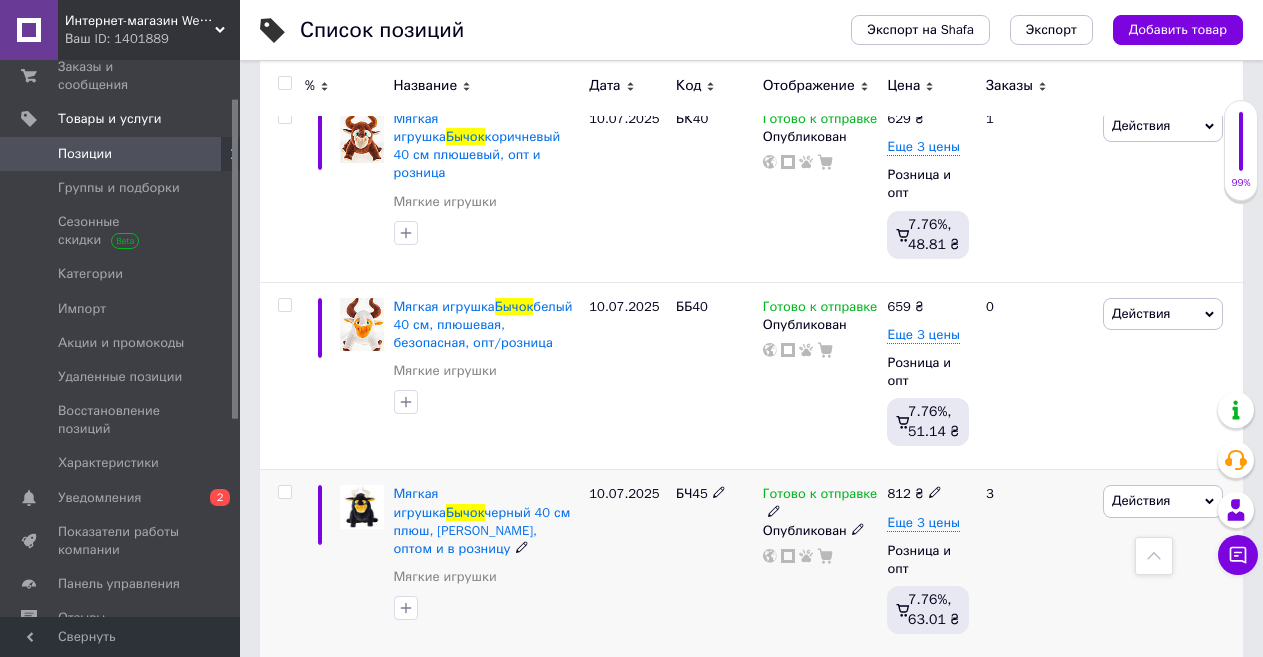 click 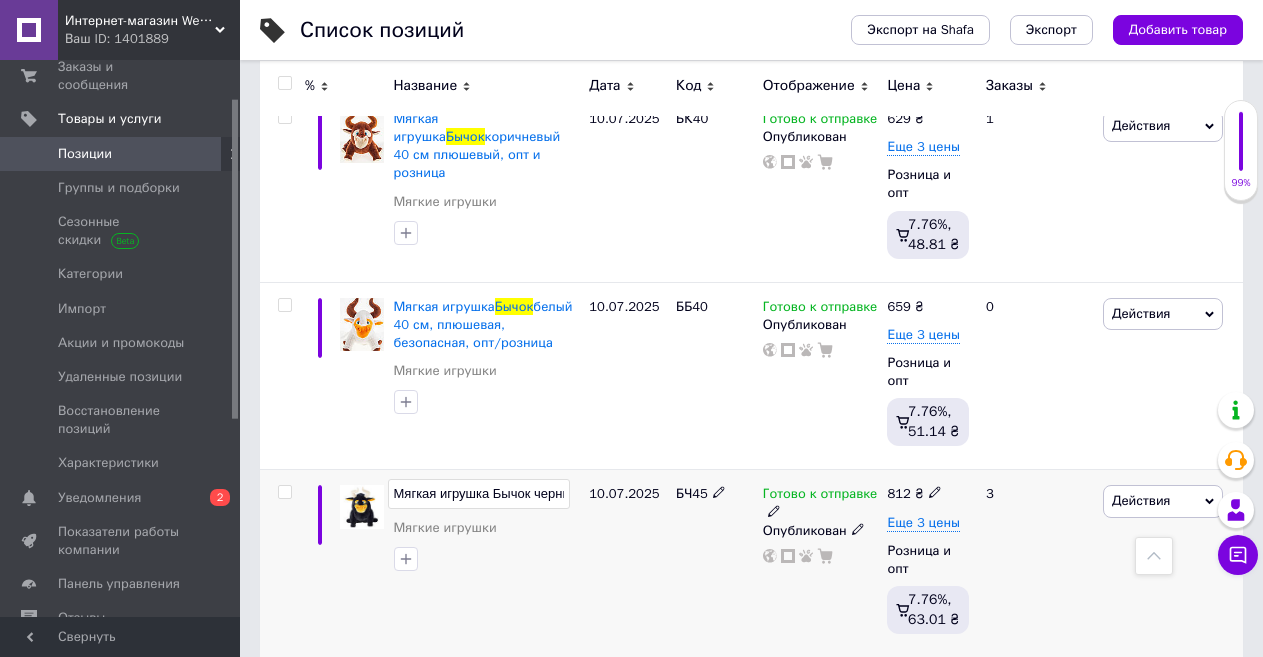 scroll, scrollTop: 0, scrollLeft: 268, axis: horizontal 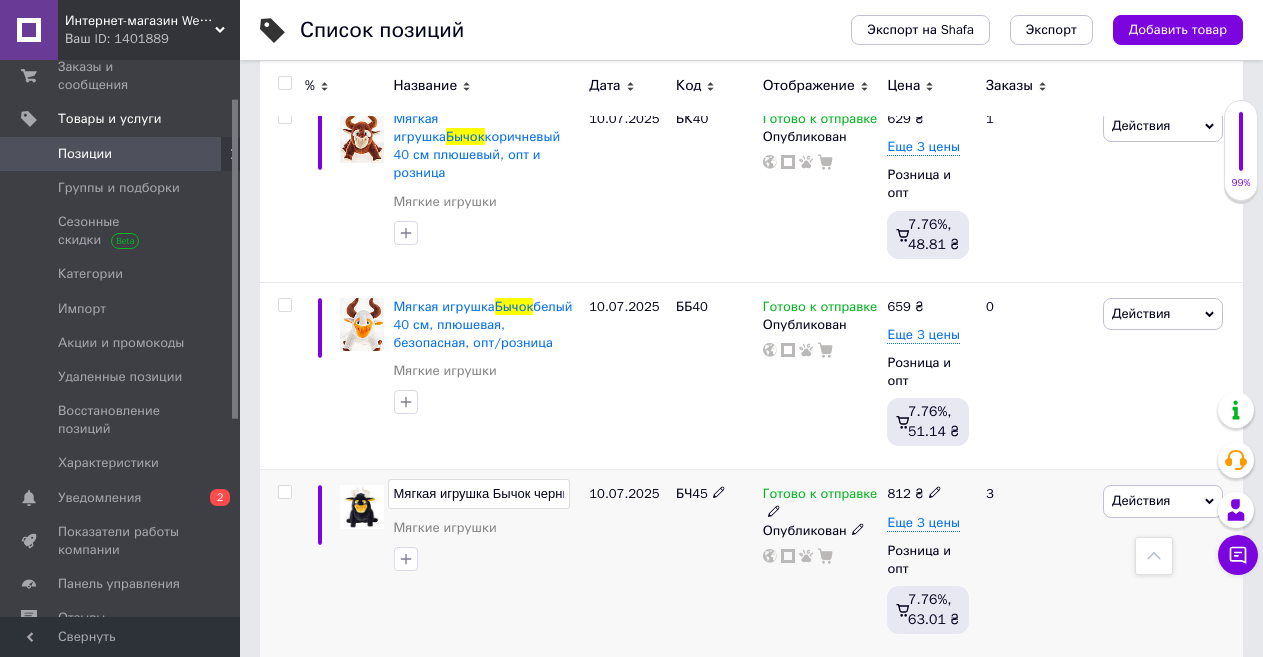drag, startPoint x: 453, startPoint y: 472, endPoint x: 396, endPoint y: 477, distance: 57.21888 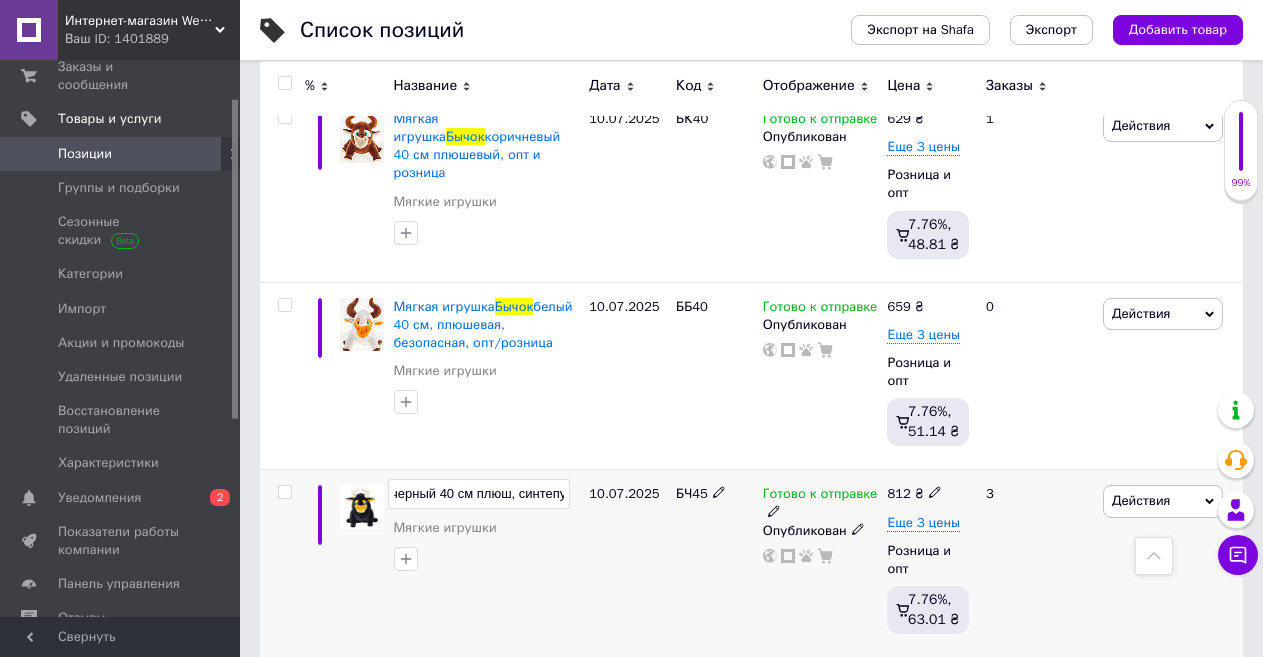 scroll, scrollTop: 0, scrollLeft: 268, axis: horizontal 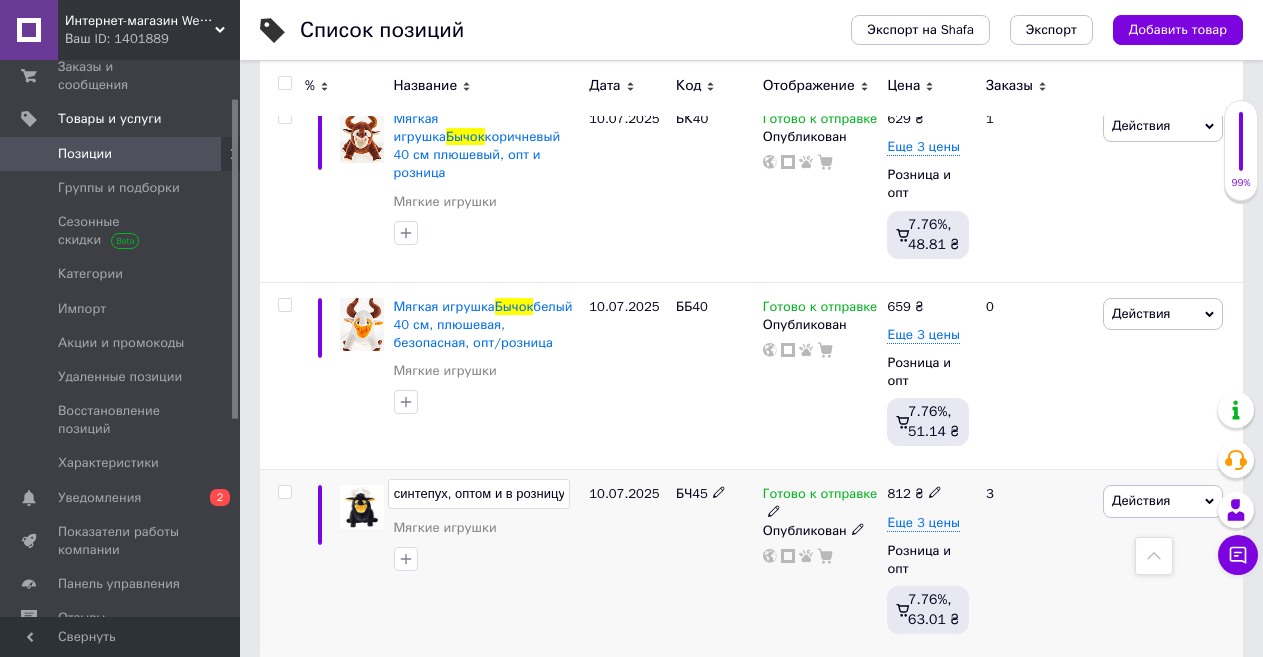 drag, startPoint x: 510, startPoint y: 465, endPoint x: 456, endPoint y: 464, distance: 54.00926 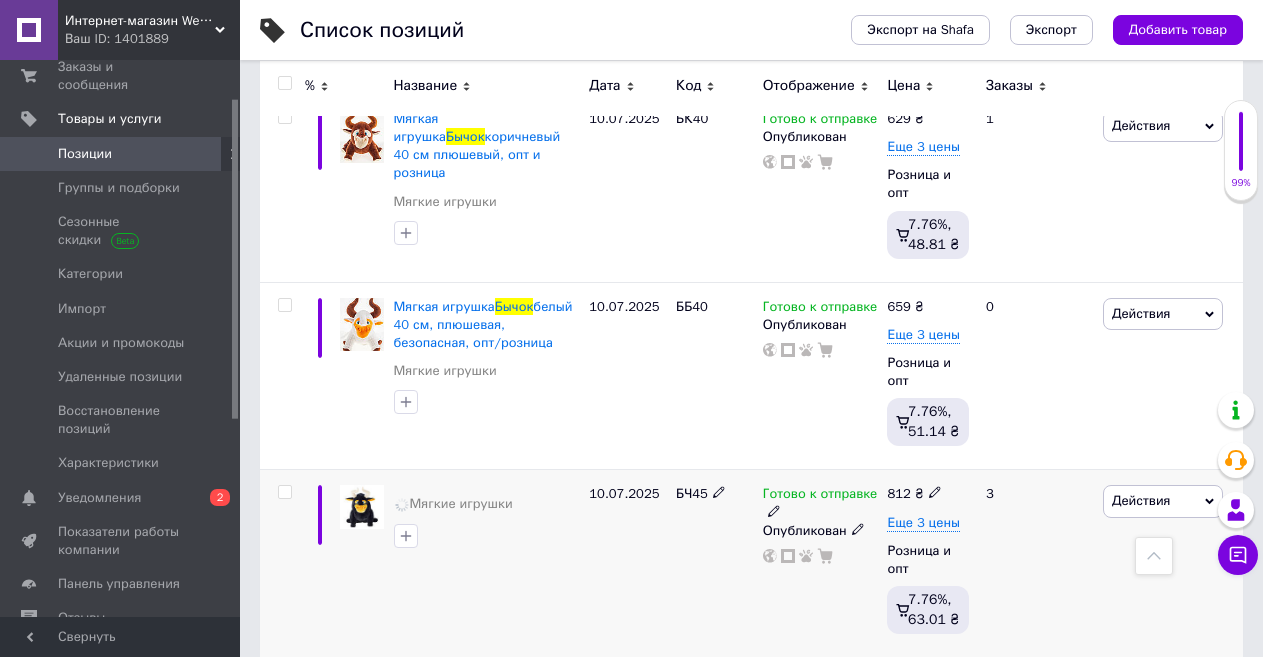 click on "Мягкие игрушки" at bounding box center [487, 563] 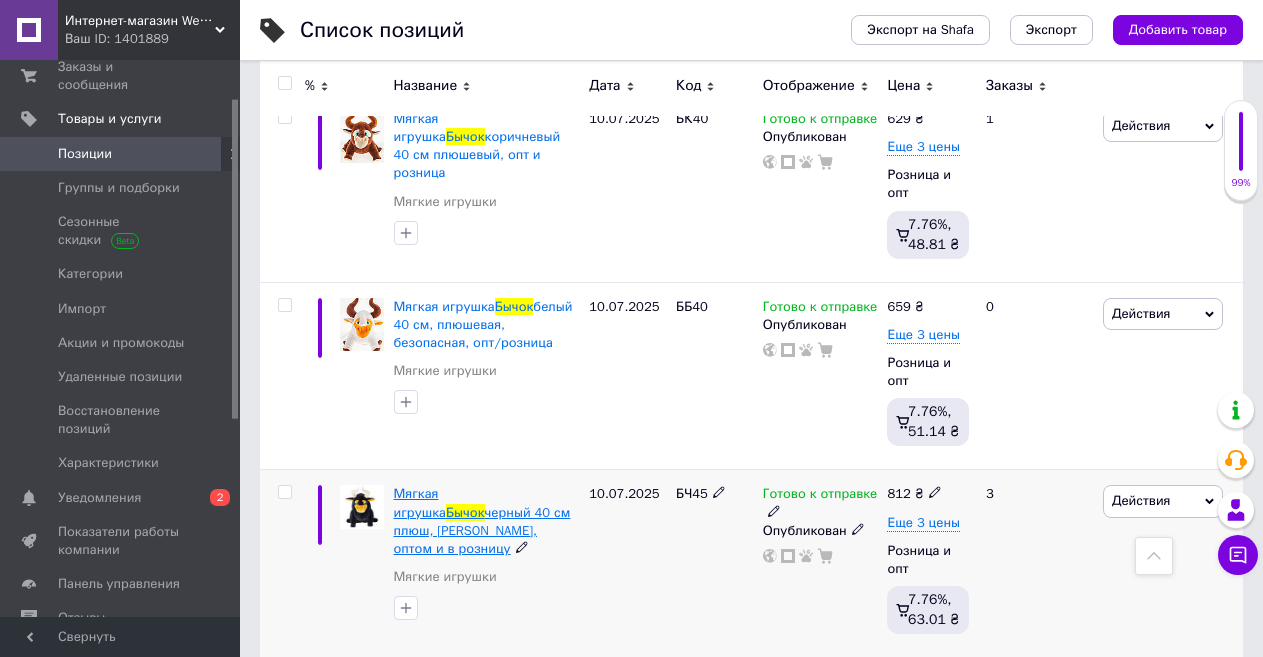click on "Мягкая игрушка" at bounding box center (420, 502) 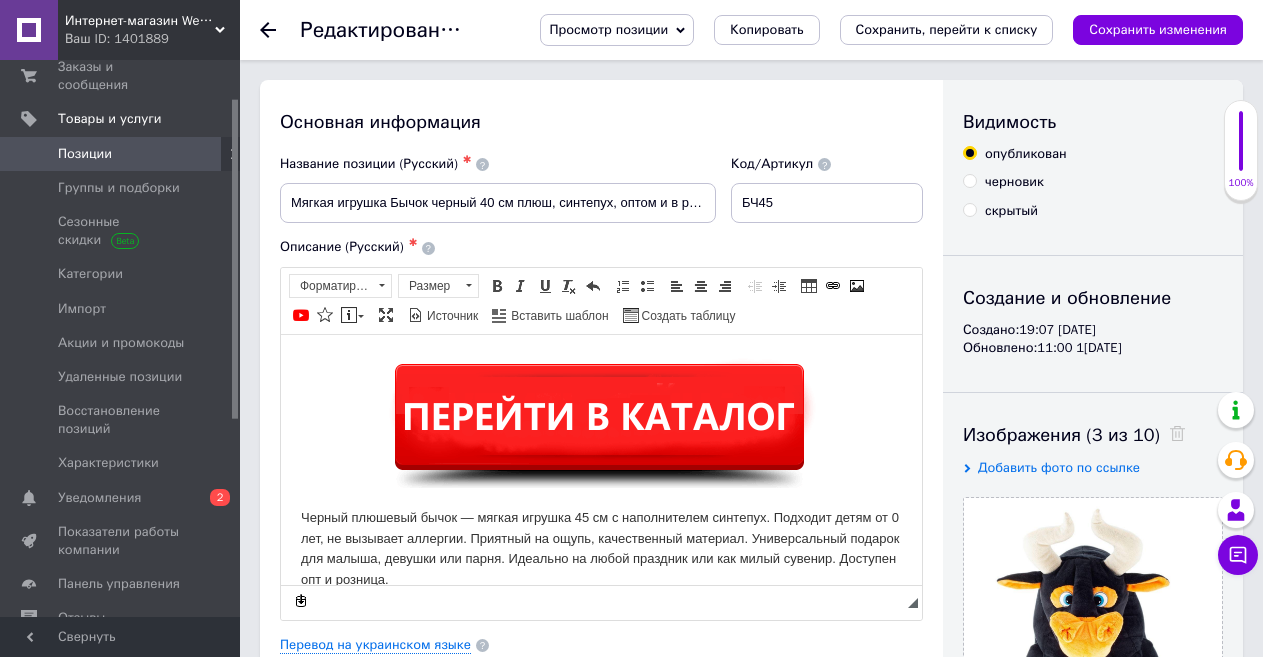 scroll, scrollTop: 0, scrollLeft: 0, axis: both 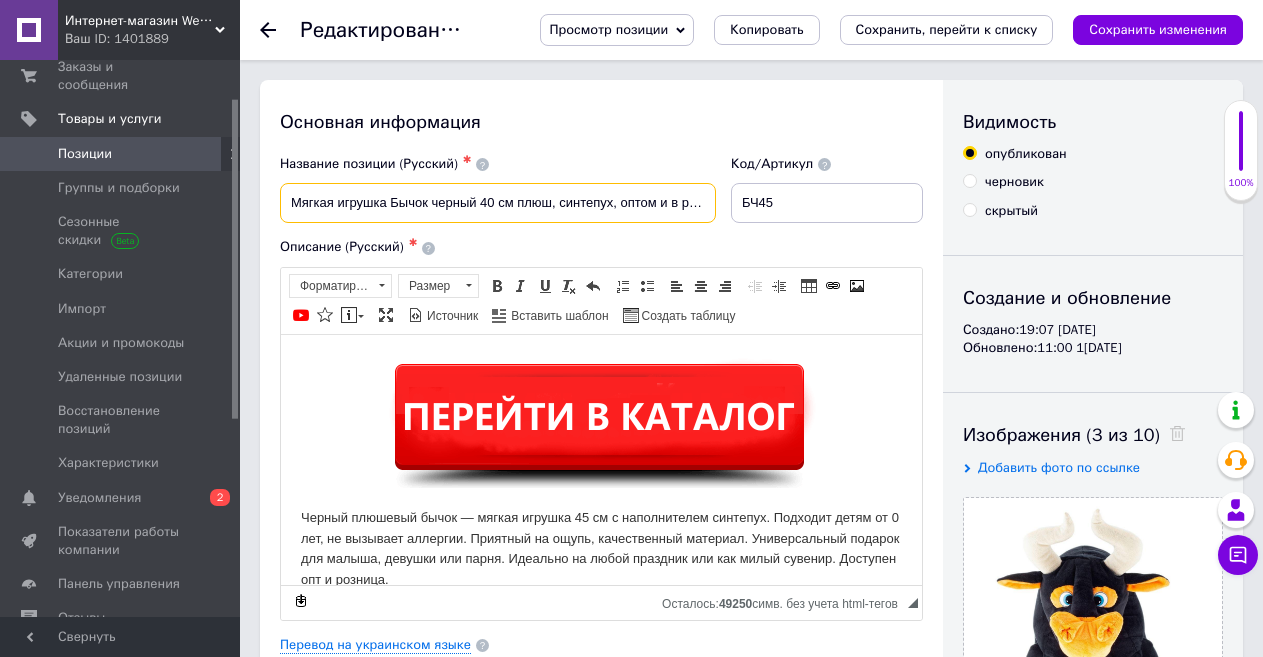 click on "Мягкая игрушка Бычок черный 40 см плюш, синтепух, оптом и в розницу" at bounding box center [498, 203] 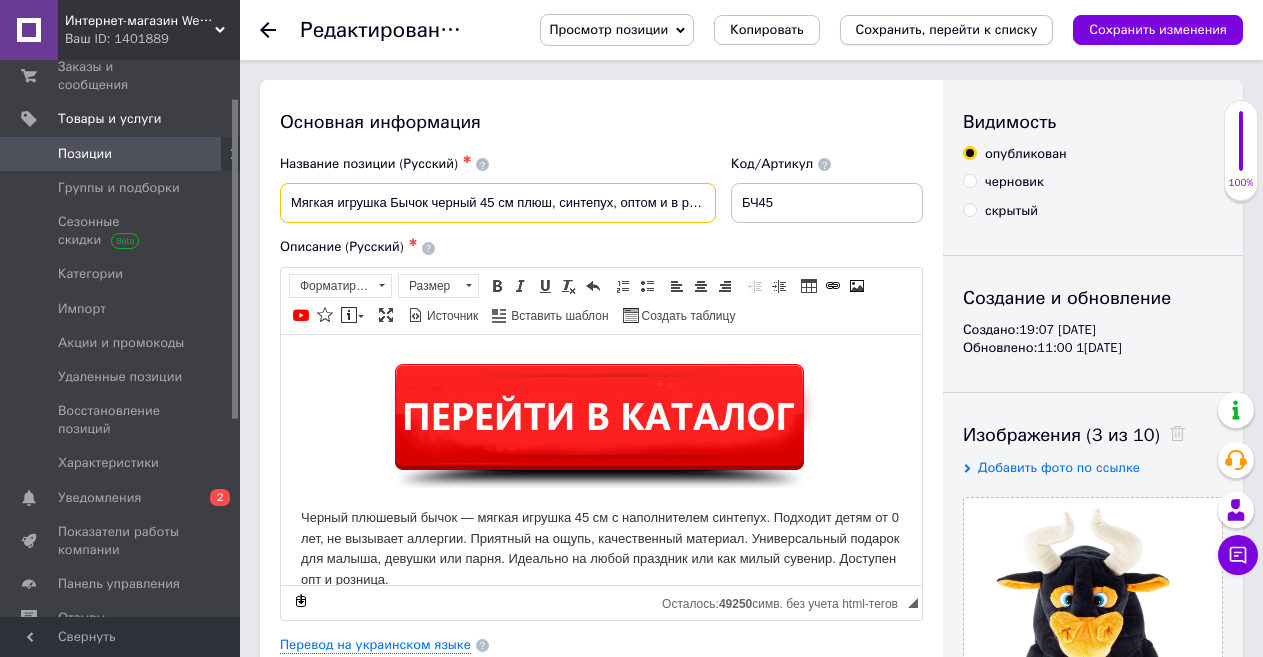 type on "Мягкая игрушка Бычок черный 45 см плюш, синтепух, оптом и в розницу" 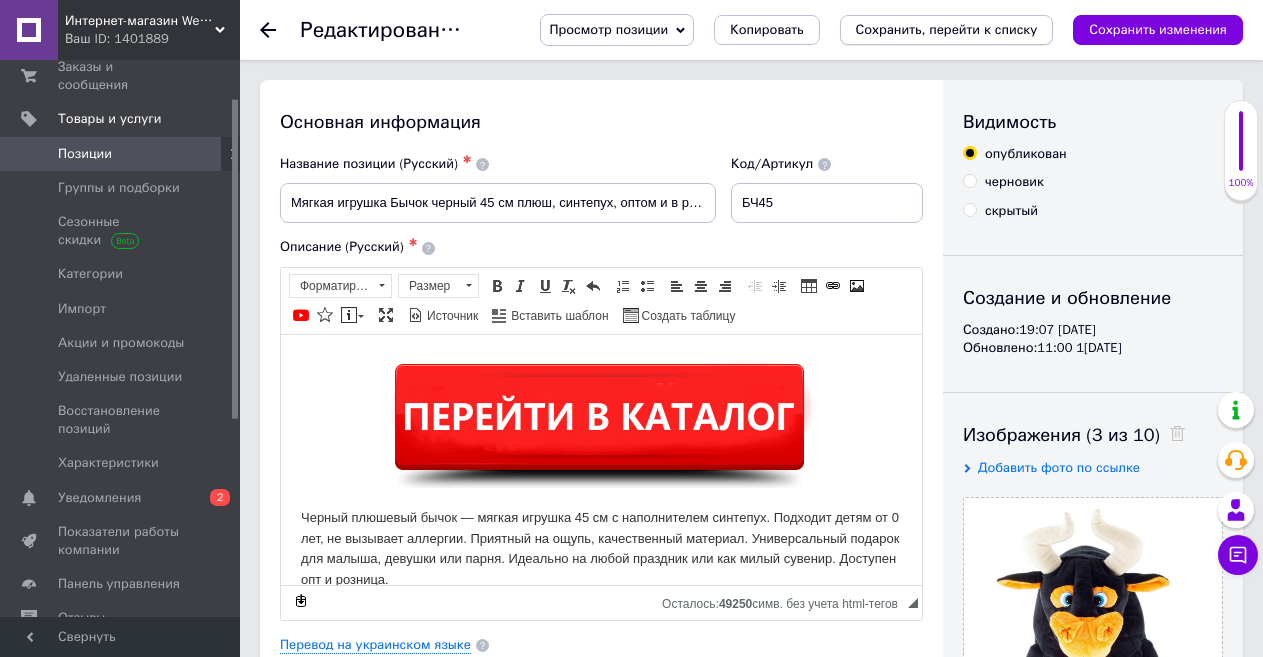click on "Сохранить, перейти к списку" at bounding box center [947, 29] 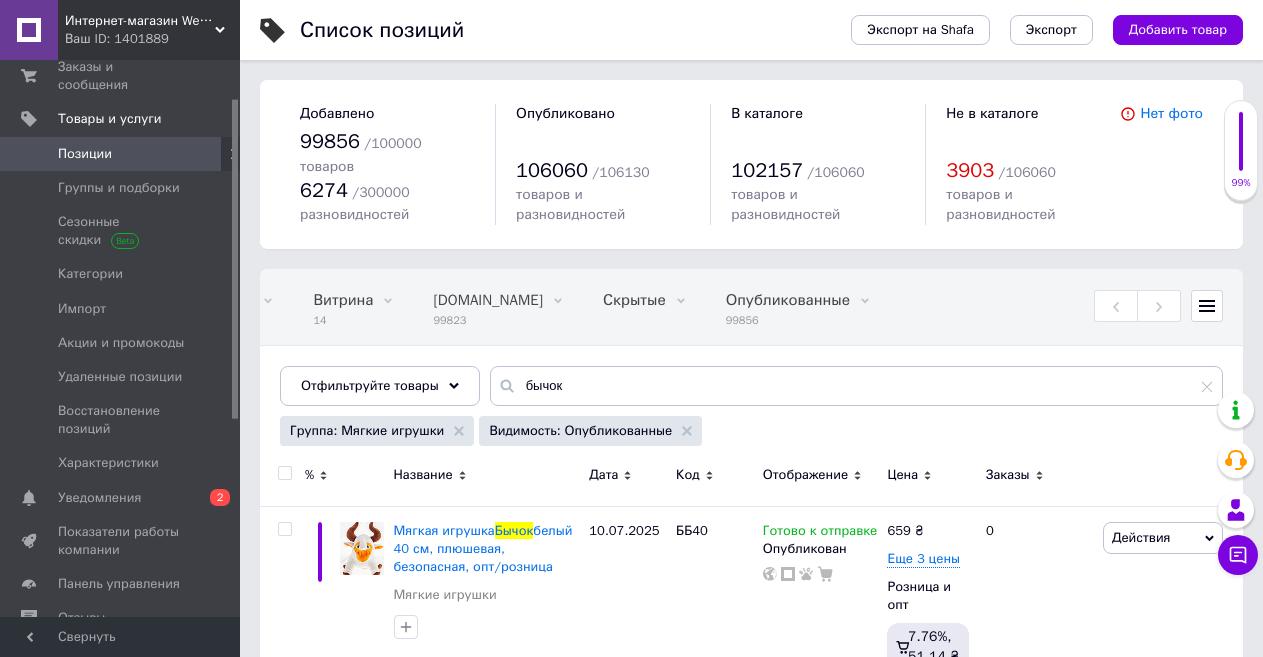 scroll, scrollTop: 0, scrollLeft: 469, axis: horizontal 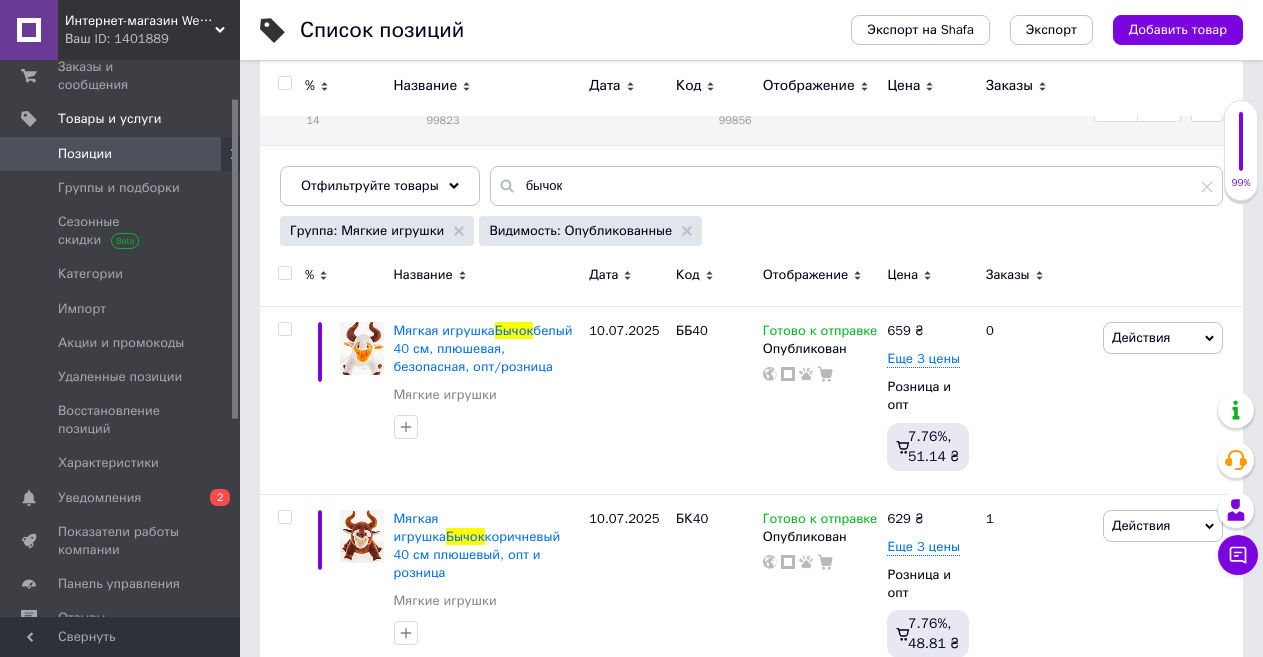 click at bounding box center (284, 273) 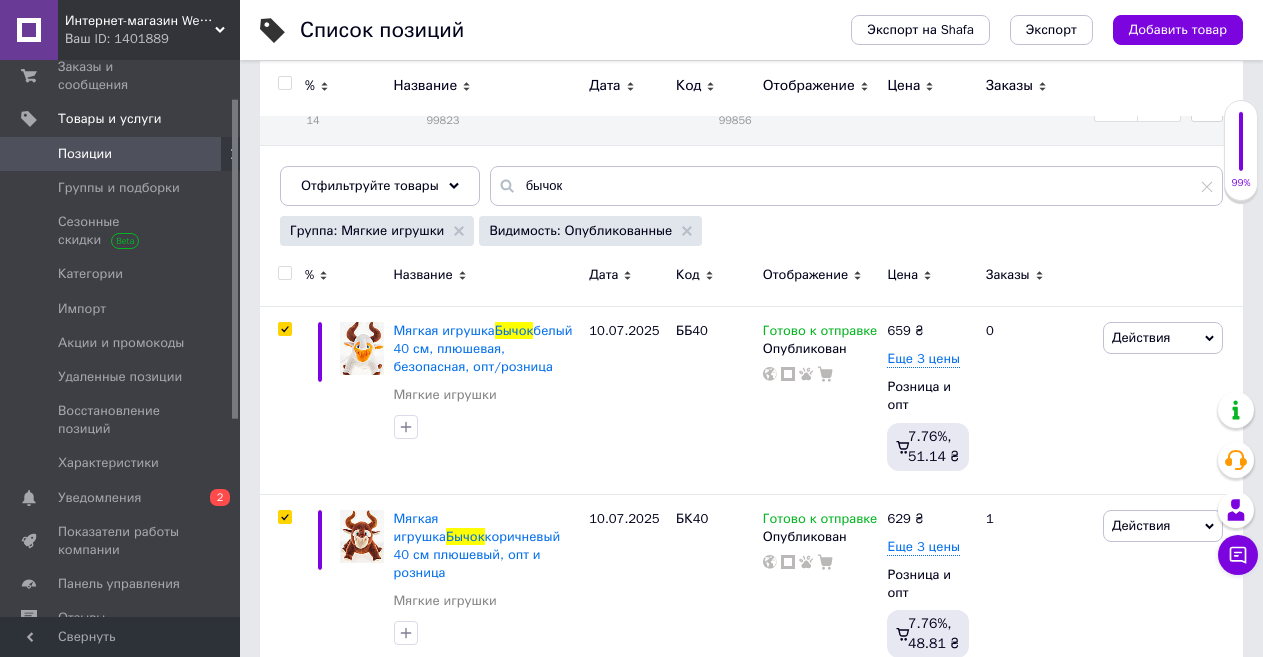checkbox on "true" 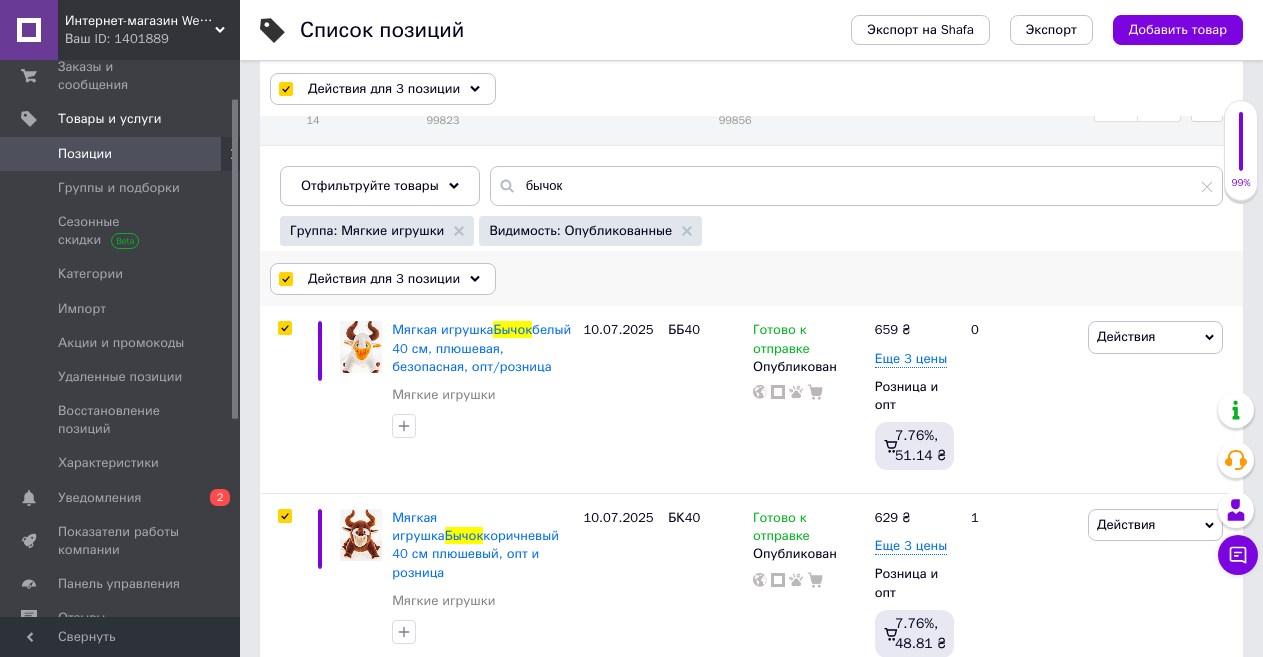 click 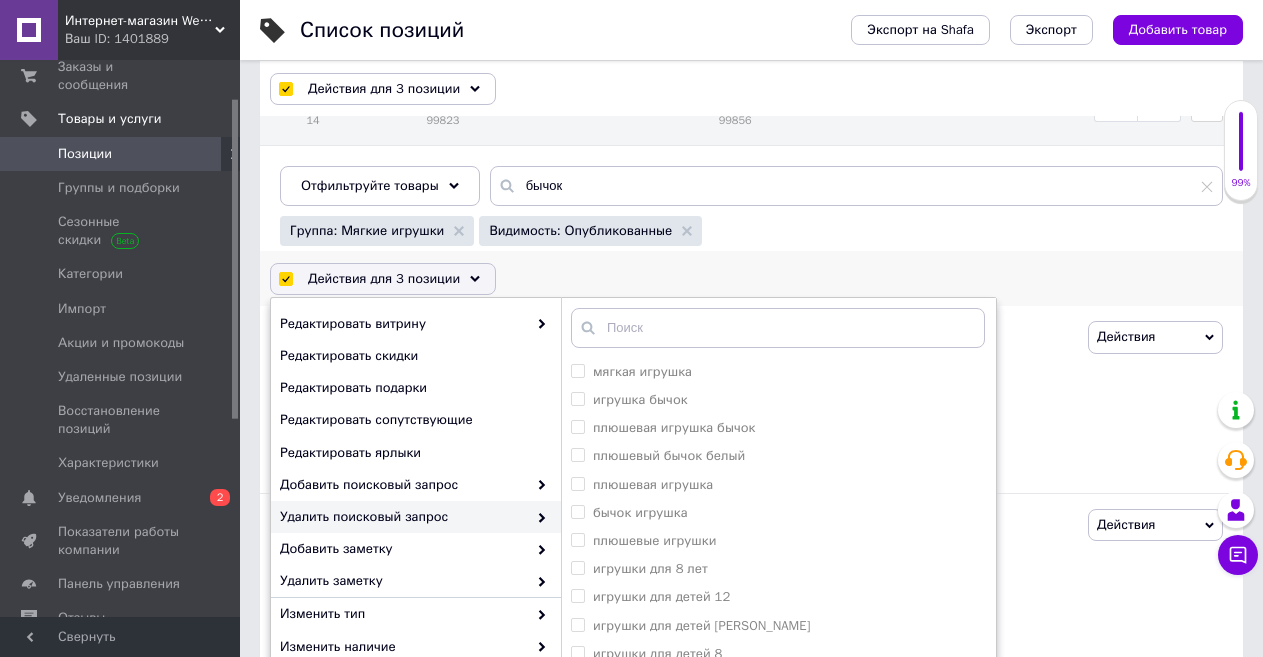 scroll, scrollTop: 225, scrollLeft: 0, axis: vertical 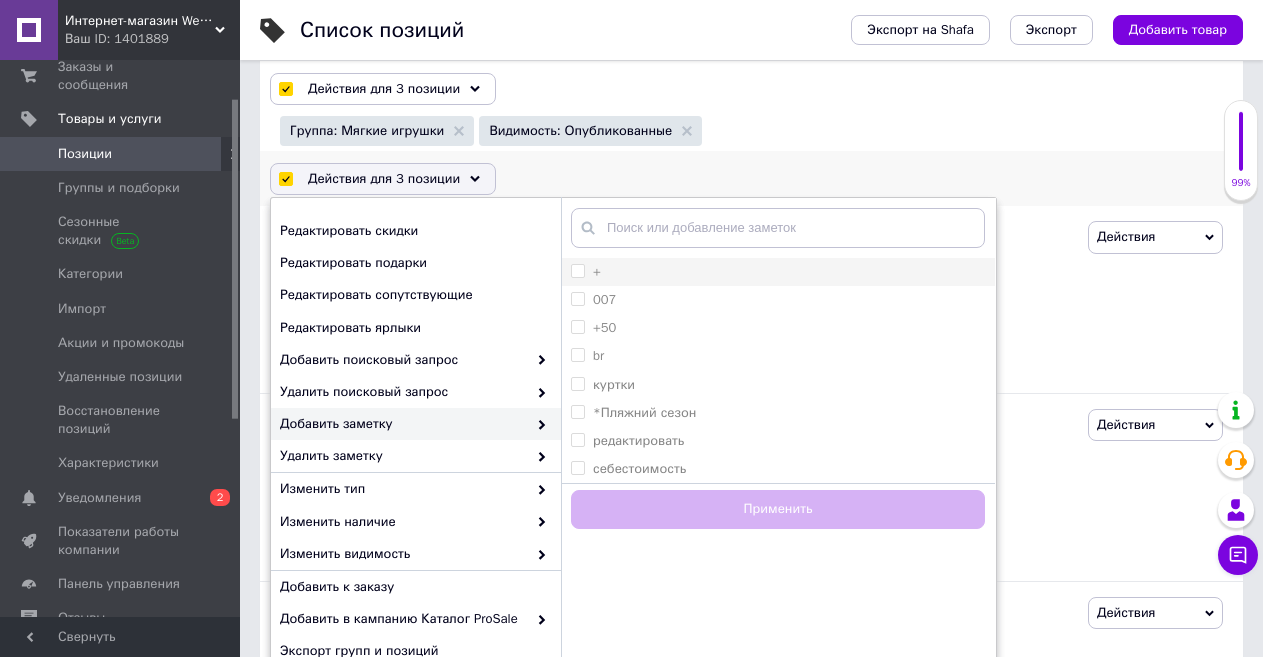 click on "+" at bounding box center (577, 270) 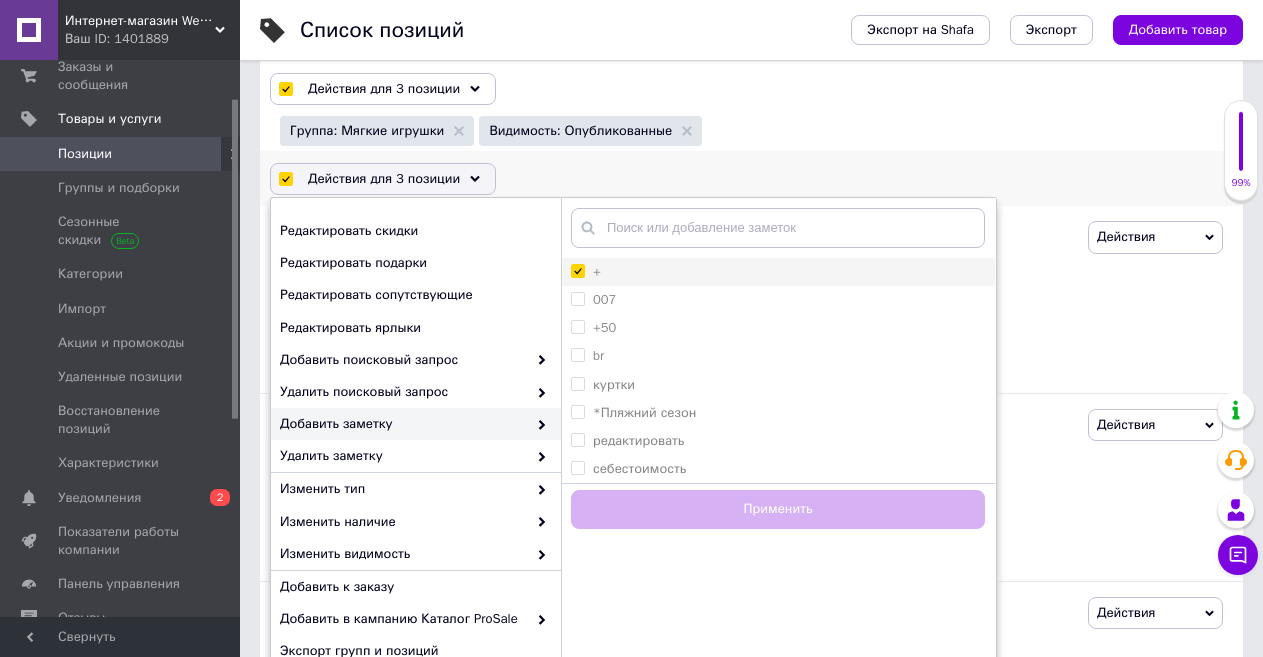 checkbox on "true" 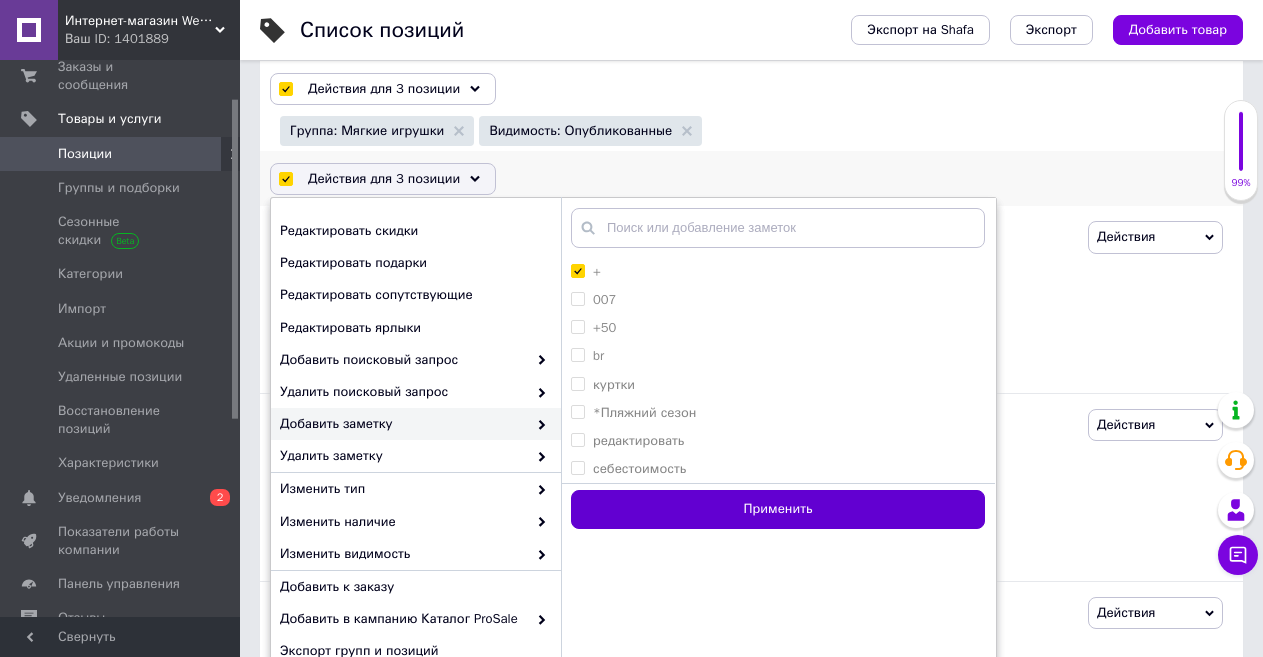 click on "Применить" at bounding box center (778, 509) 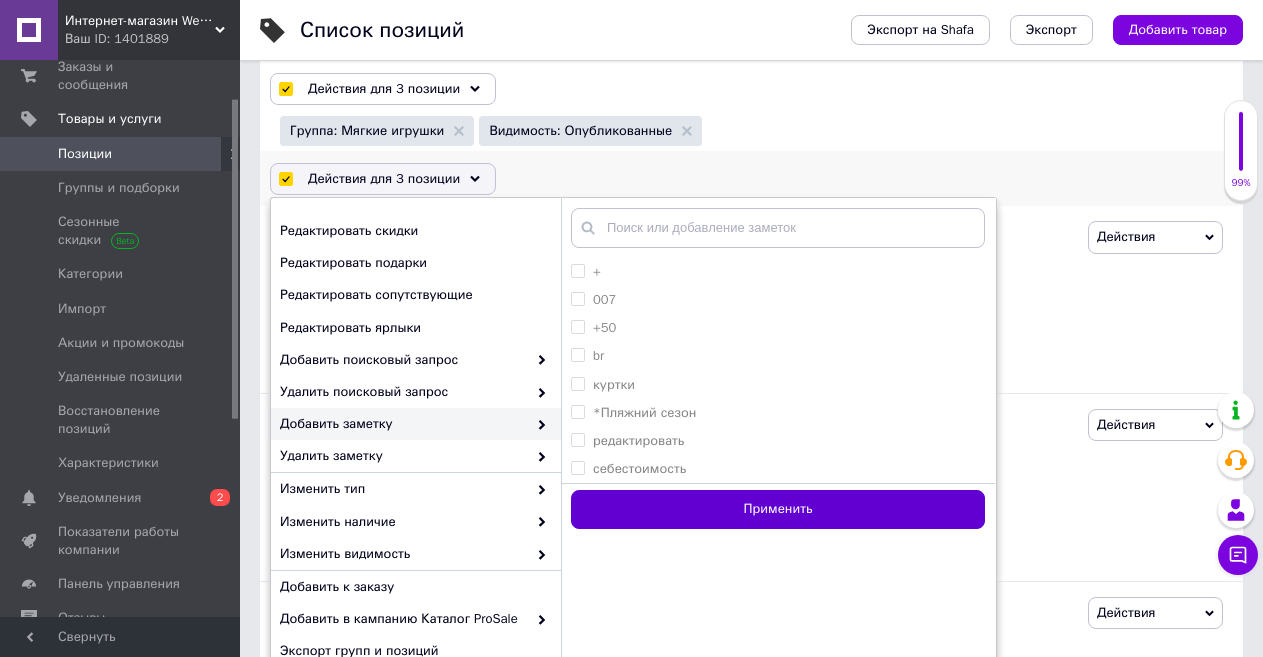 checkbox on "false" 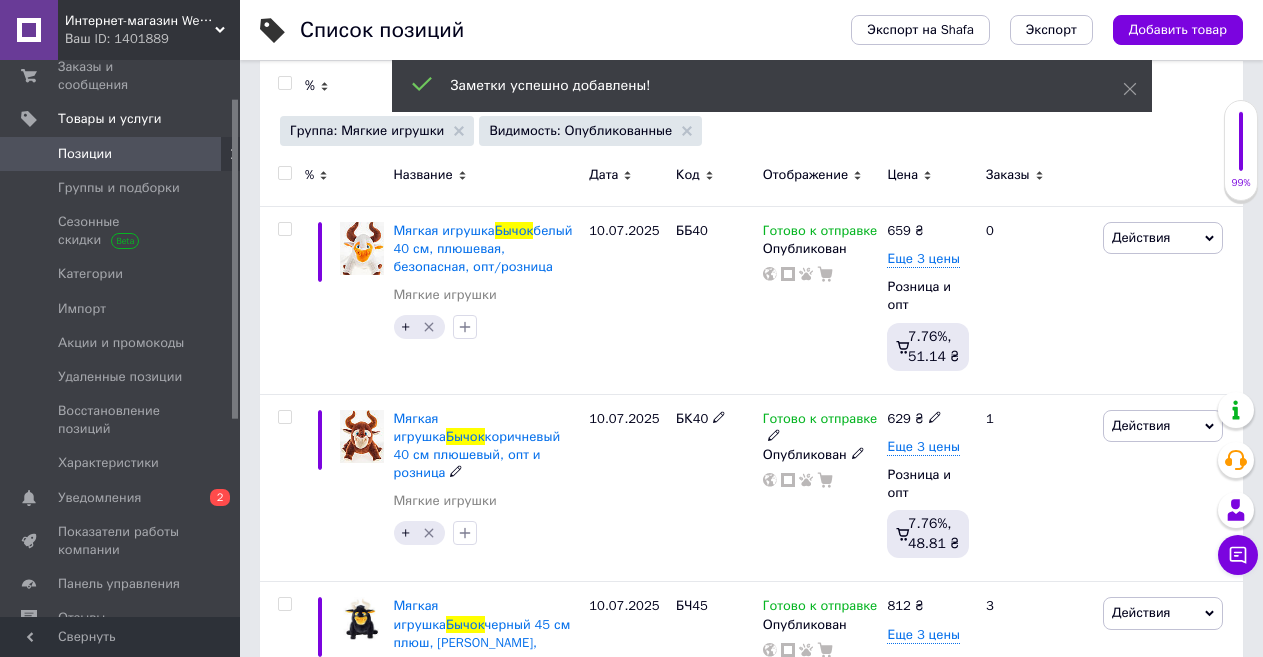 scroll, scrollTop: 100, scrollLeft: 0, axis: vertical 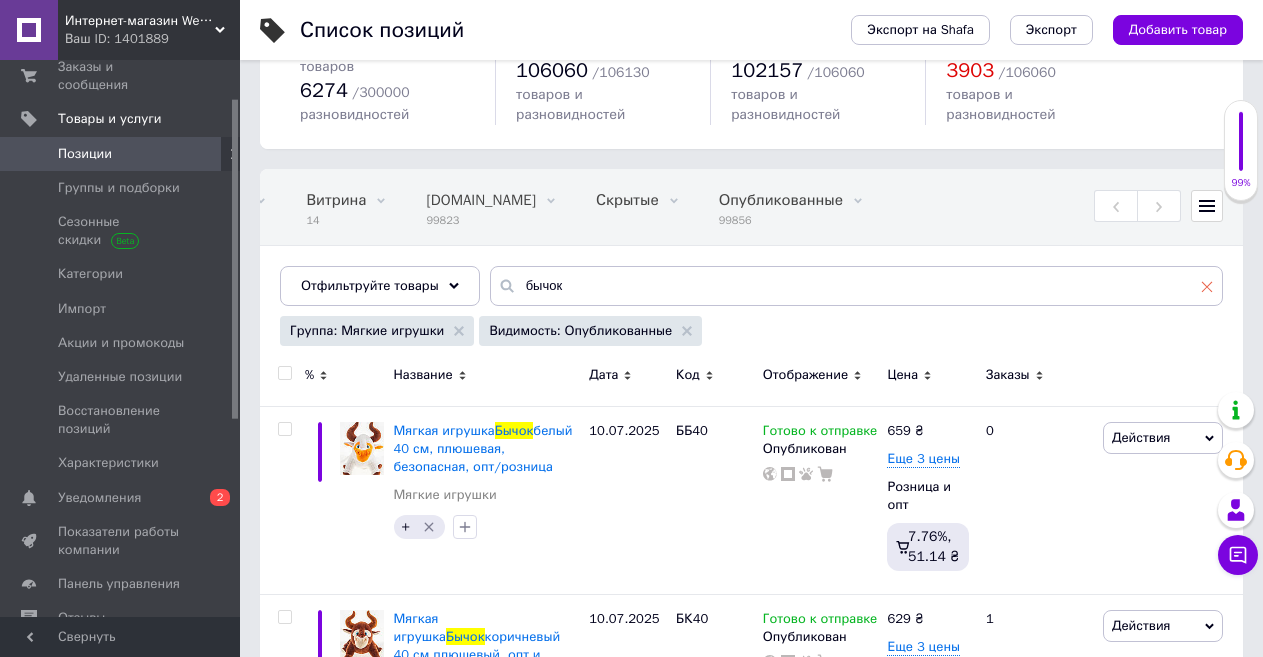 click 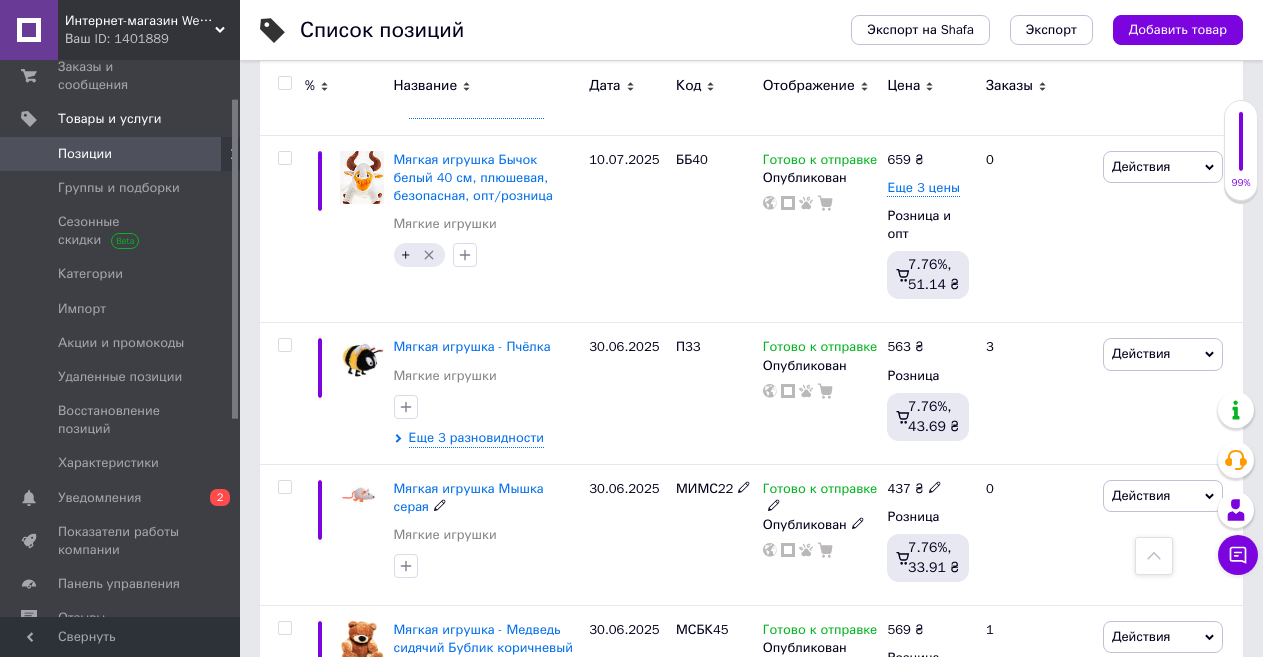 scroll, scrollTop: 3800, scrollLeft: 0, axis: vertical 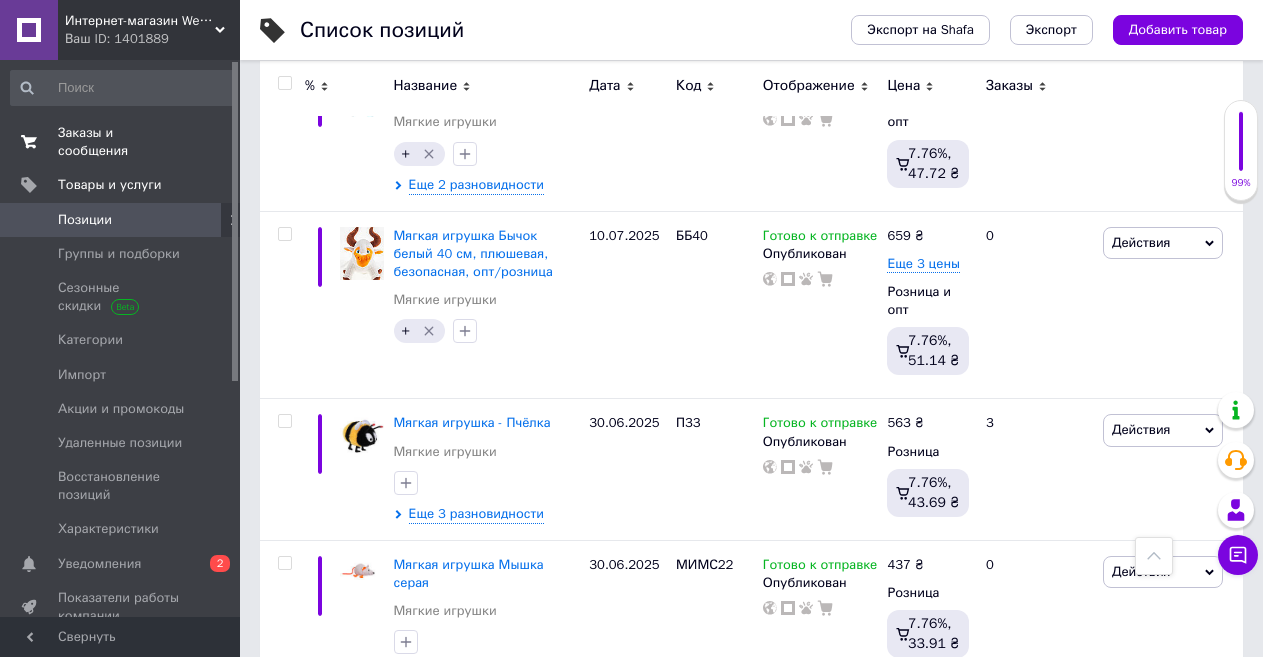 click on "Заказы и сообщения" at bounding box center [121, 142] 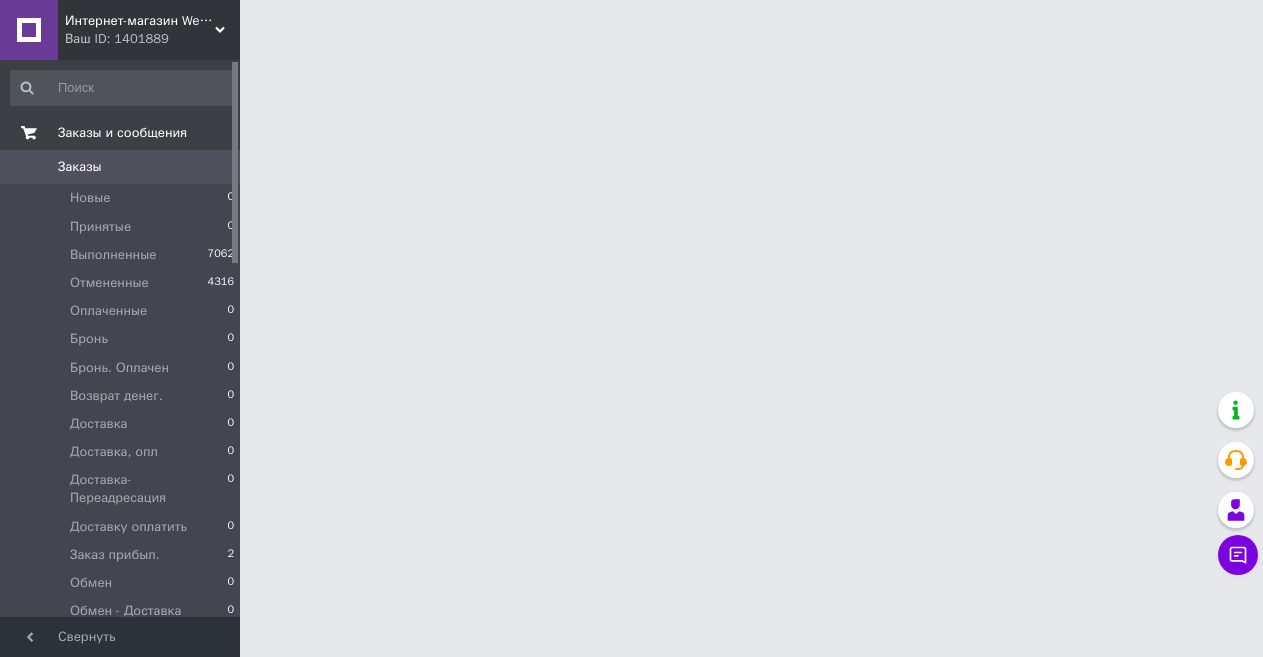 scroll, scrollTop: 0, scrollLeft: 0, axis: both 